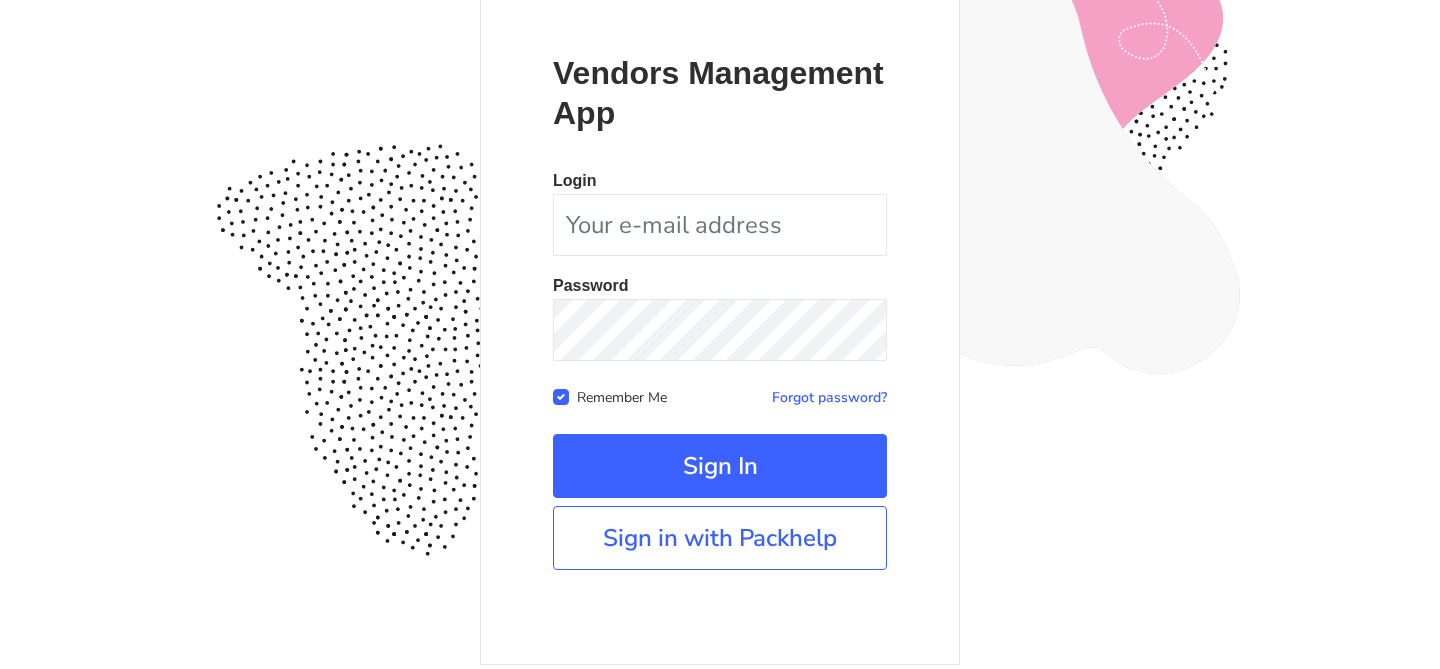 scroll, scrollTop: 194, scrollLeft: 0, axis: vertical 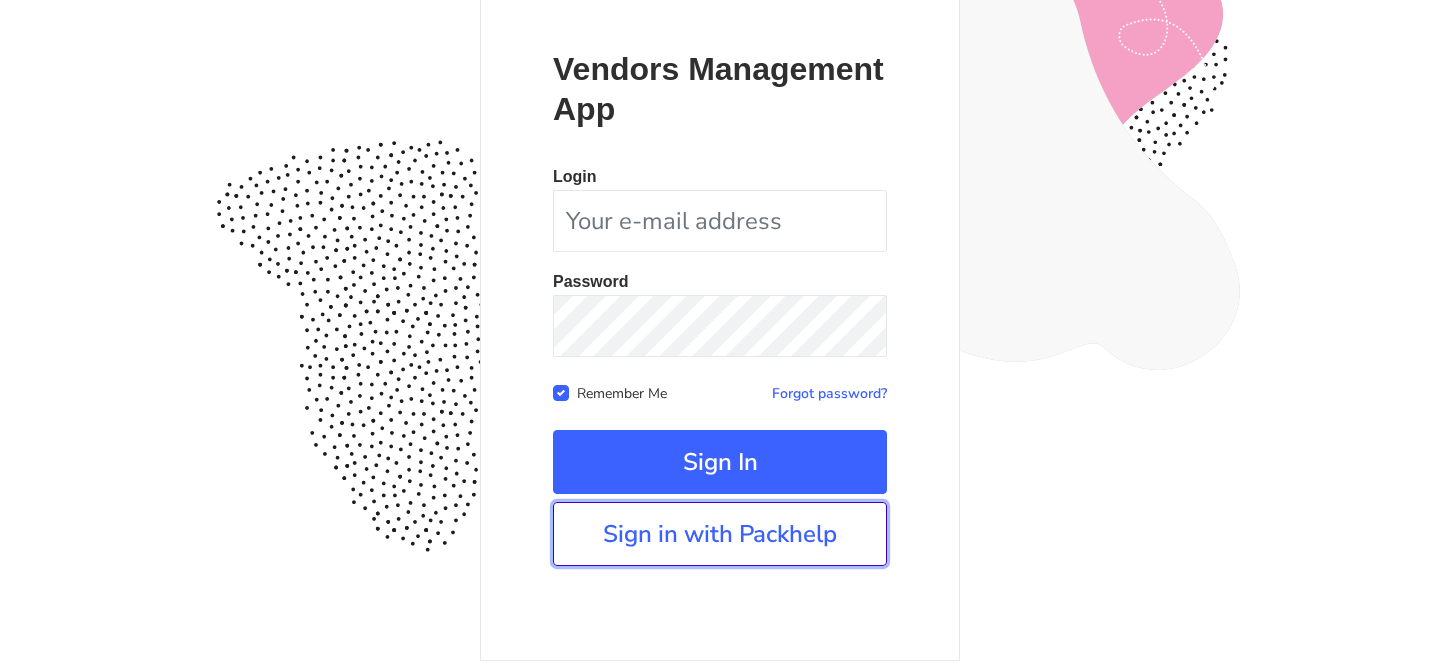 click on "Sign in with Packhelp" at bounding box center [720, 534] 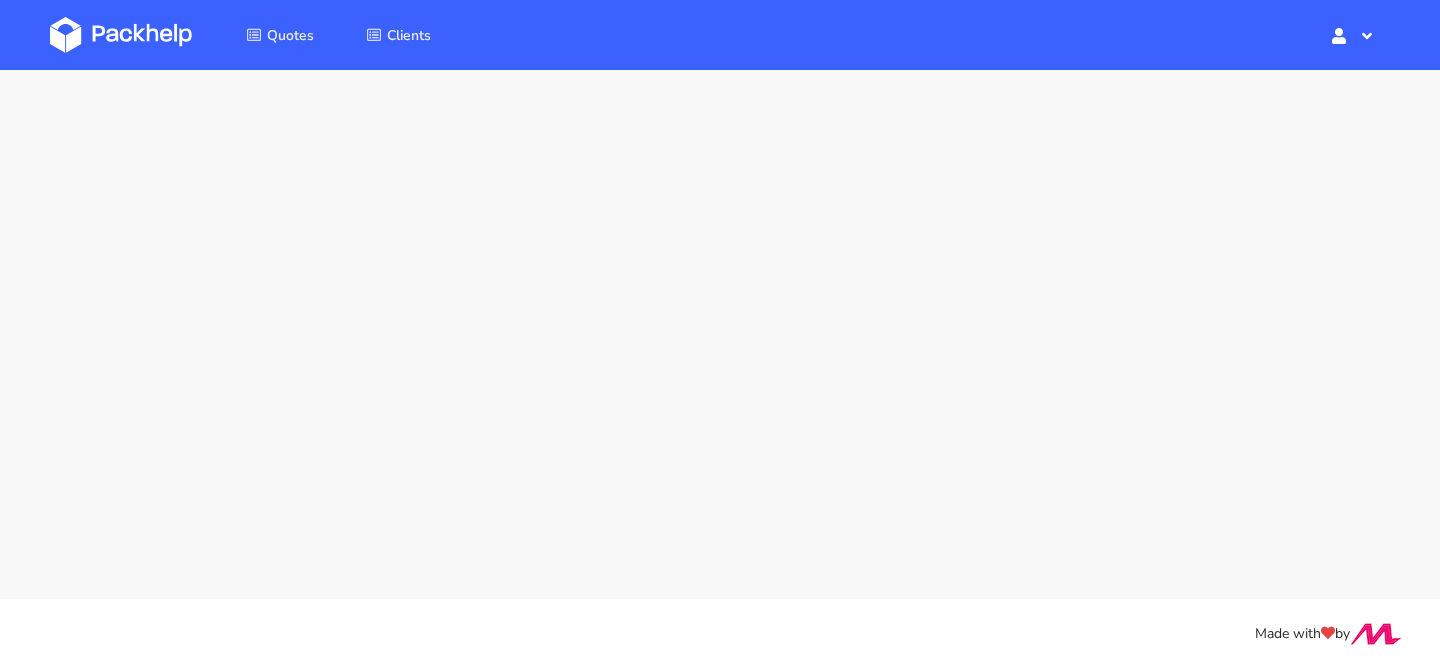 scroll, scrollTop: 0, scrollLeft: 0, axis: both 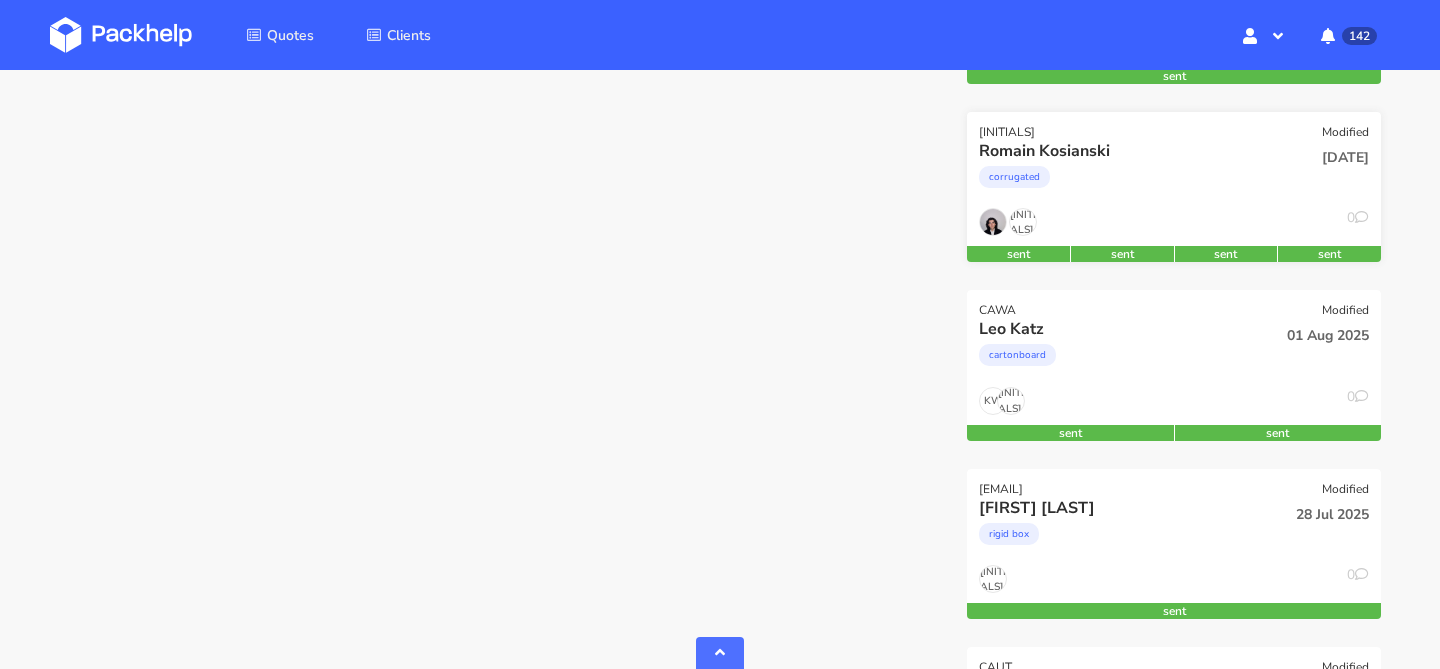click on "corrugated" at bounding box center (1111, 182) 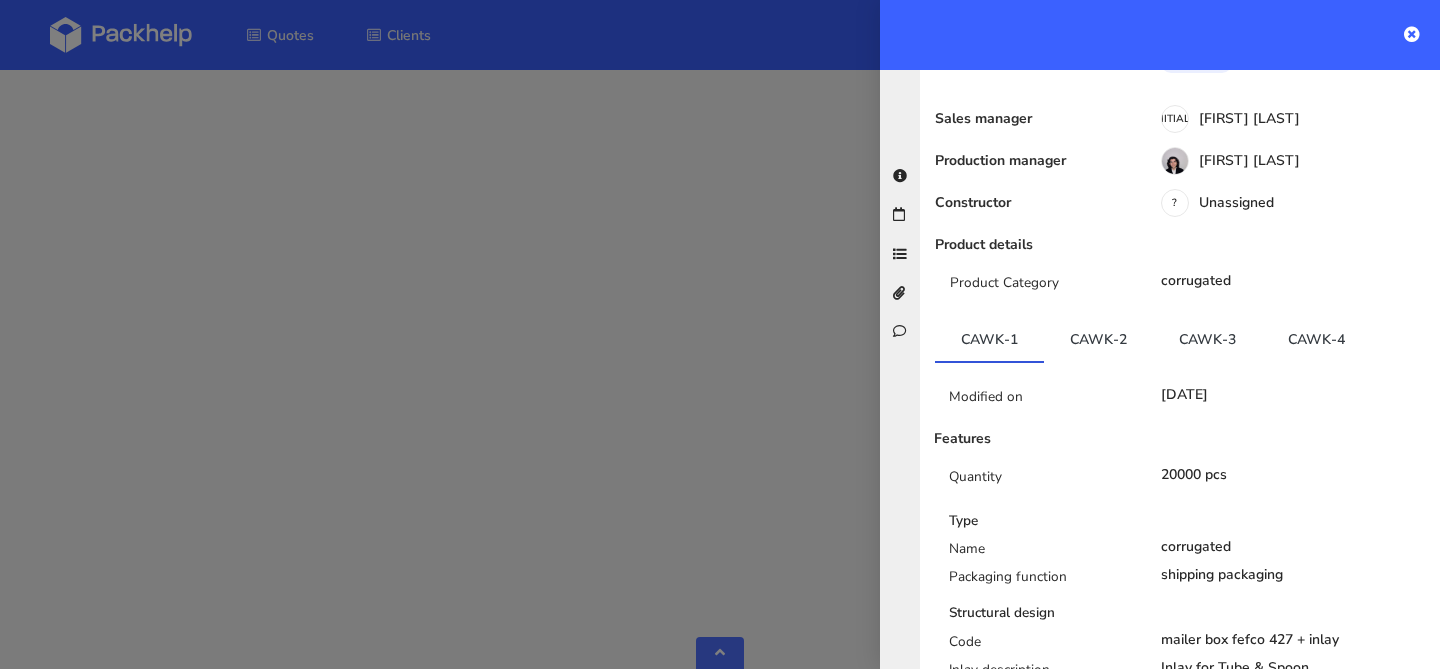 scroll, scrollTop: 231, scrollLeft: 0, axis: vertical 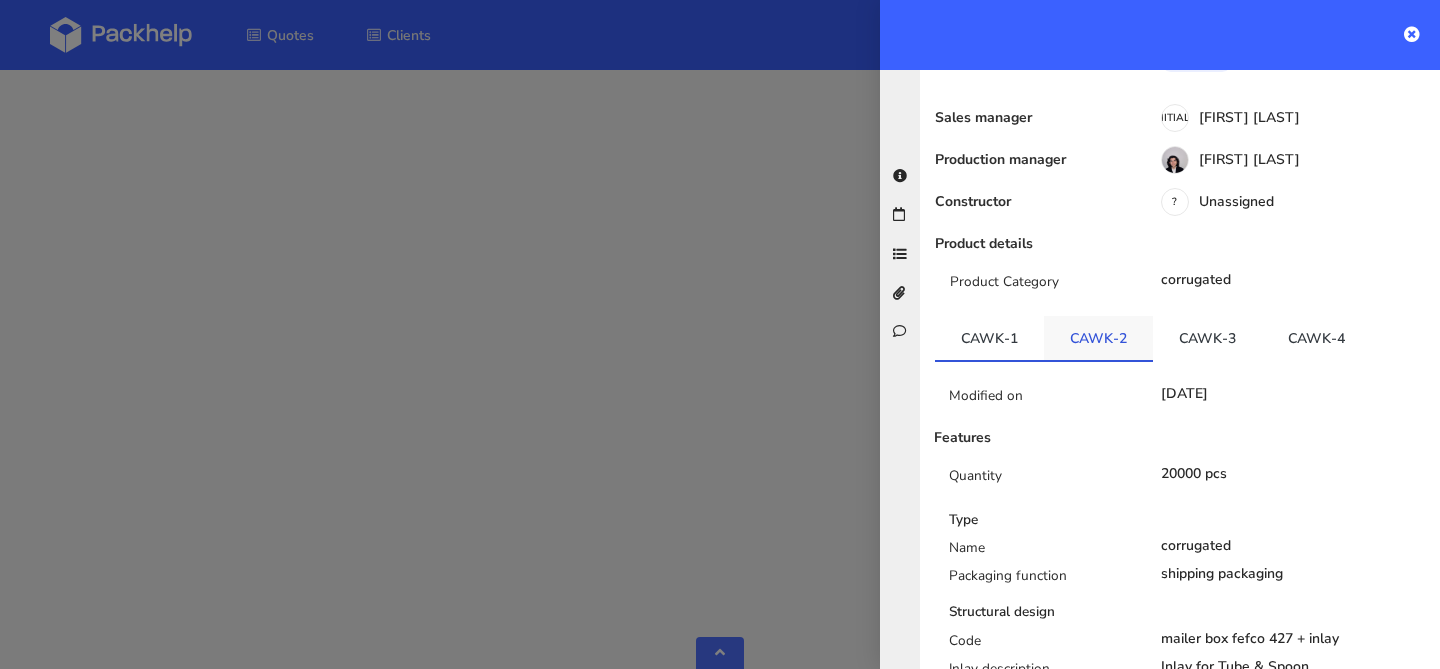 click on "CAWK-2" at bounding box center [1098, 338] 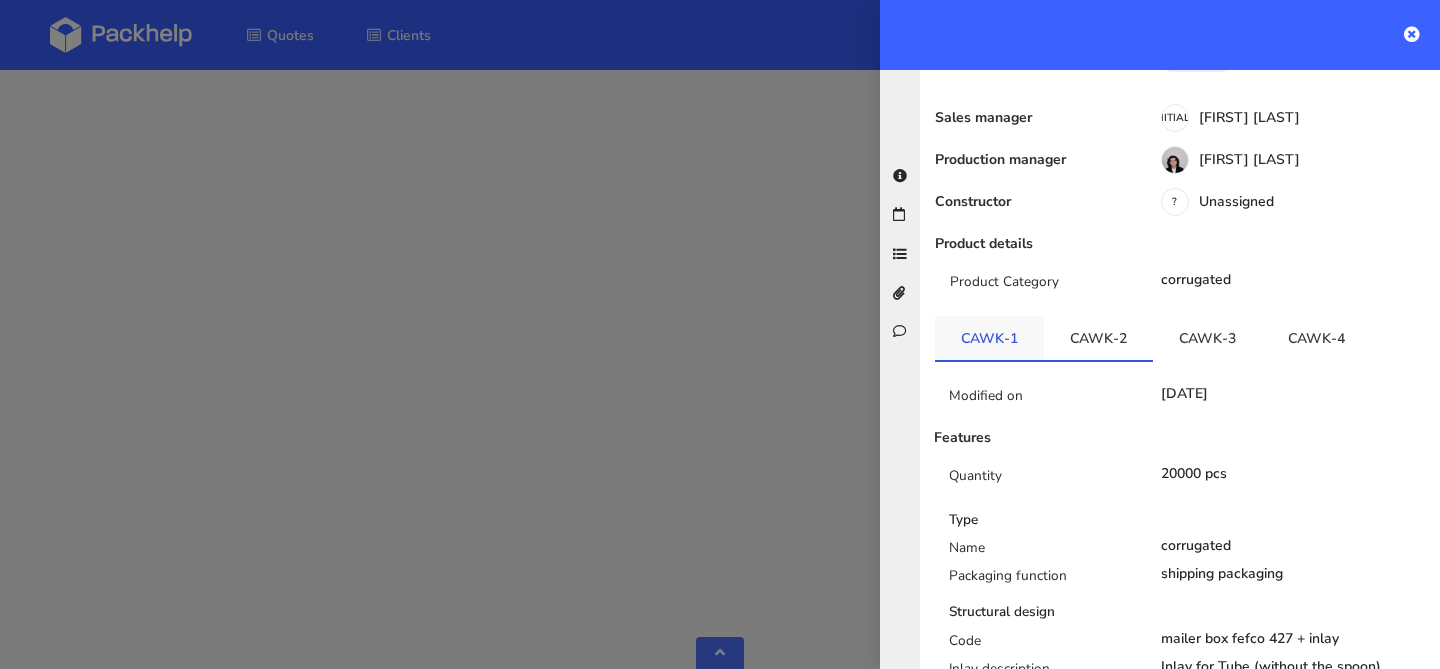 click on "CAWK-1" at bounding box center (989, 338) 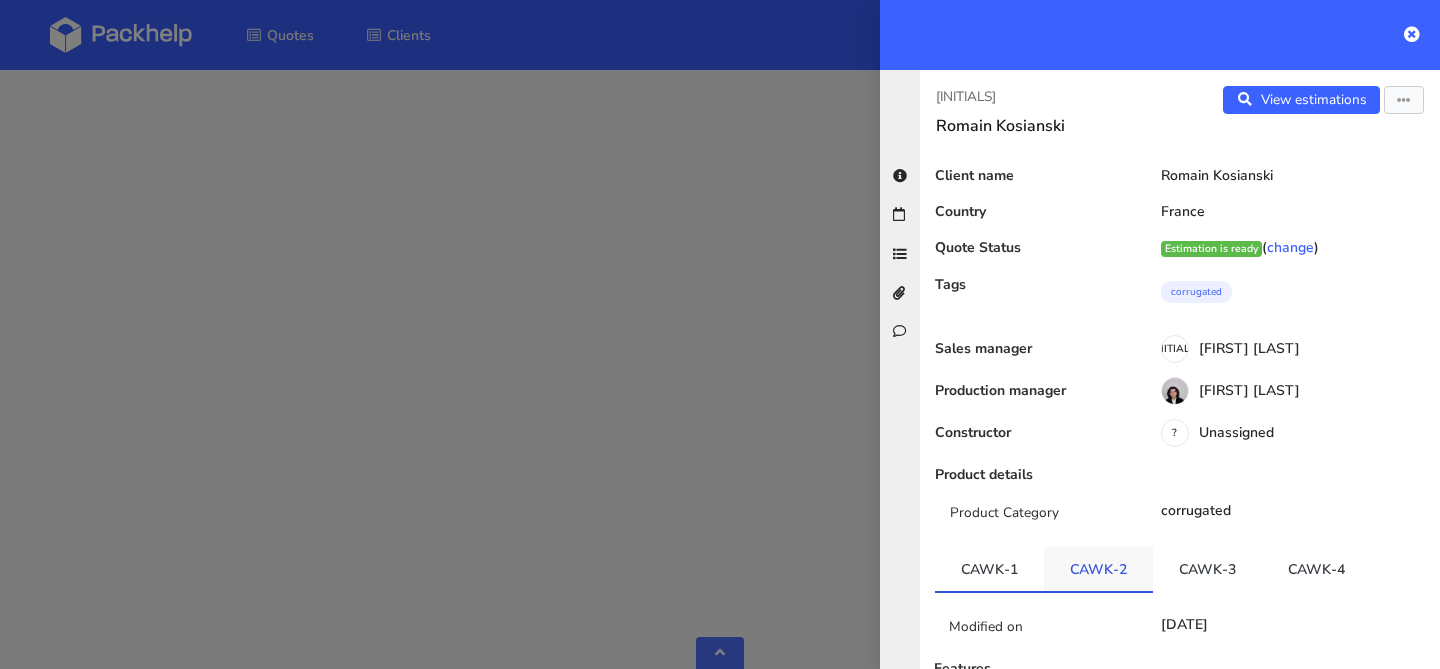 scroll, scrollTop: 181, scrollLeft: 0, axis: vertical 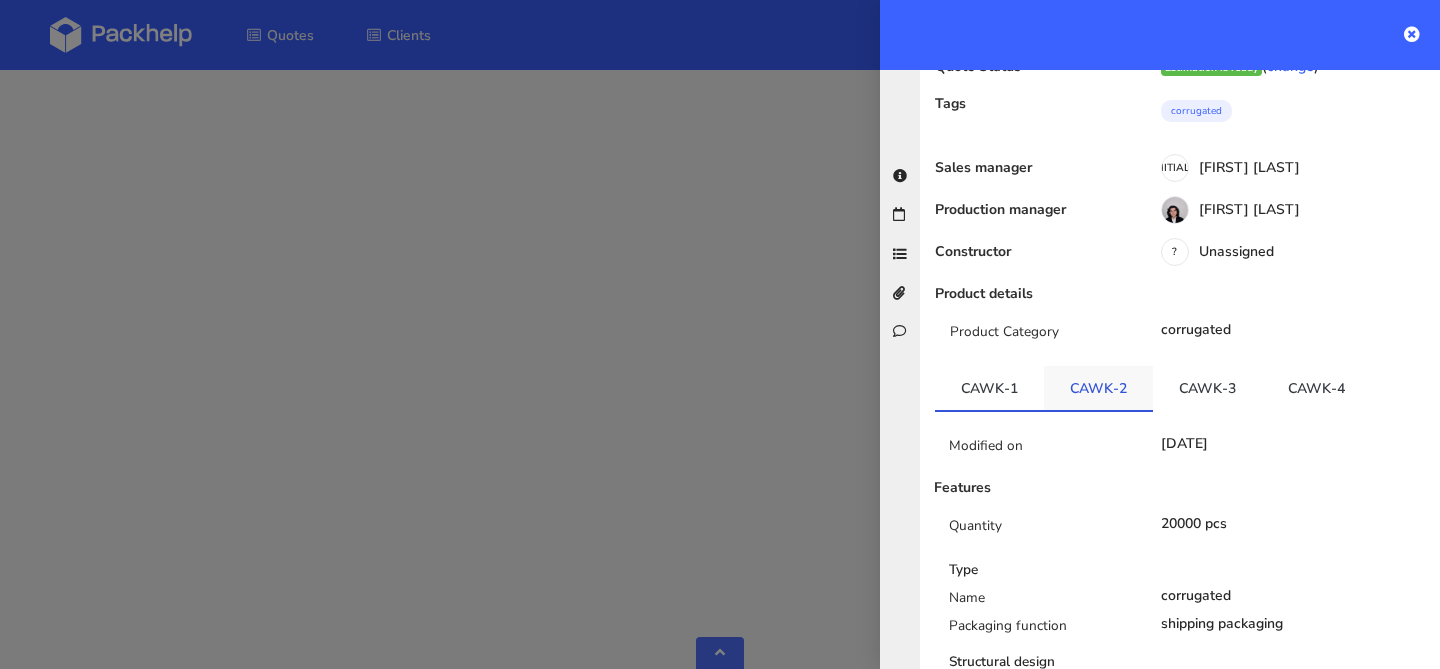 click on "CAWK-2" at bounding box center (1098, 388) 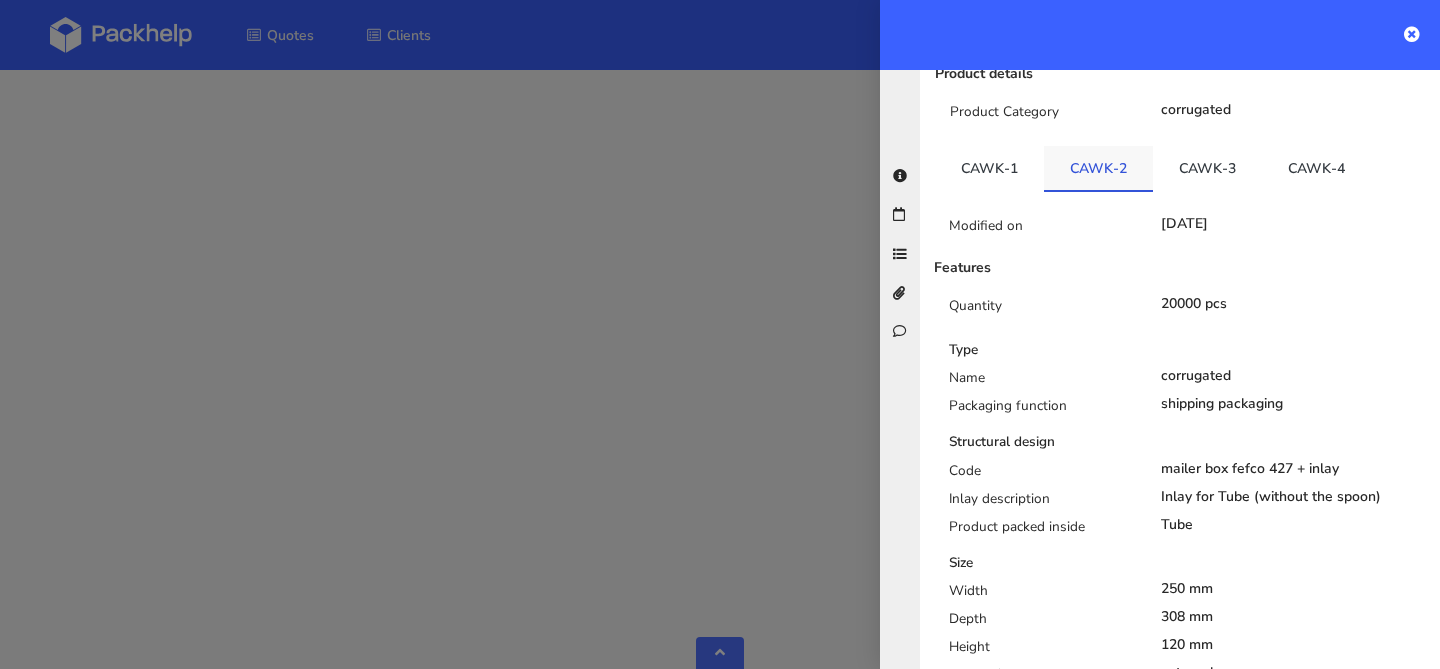 scroll, scrollTop: 404, scrollLeft: 0, axis: vertical 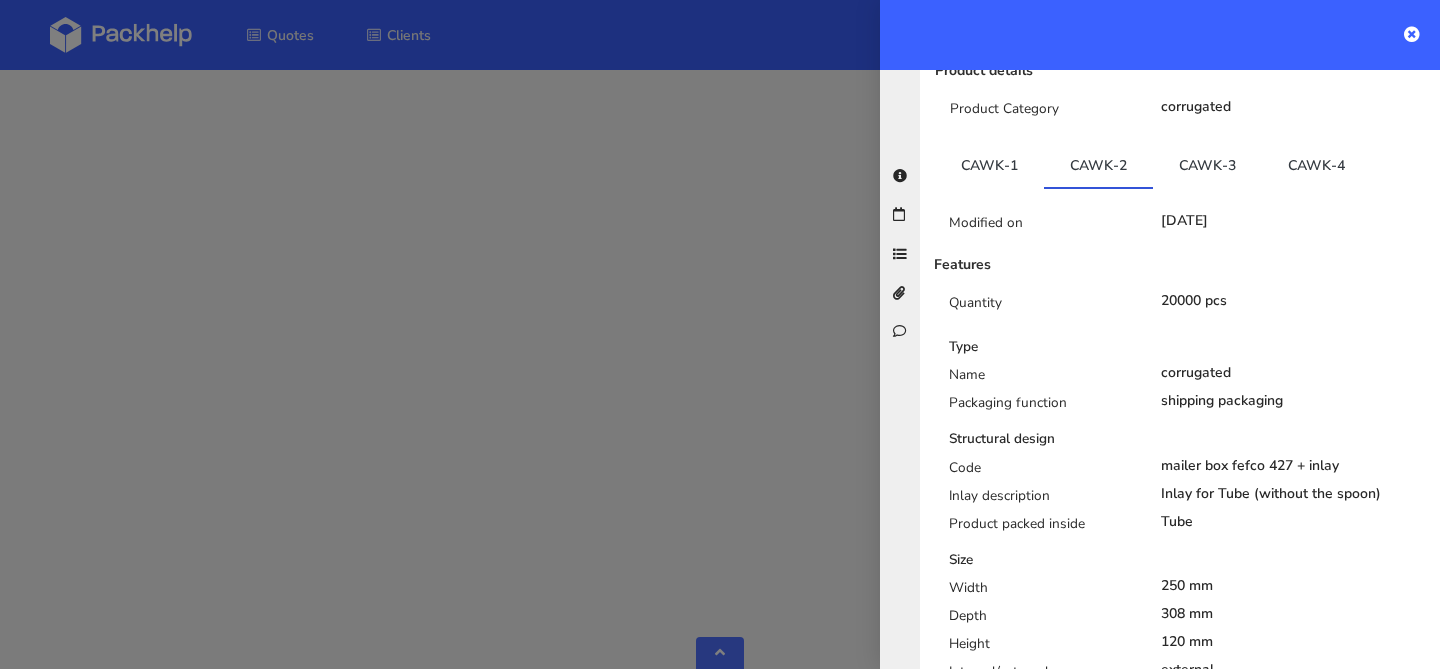 click on "Modified on
04 Aug 2025
Features   Quantity
20000 pcs
Type    Name
corrugated
Packaging function
shipping packaging
Structural design    Code
mailer box fefco 427 + inlay
Inlay description
Inlay for Tube (without the spoon)
Product packed inside
Tube
Size    Width
250 mm
Depth
308 mm
Height
120 mm
Internal/external
external
Material    Type
corrugated
Flute
E
Inlay
same as box
Liner inner
kraftliner brown
Liner outer
kraftliner brown
Print    Technique
no print
Files    Dieline         1663_1_F427+INSERT_E.pdf    Palletization    Boxes with product stacked on pallets
false
Construction   Construction is needed.
false" at bounding box center [1180, 692] 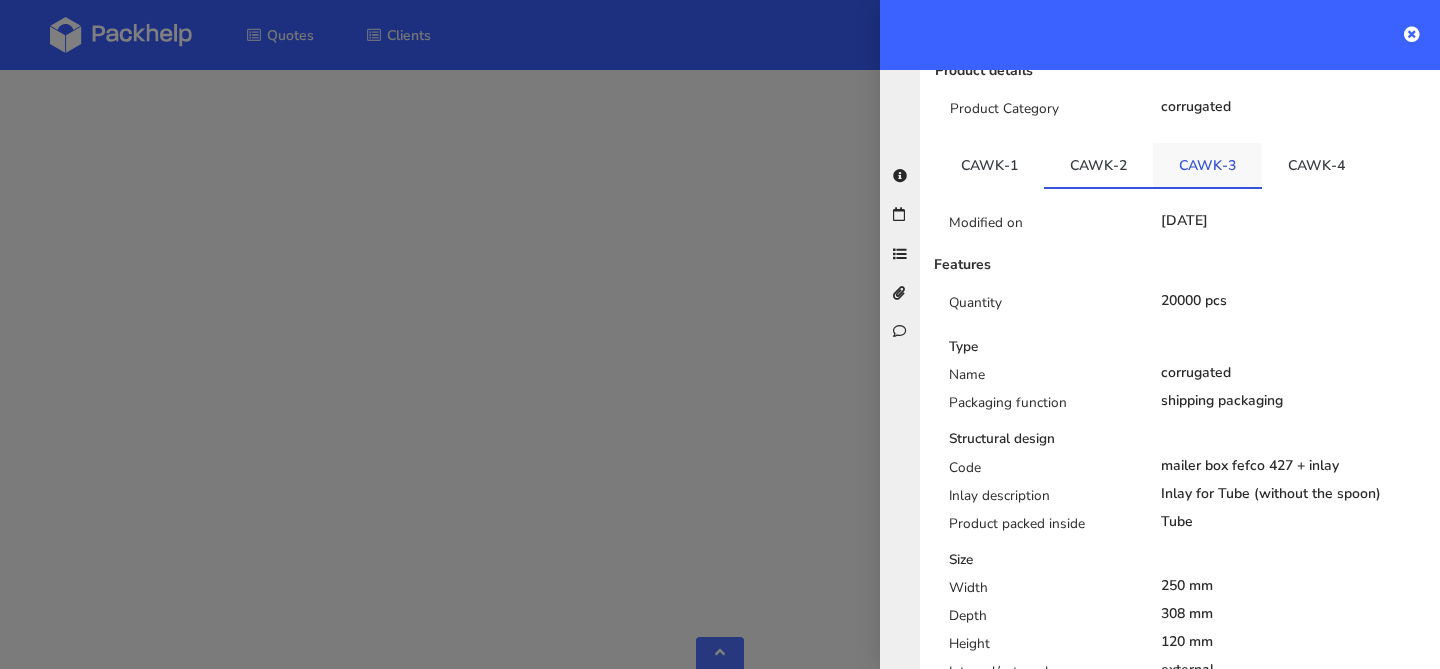 click on "CAWK-3" at bounding box center [1207, 165] 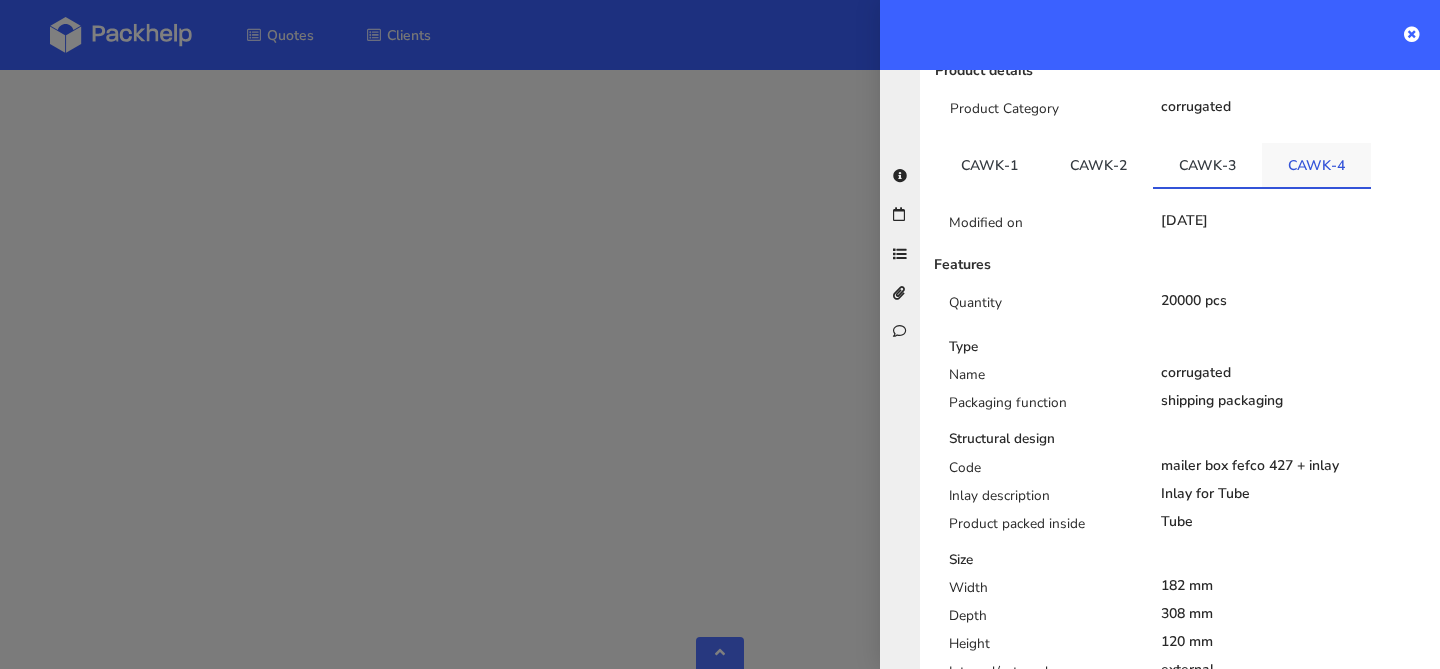 click on "CAWK-4" at bounding box center (1316, 165) 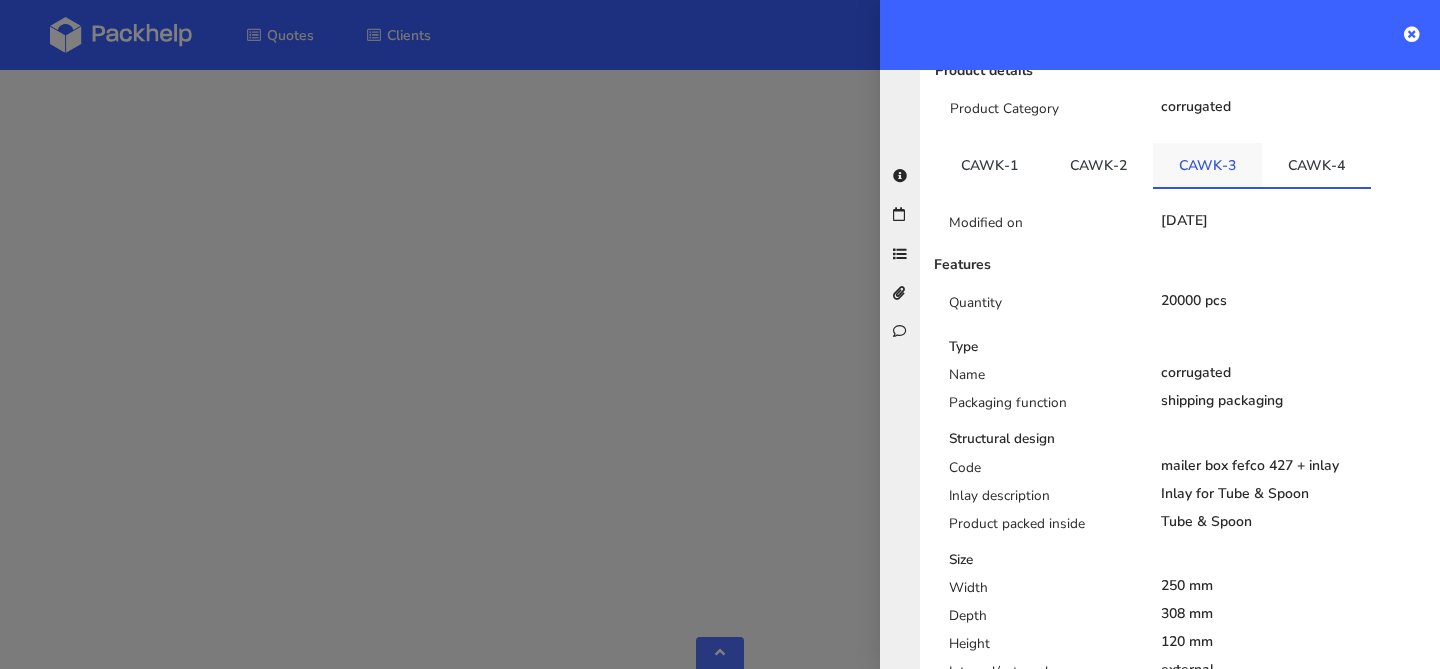 click on "CAWK-3" at bounding box center [1207, 165] 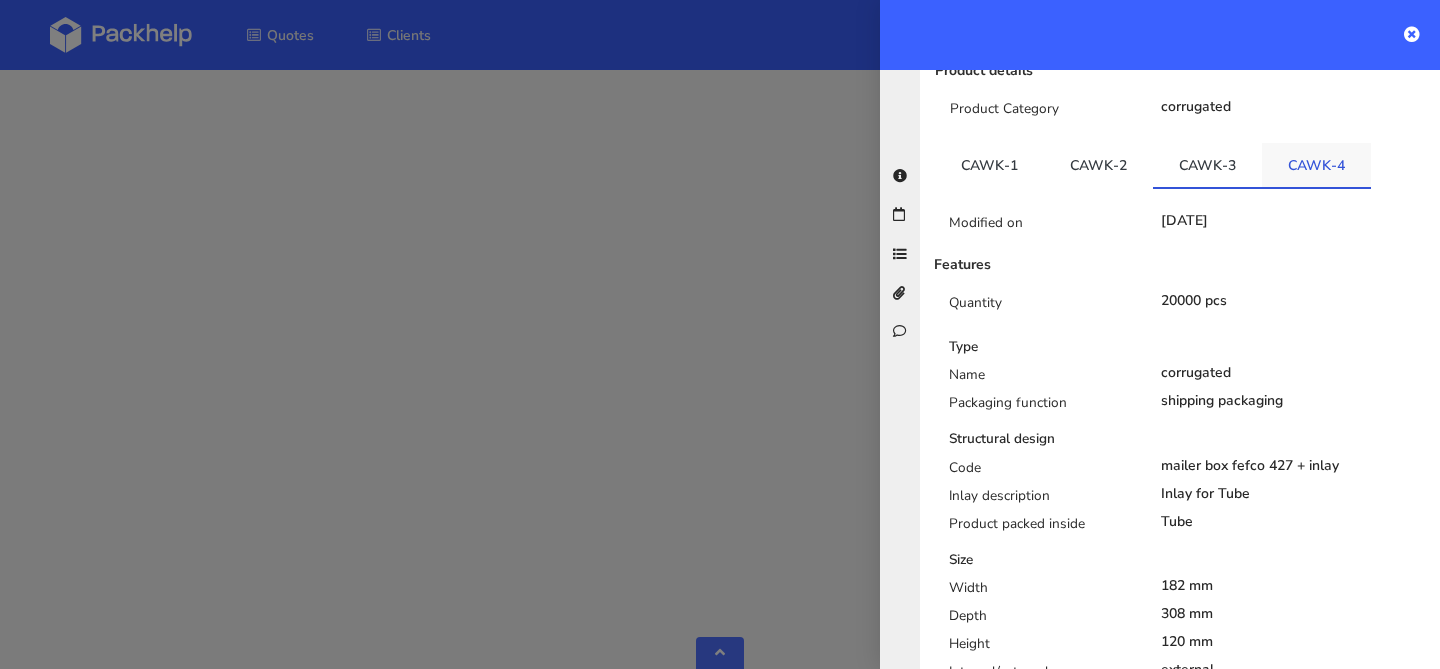 click on "CAWK-4" at bounding box center [1316, 165] 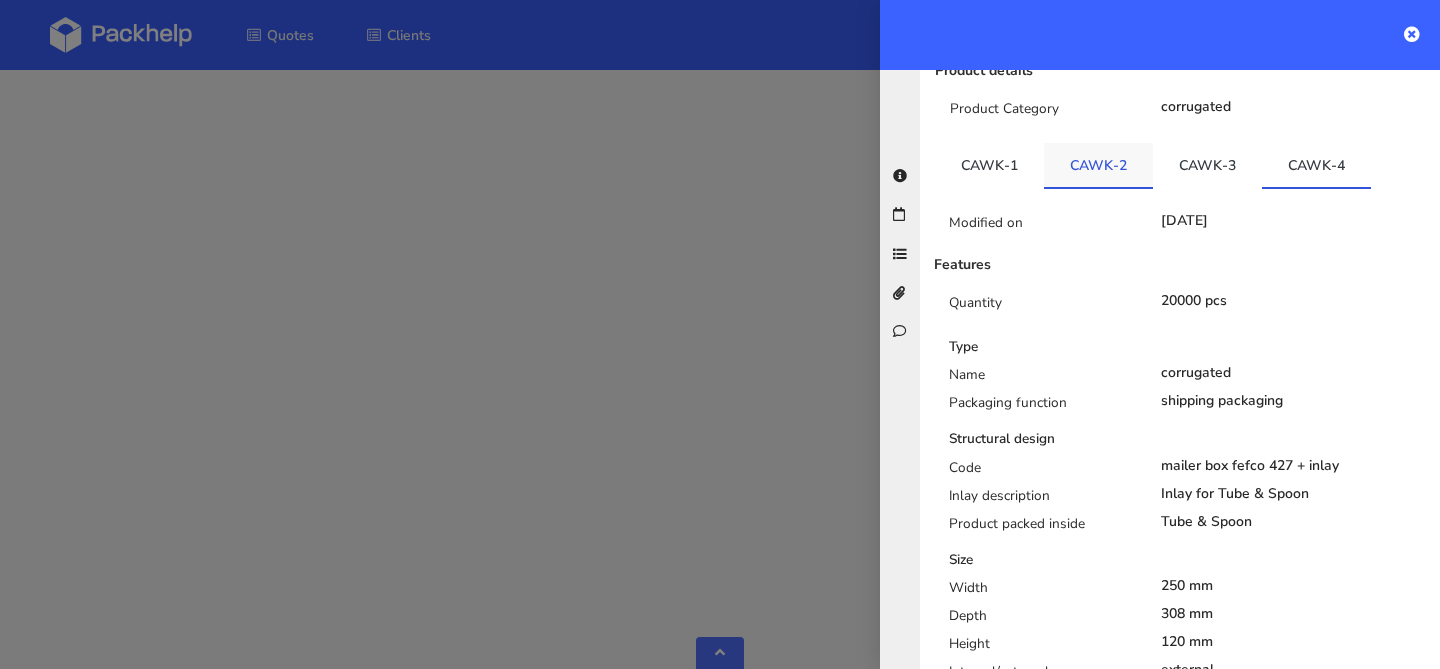 click on "CAWK-2" at bounding box center [1098, 165] 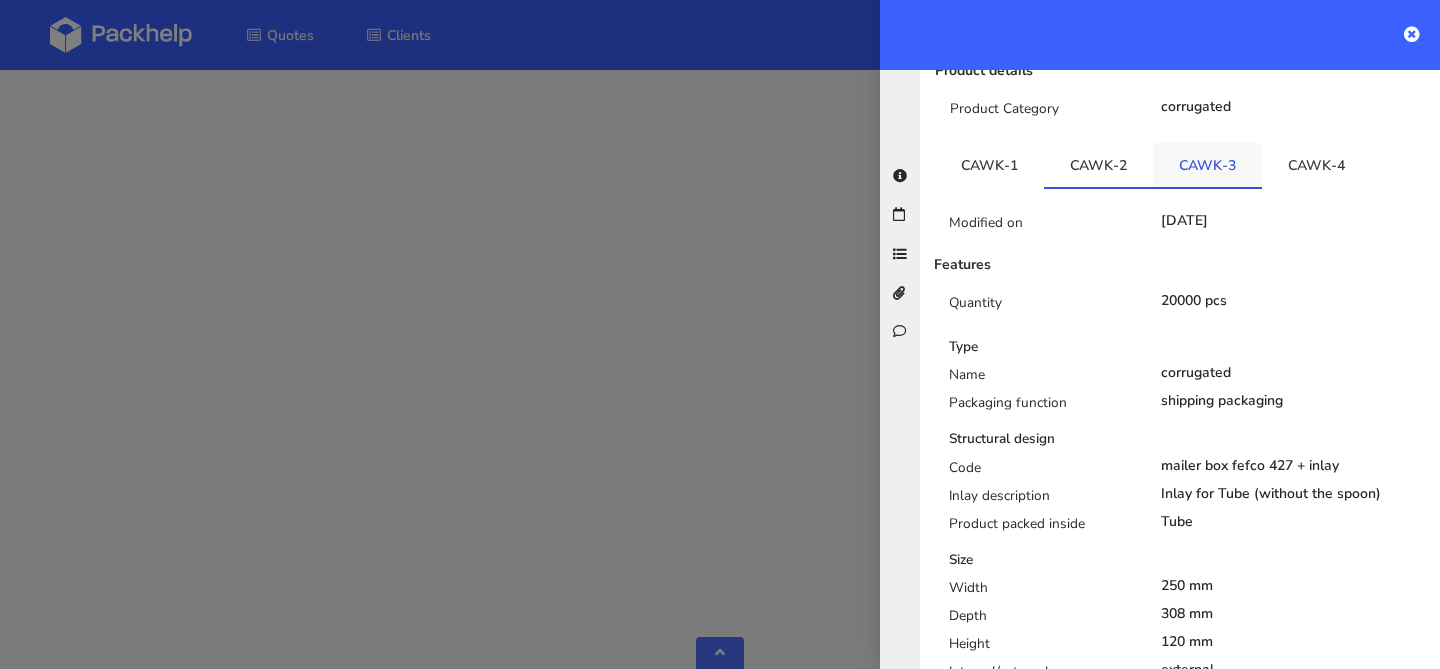 click on "CAWK-3" at bounding box center [1207, 165] 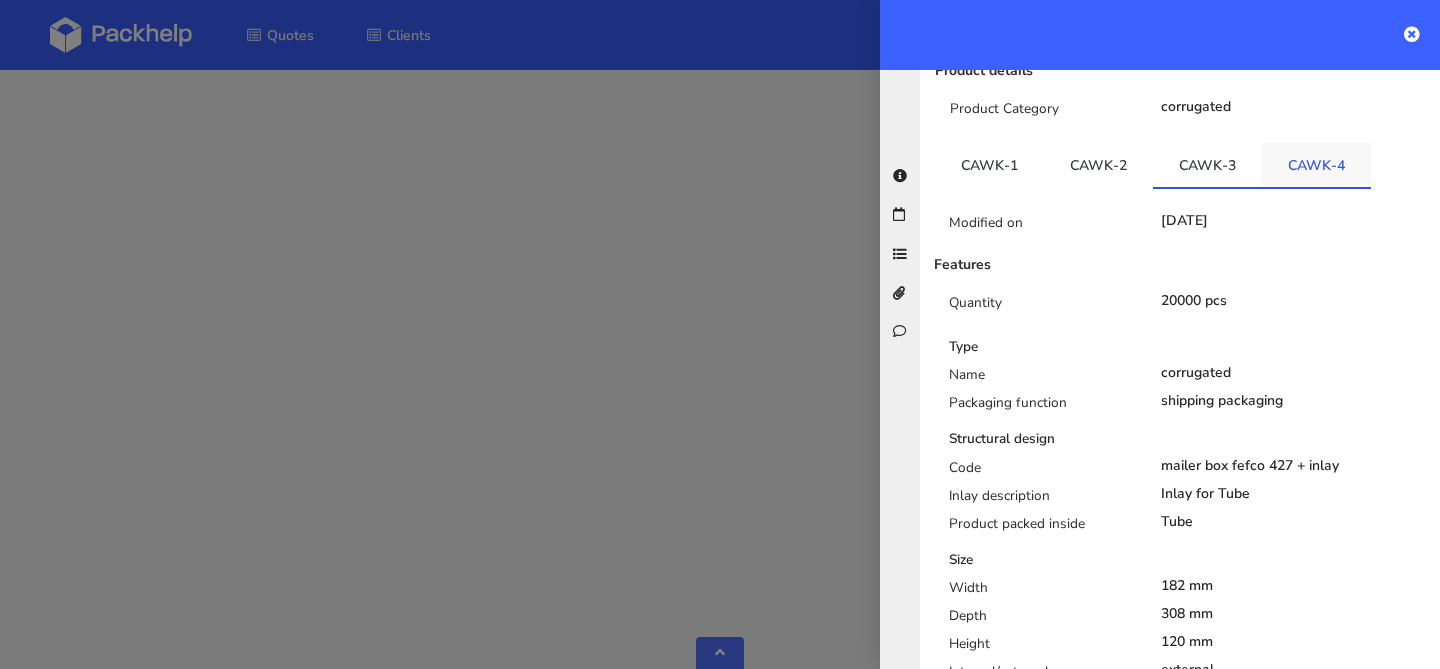 click on "CAWK-4" at bounding box center [1316, 165] 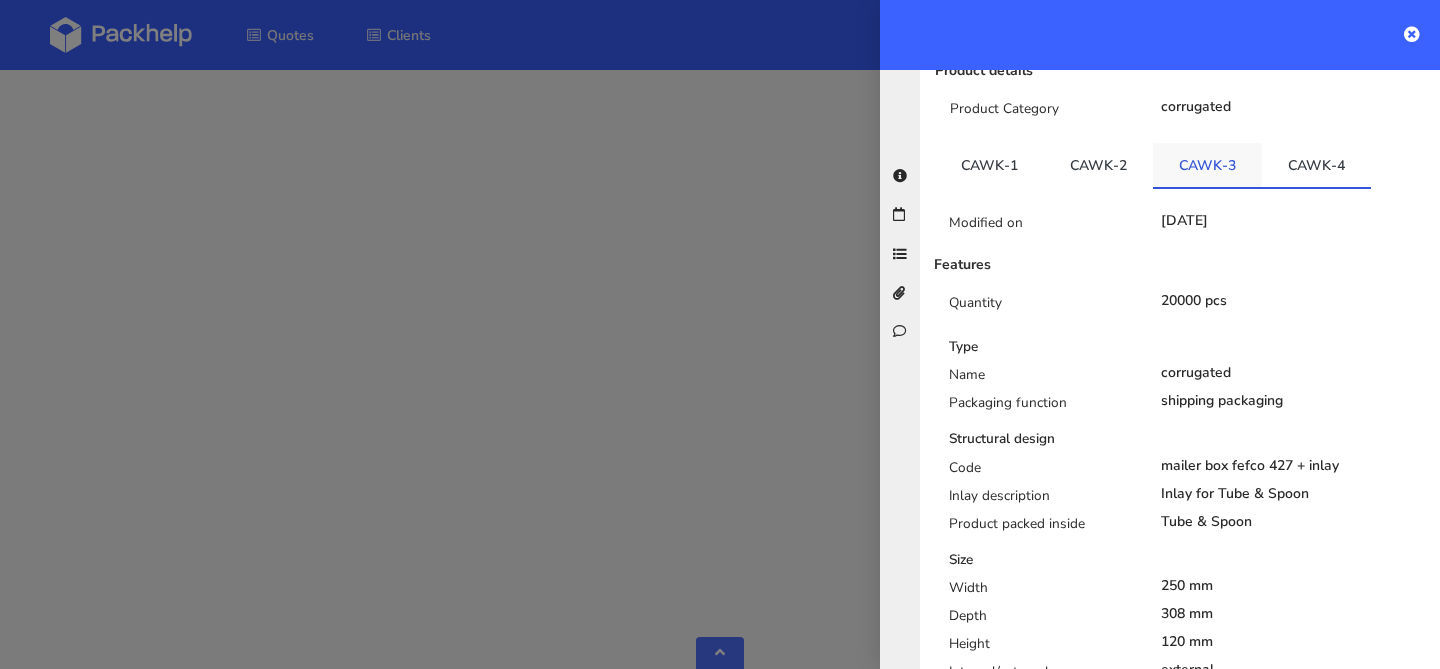 click on "CAWK-3" at bounding box center (1207, 165) 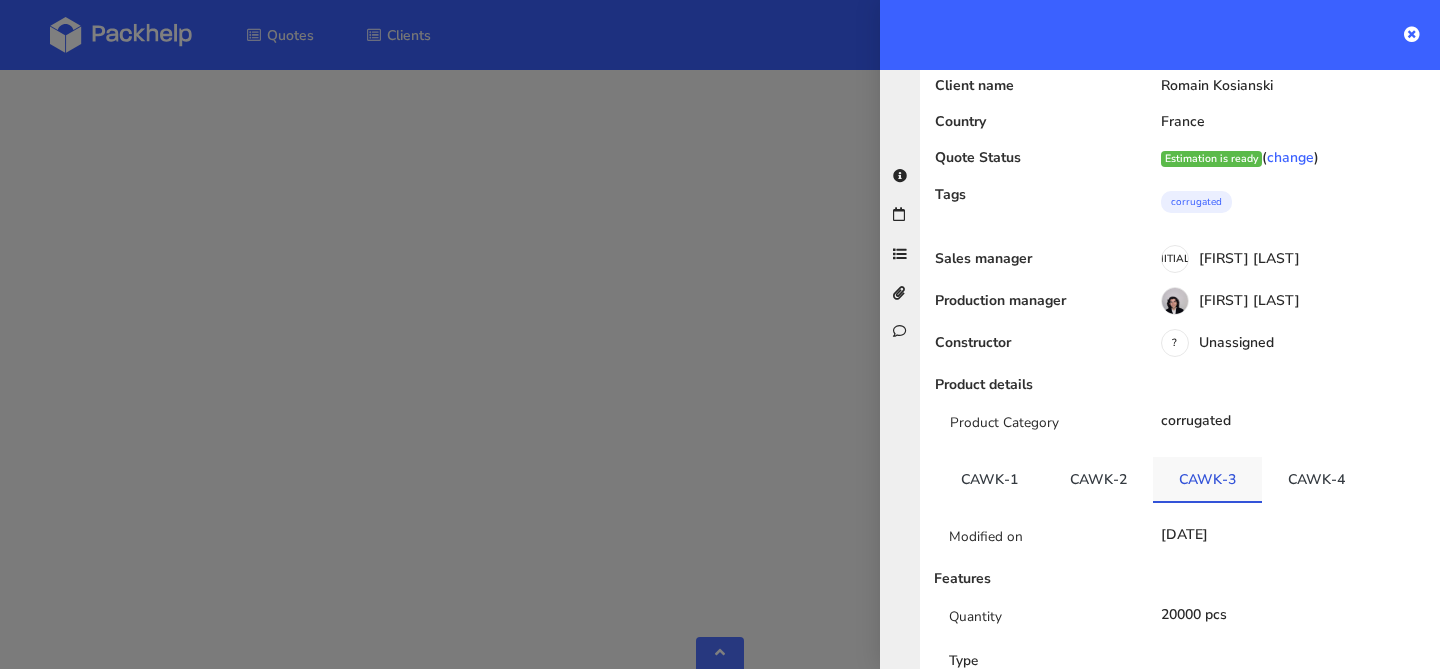 scroll, scrollTop: 0, scrollLeft: 0, axis: both 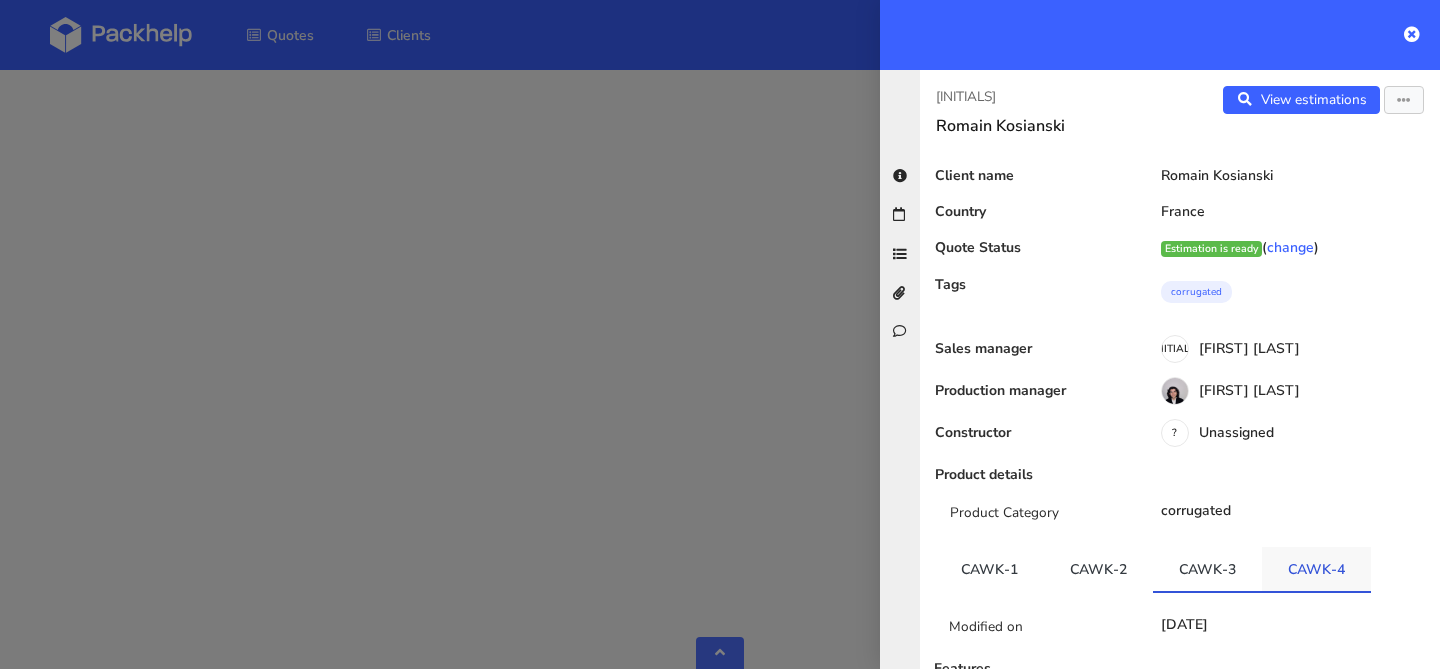 click on "CAWK-4" at bounding box center (1316, 569) 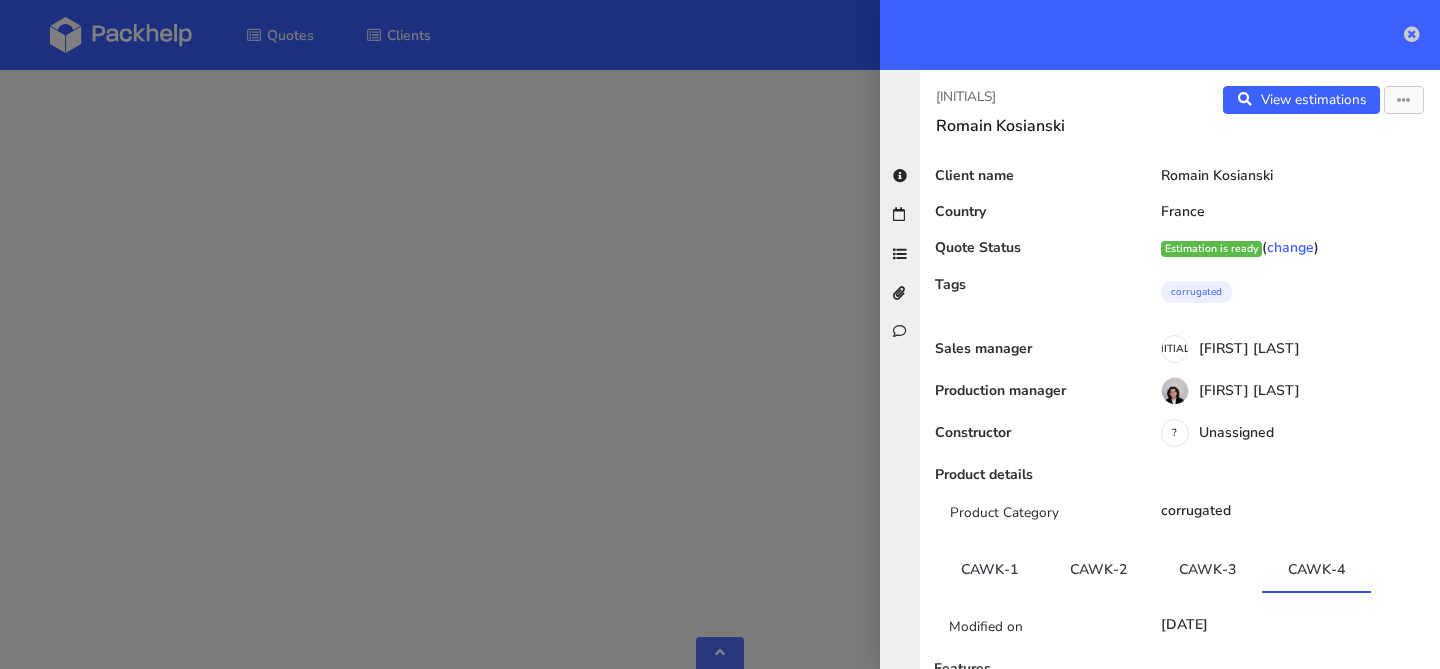 click at bounding box center [1412, 34] 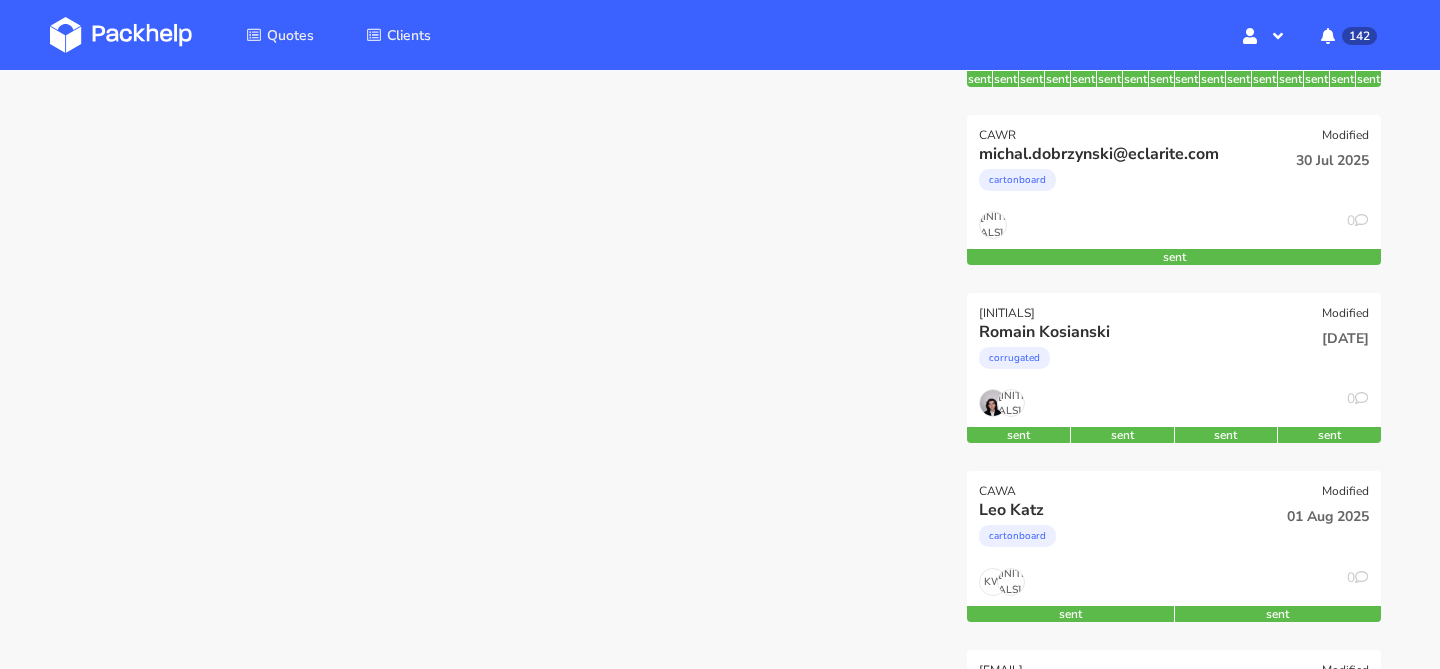 scroll, scrollTop: 0, scrollLeft: 0, axis: both 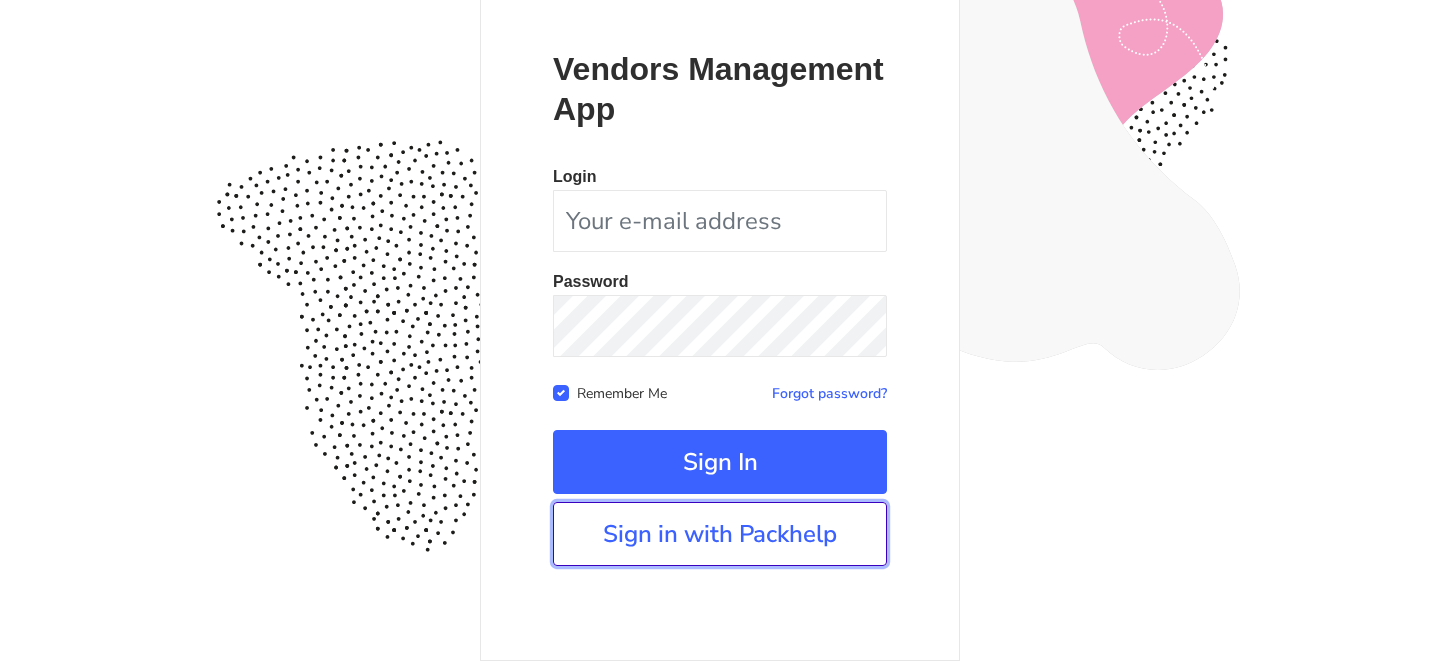 click on "Sign in with Packhelp" at bounding box center (720, 534) 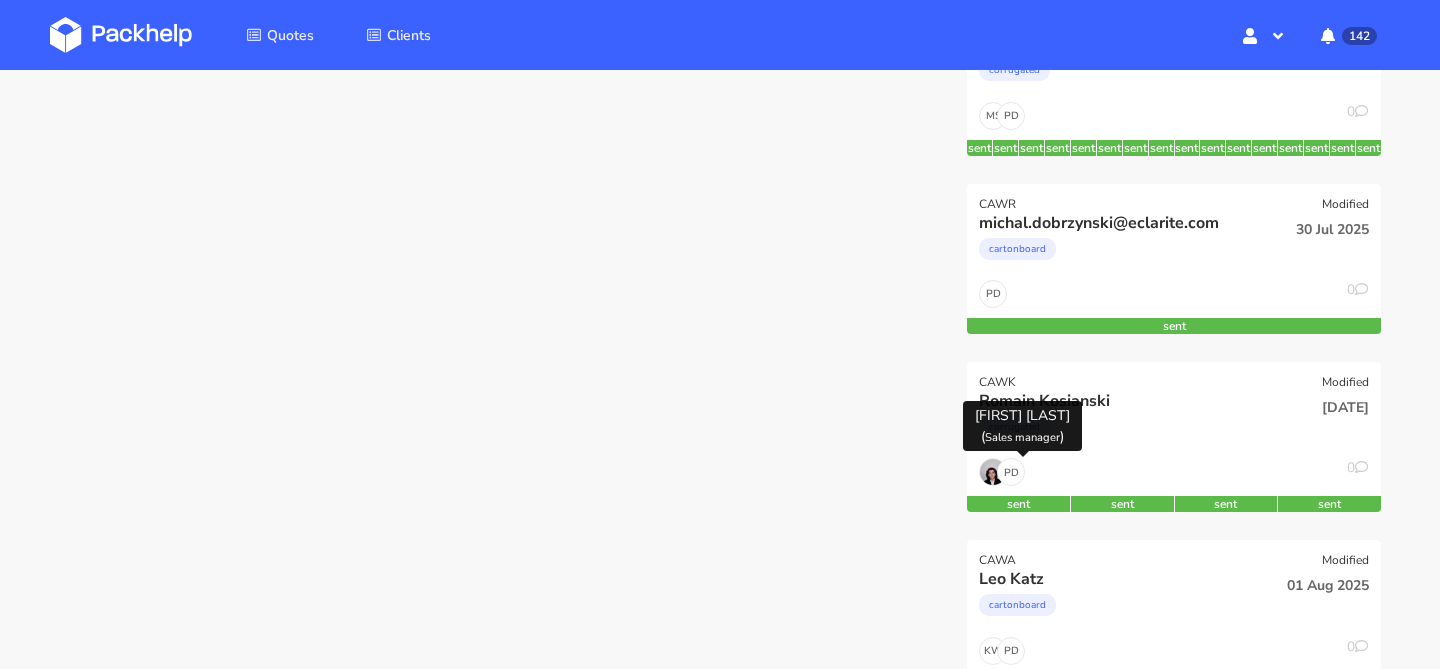 scroll, scrollTop: 370, scrollLeft: 0, axis: vertical 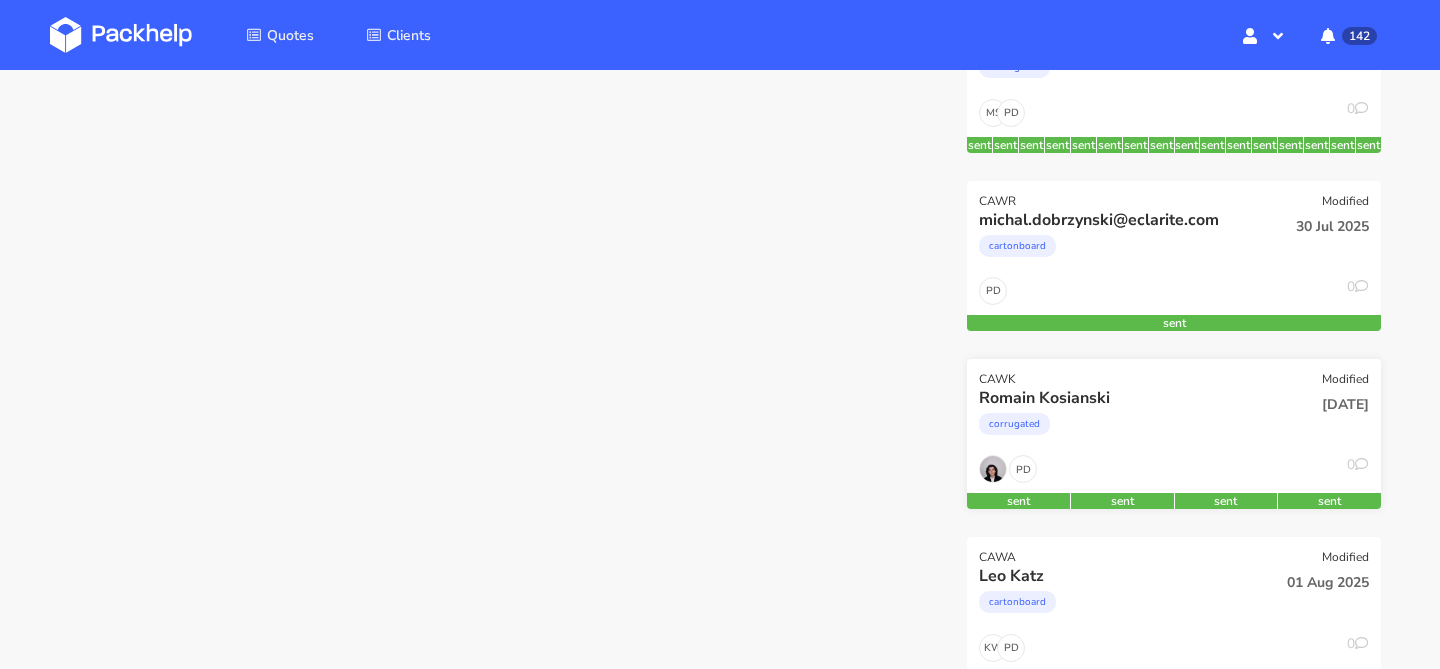 click on "corrugated" at bounding box center (1111, 429) 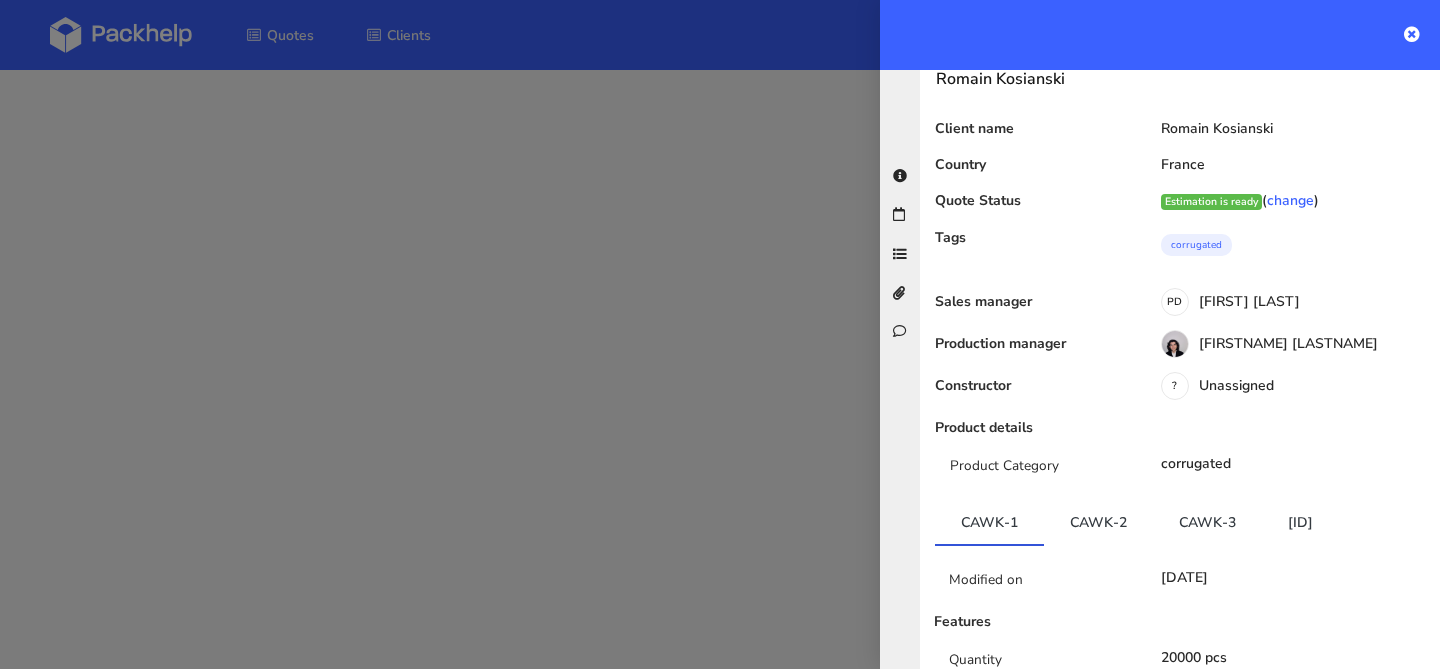 scroll, scrollTop: 0, scrollLeft: 0, axis: both 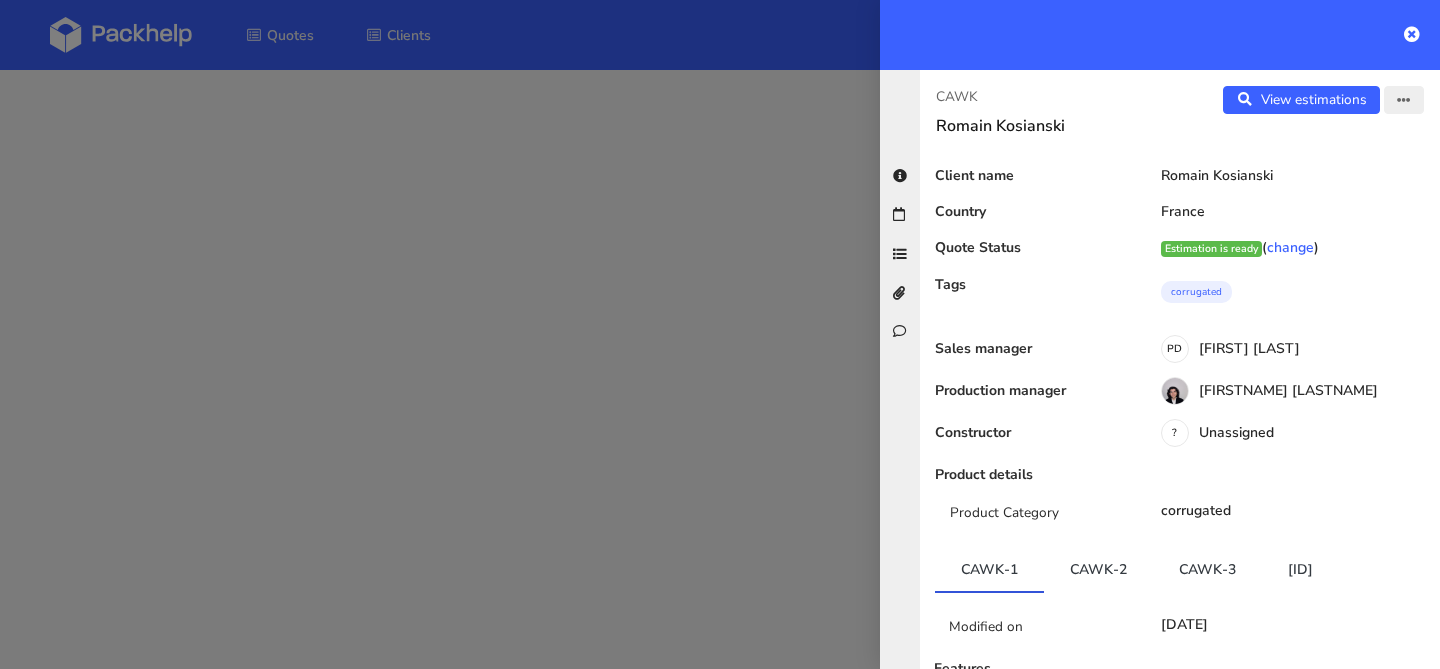 click at bounding box center [1404, 101] 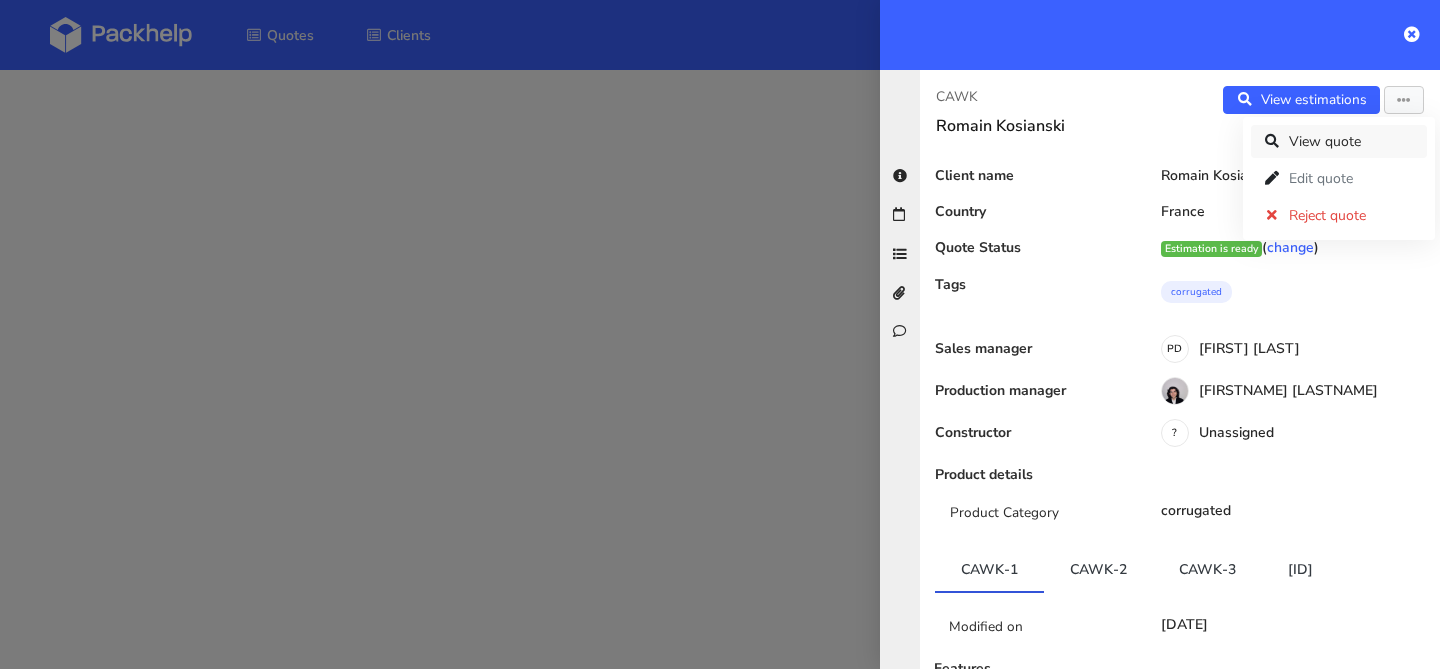 click on "View quote" at bounding box center (1339, 141) 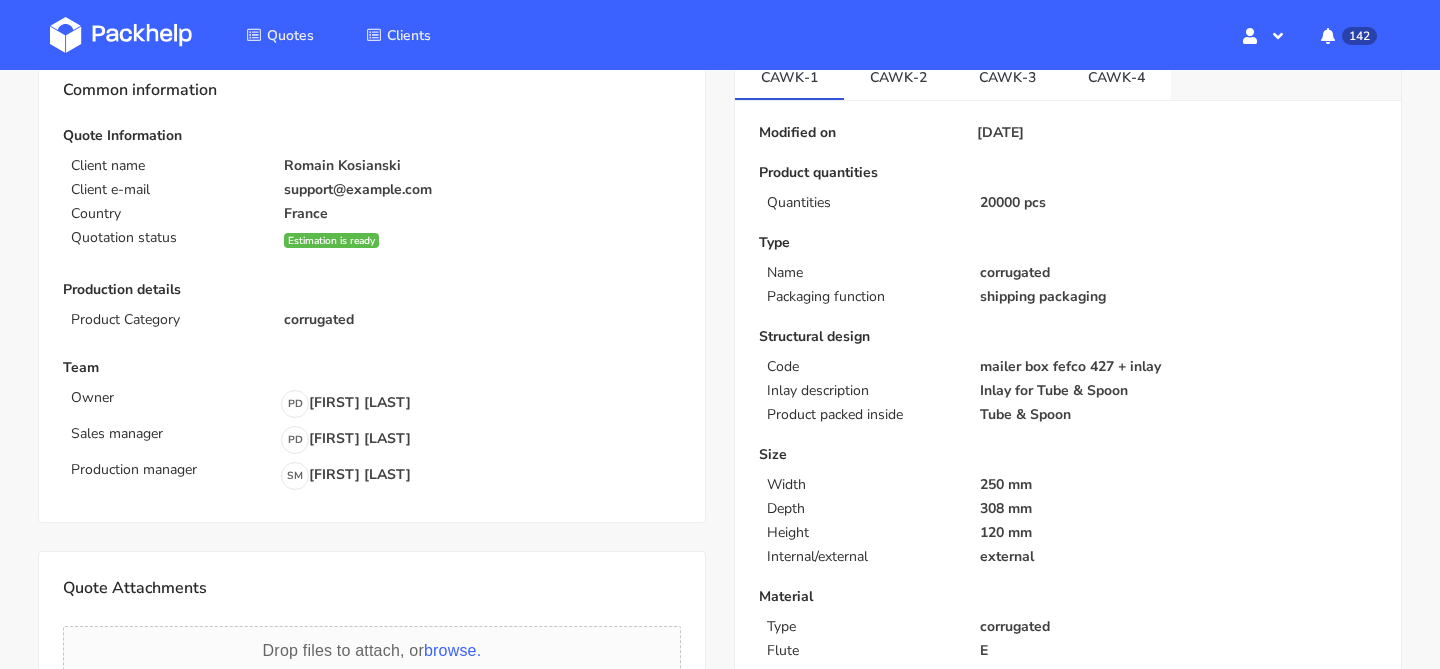 scroll, scrollTop: 0, scrollLeft: 0, axis: both 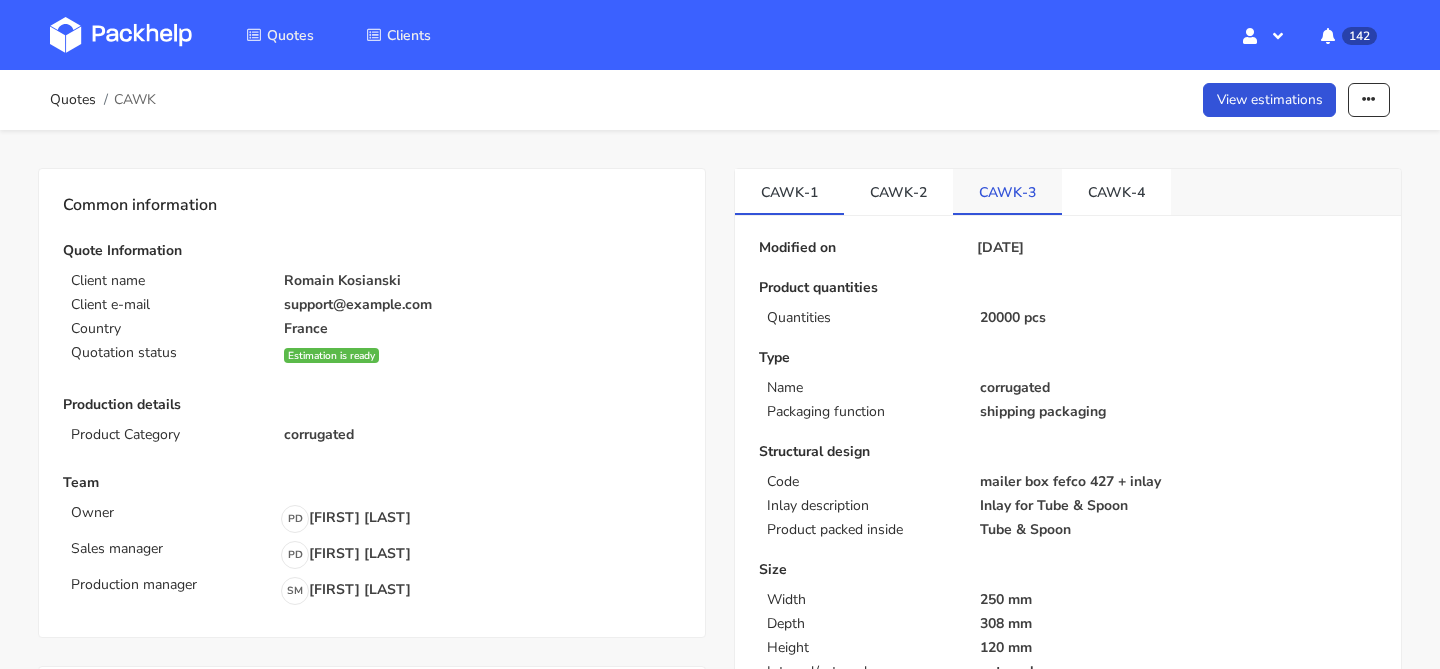 click on "CAWK-3" at bounding box center [1007, 191] 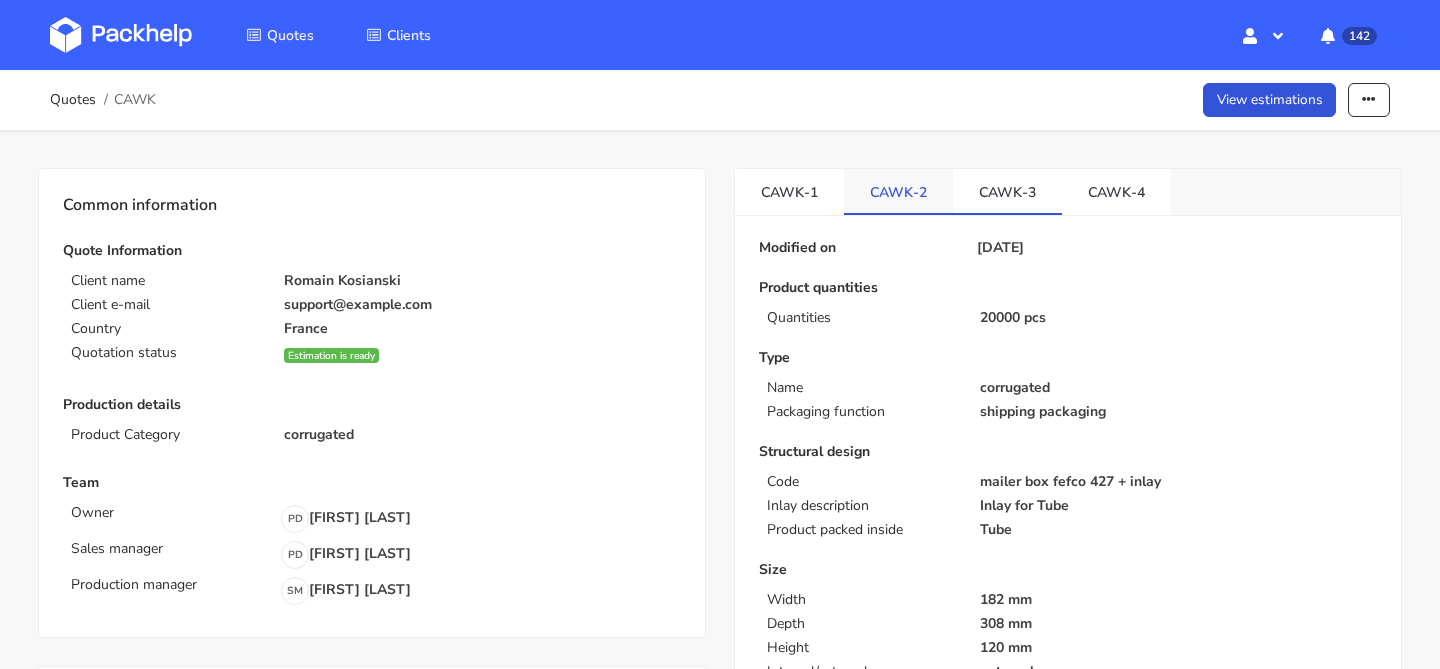 click on "CAWK-2" at bounding box center (898, 191) 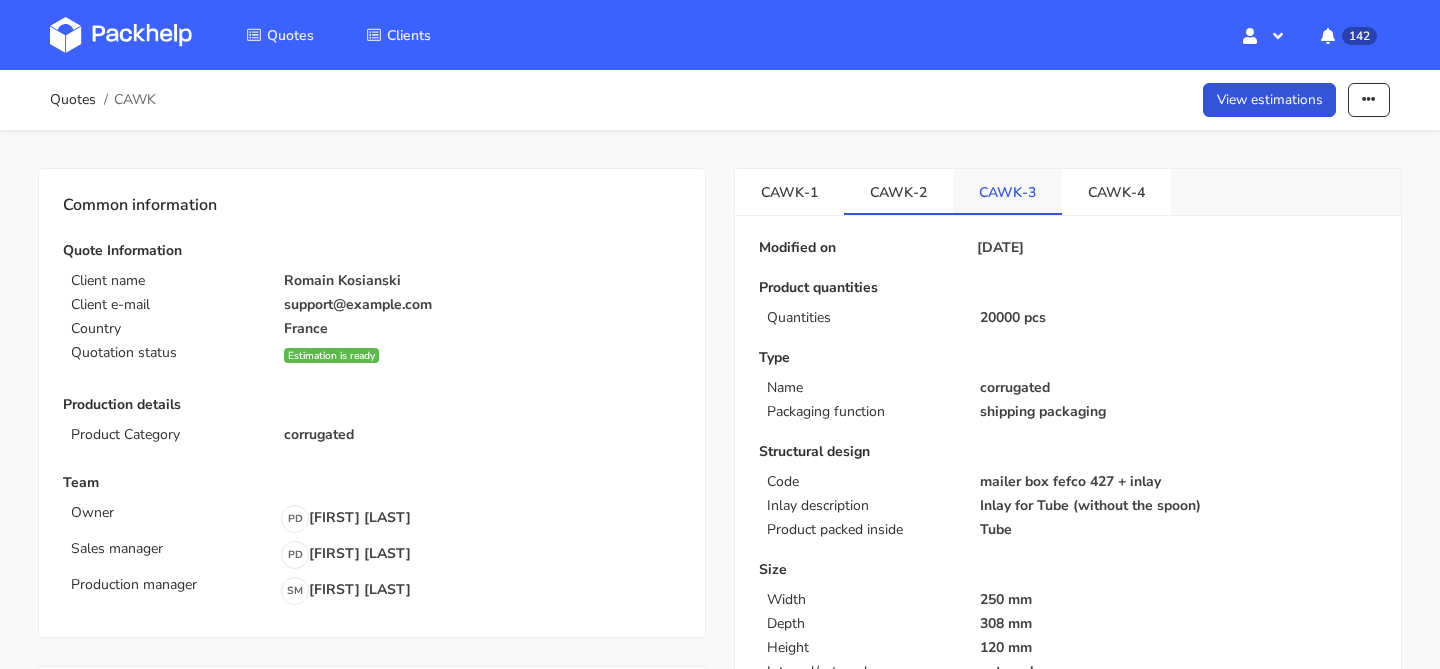 click on "CAWK-3" at bounding box center [1007, 191] 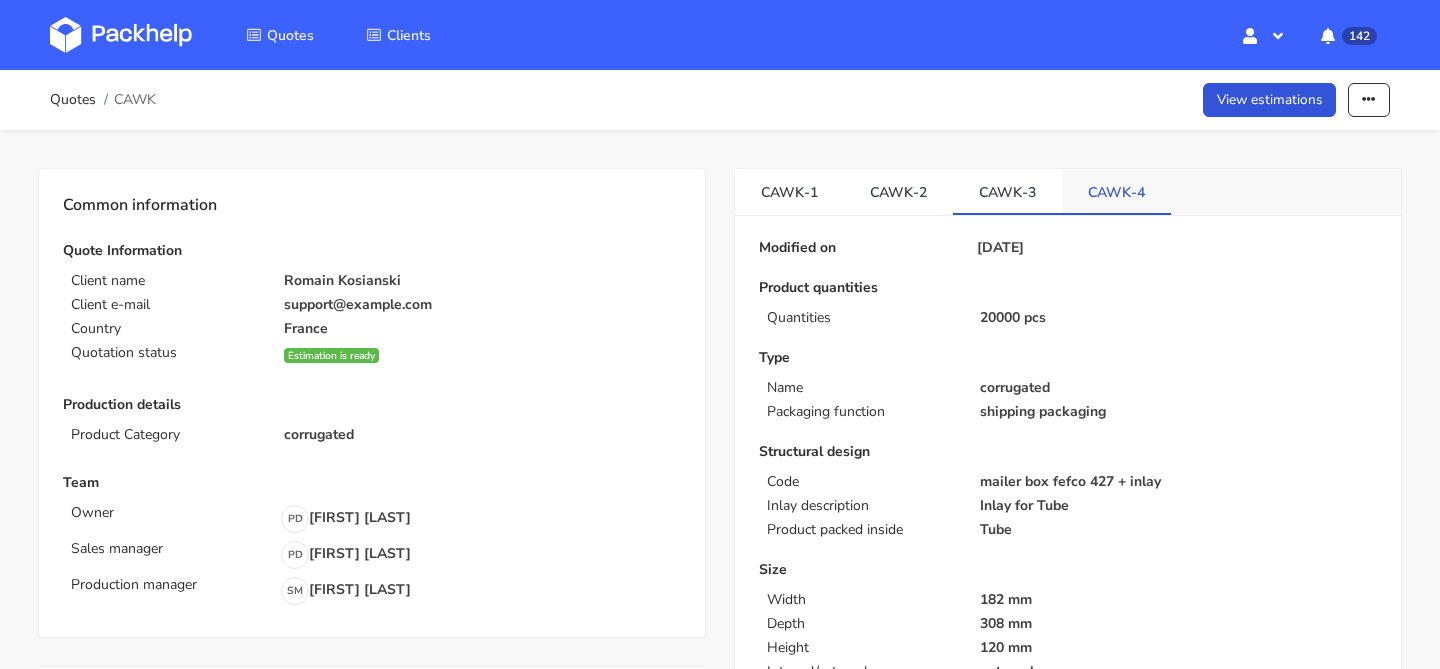 click on "CAWK-4" at bounding box center [1116, 191] 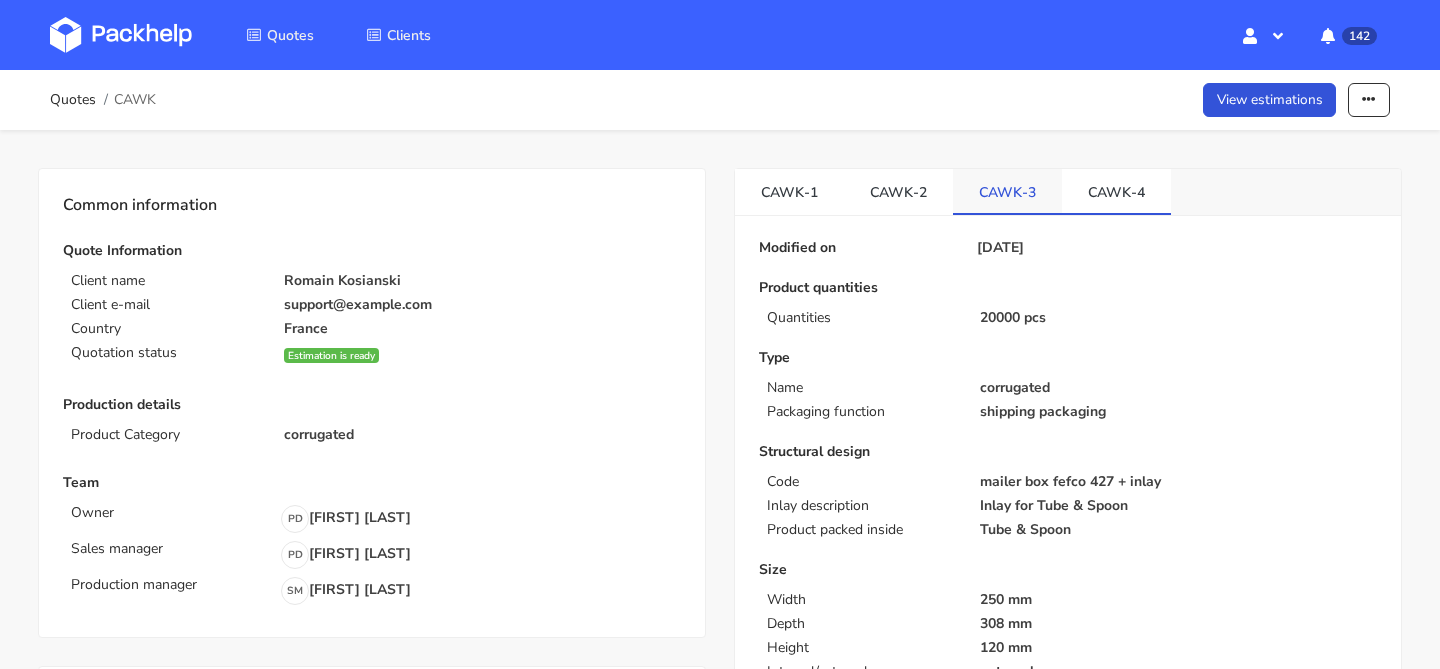 click on "CAWK-3" at bounding box center [1007, 191] 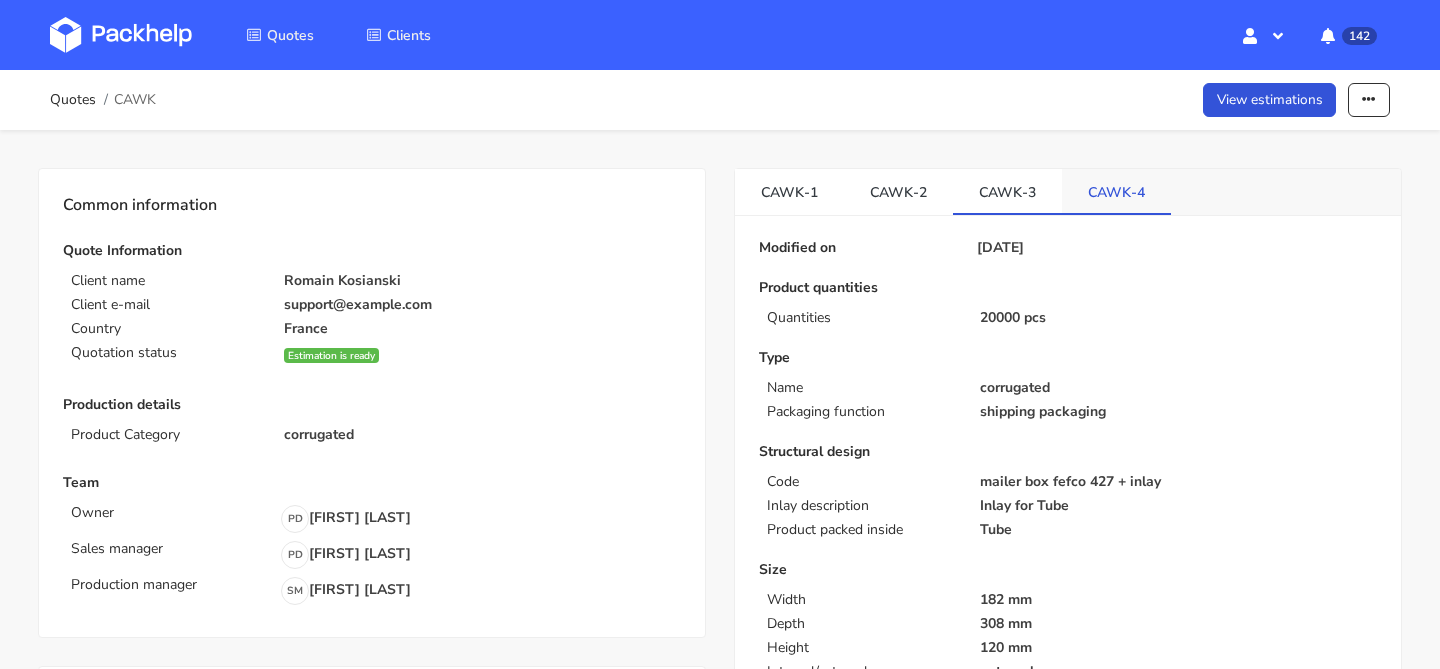 click on "CAWK-4" at bounding box center (1116, 191) 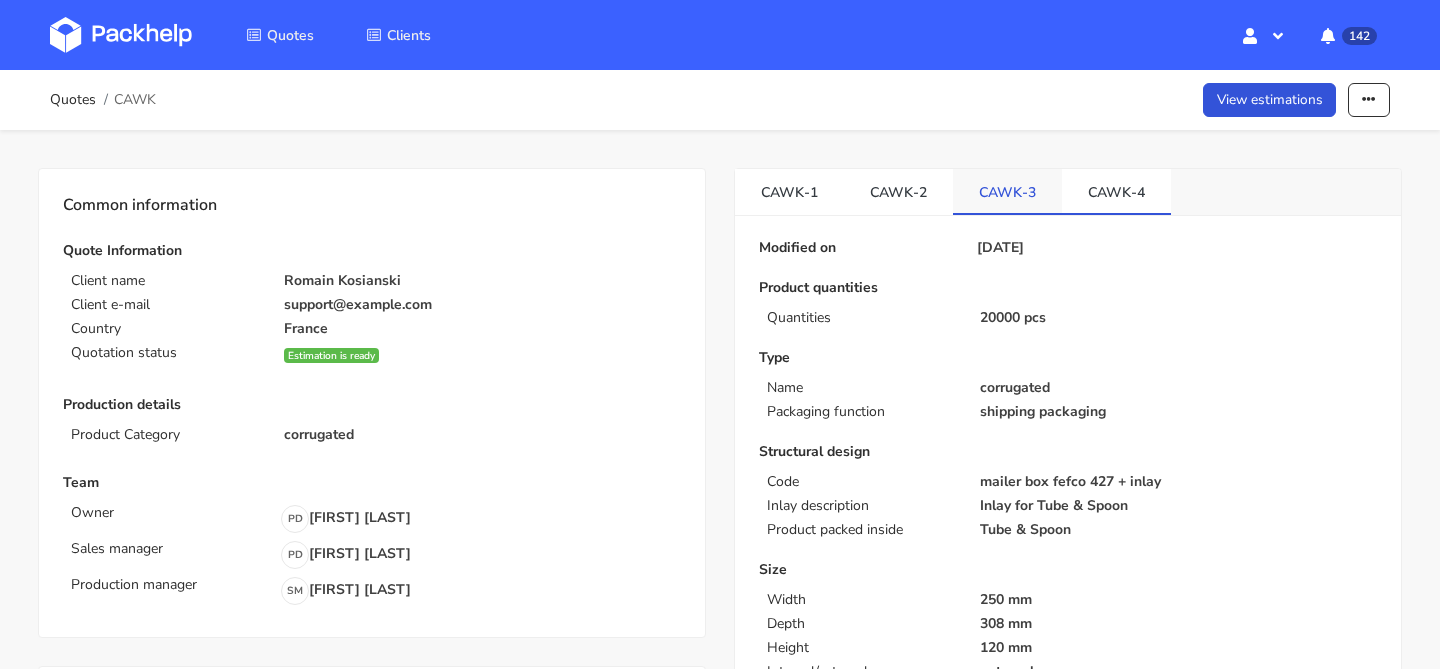 click on "CAWK-3" at bounding box center (1007, 191) 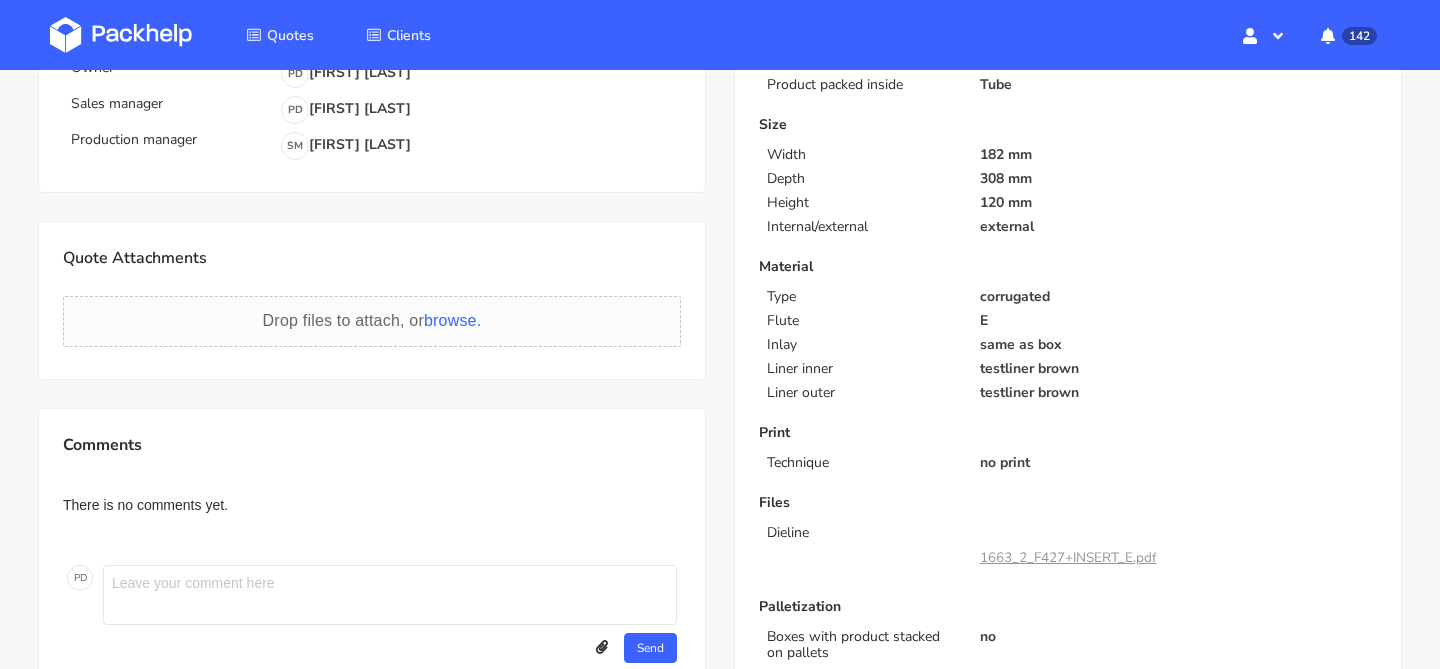 scroll, scrollTop: 0, scrollLeft: 0, axis: both 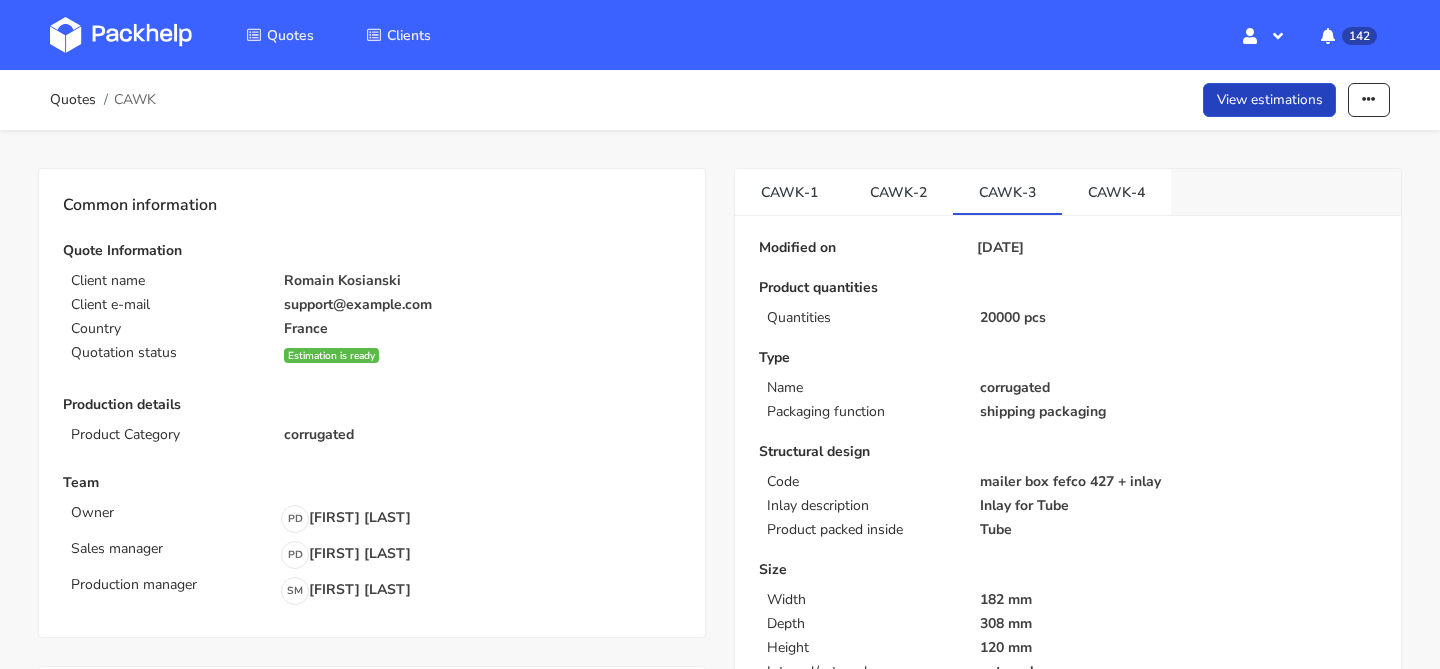 click on "View estimations" at bounding box center [1270, 100] 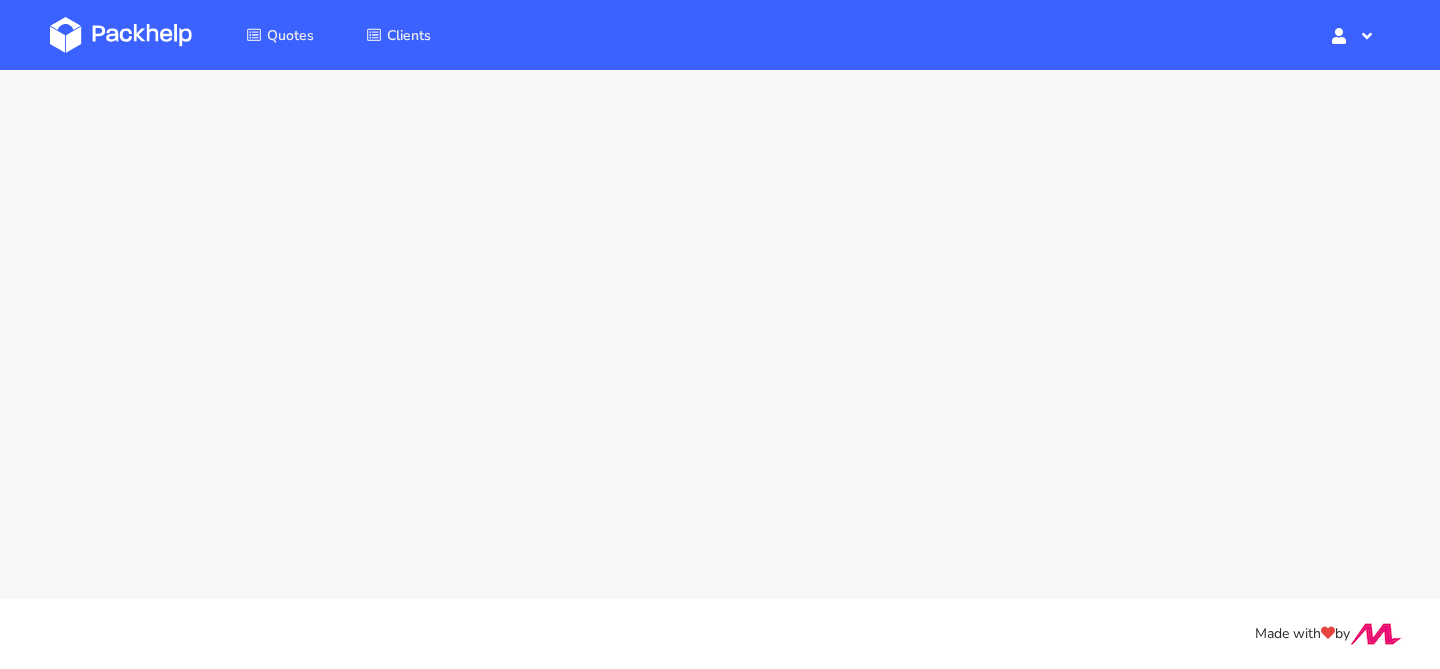 scroll, scrollTop: 0, scrollLeft: 0, axis: both 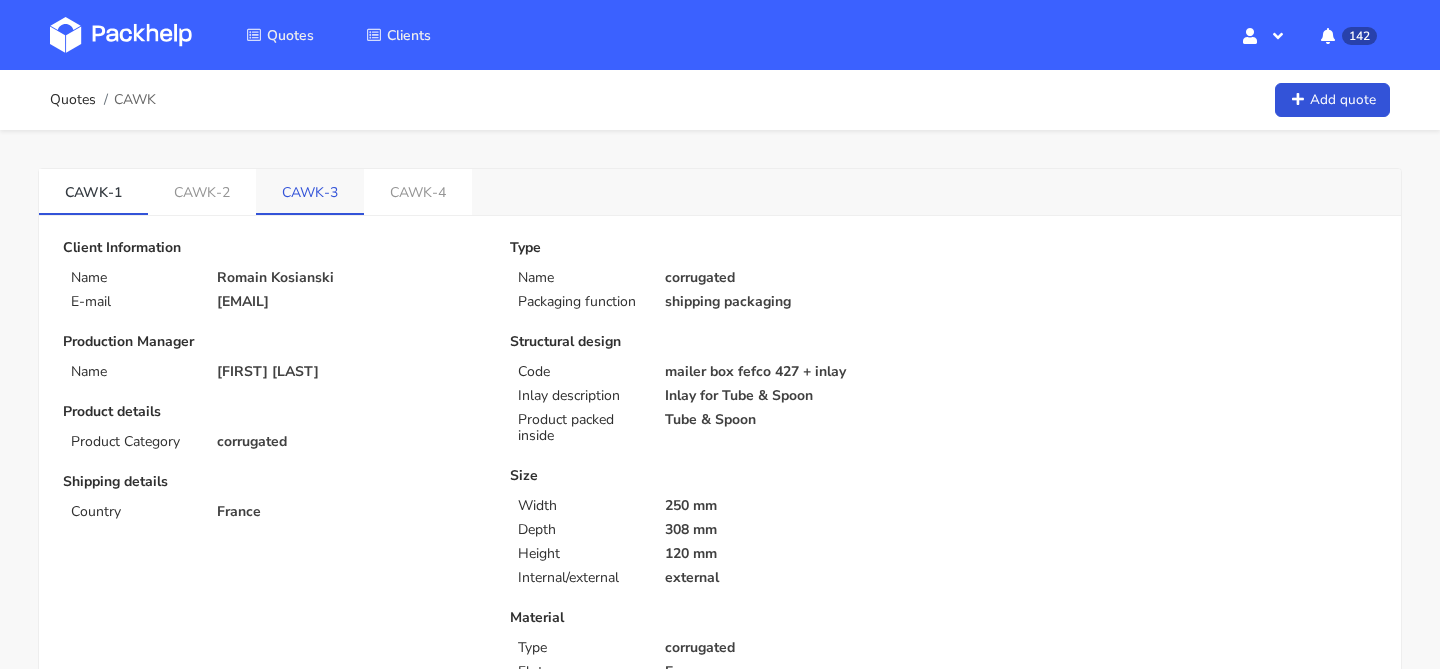 click on "CAWK-3" at bounding box center (310, 191) 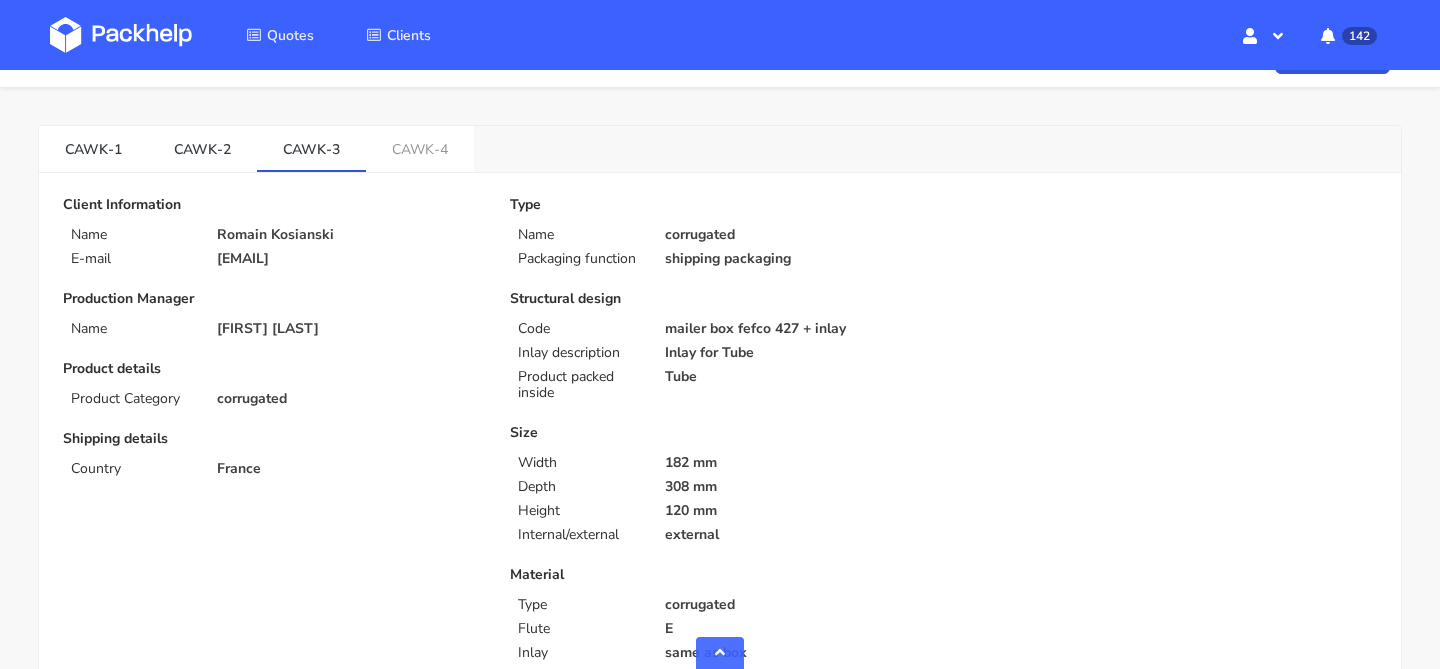 scroll, scrollTop: 0, scrollLeft: 0, axis: both 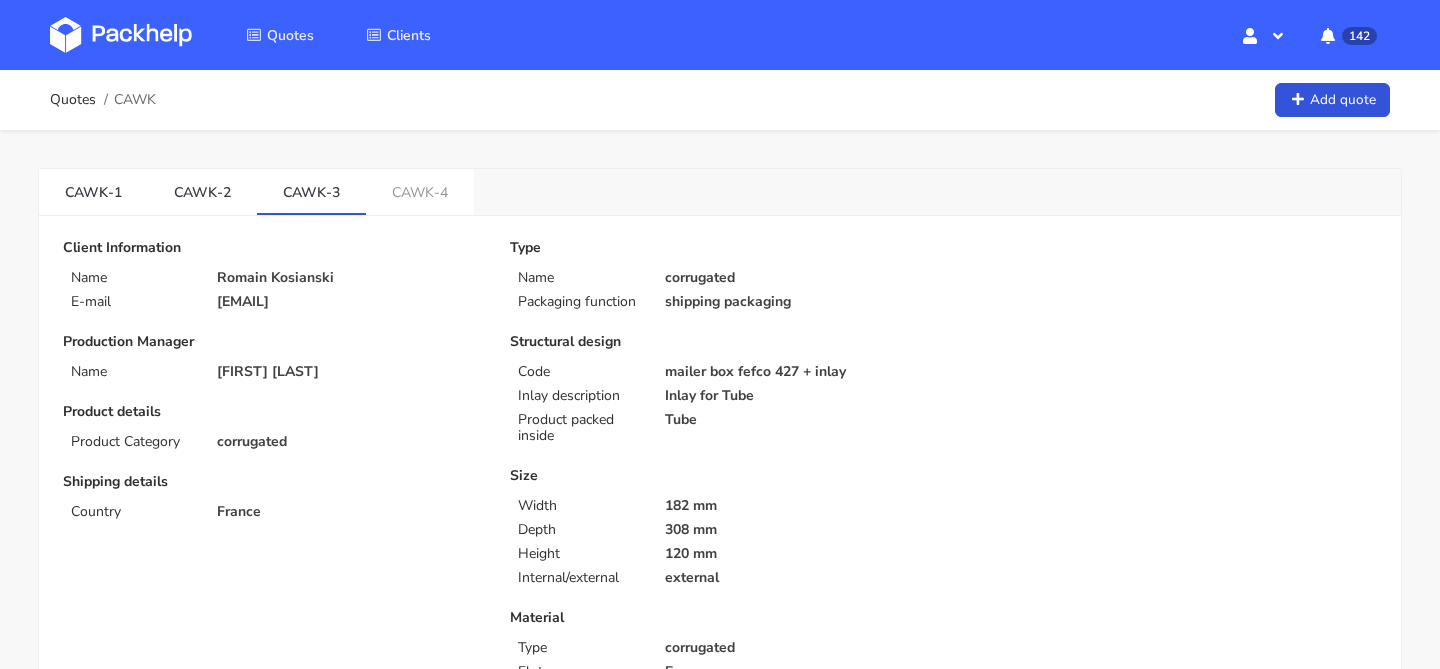 click at bounding box center (121, 35) 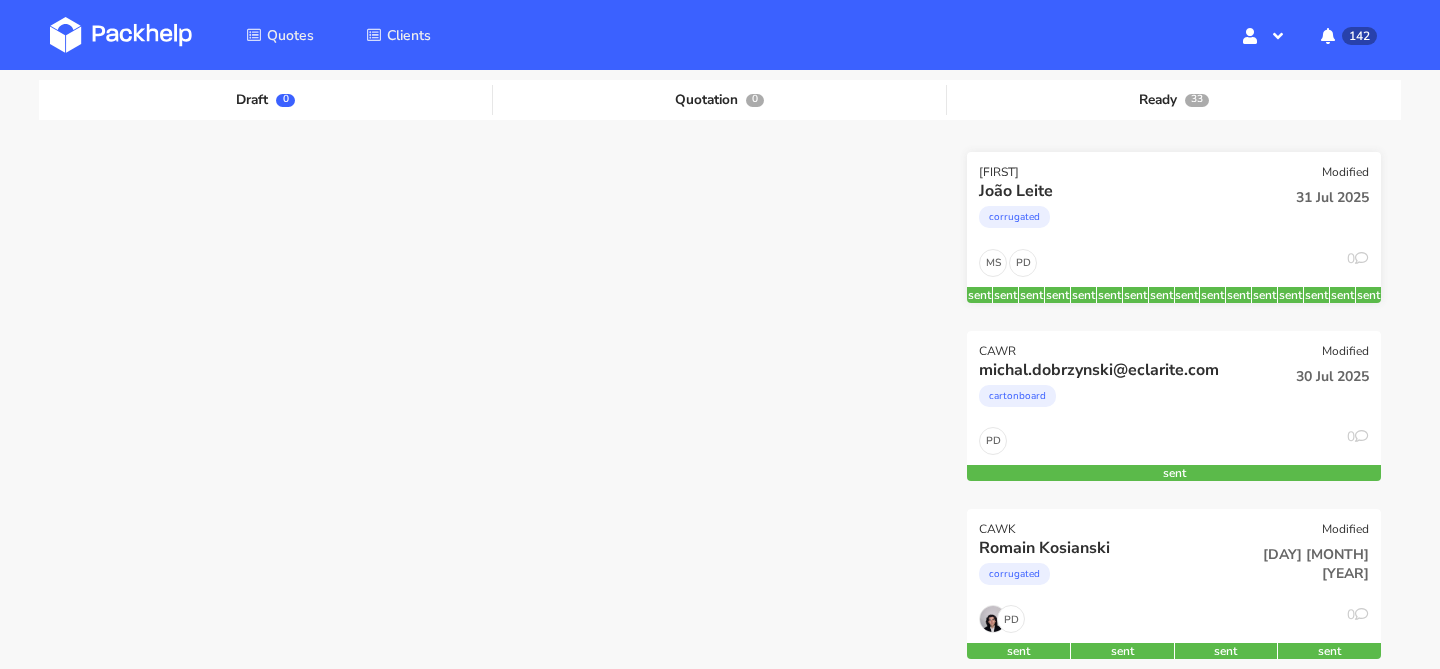 scroll, scrollTop: 285, scrollLeft: 0, axis: vertical 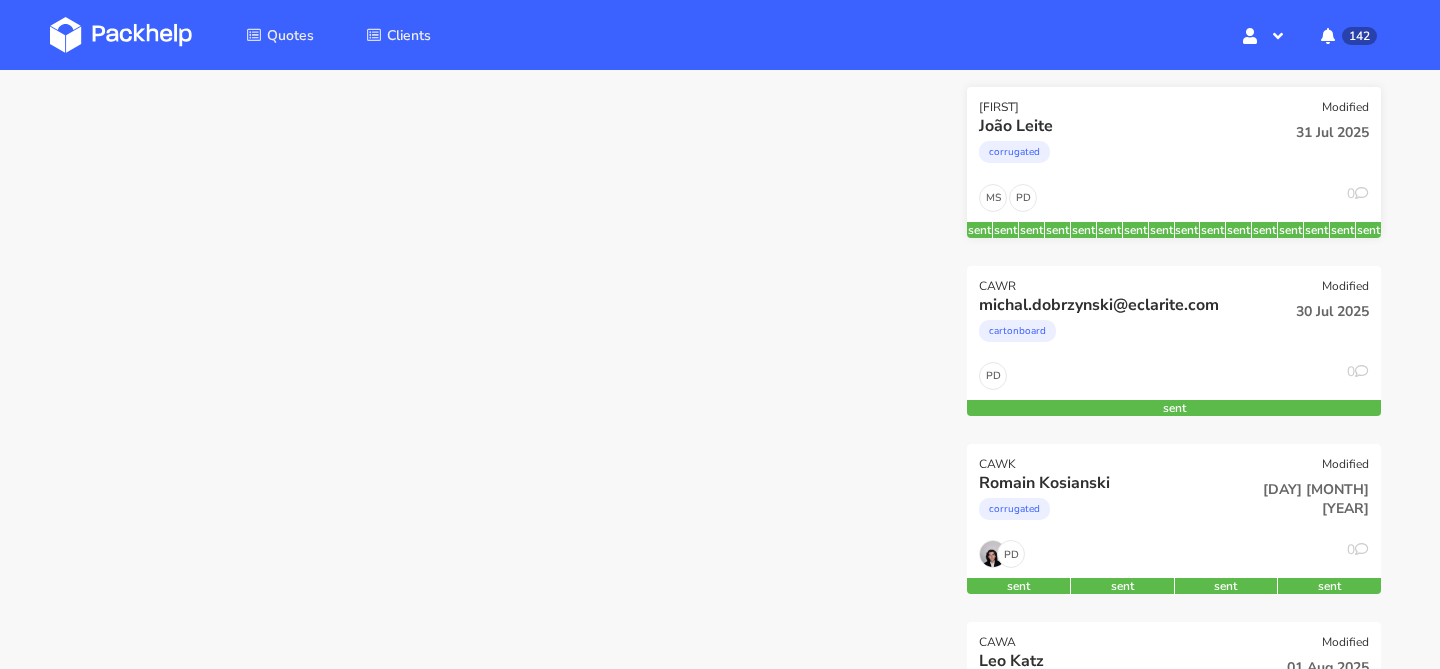 click on "corrugated" at bounding box center [1111, 514] 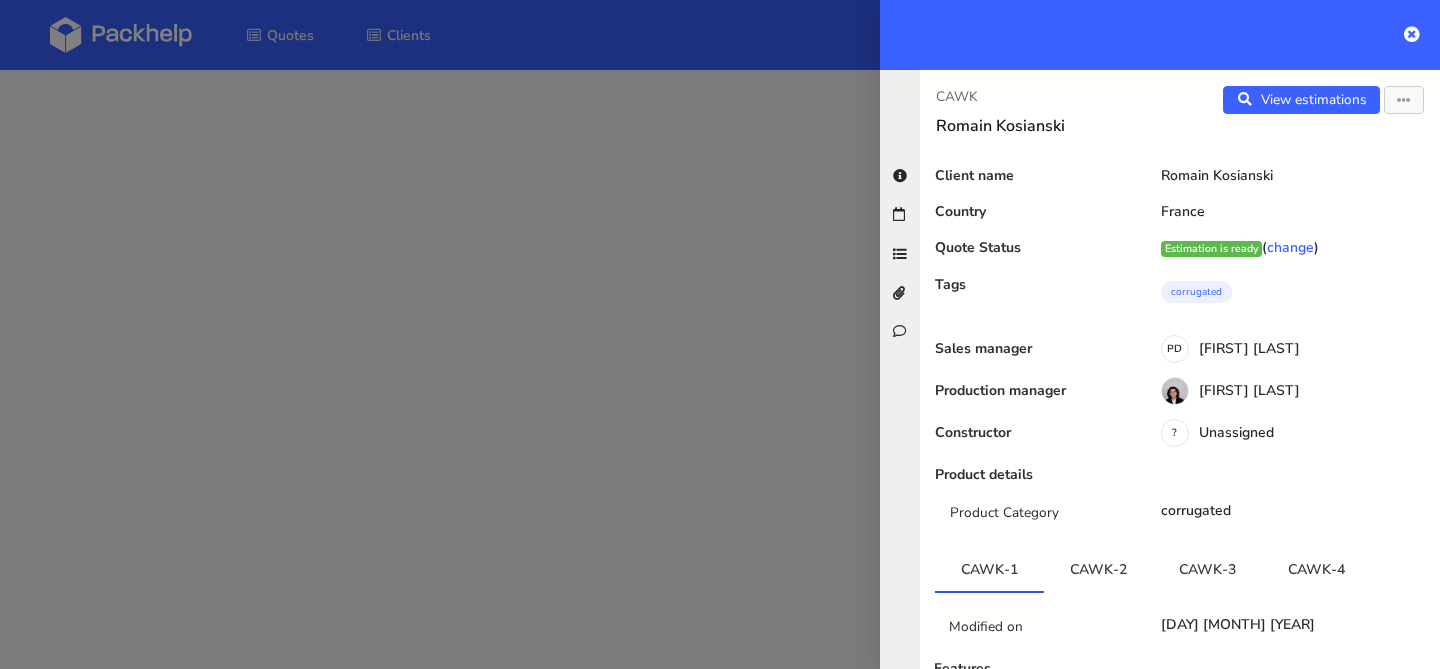 click at bounding box center (720, 334) 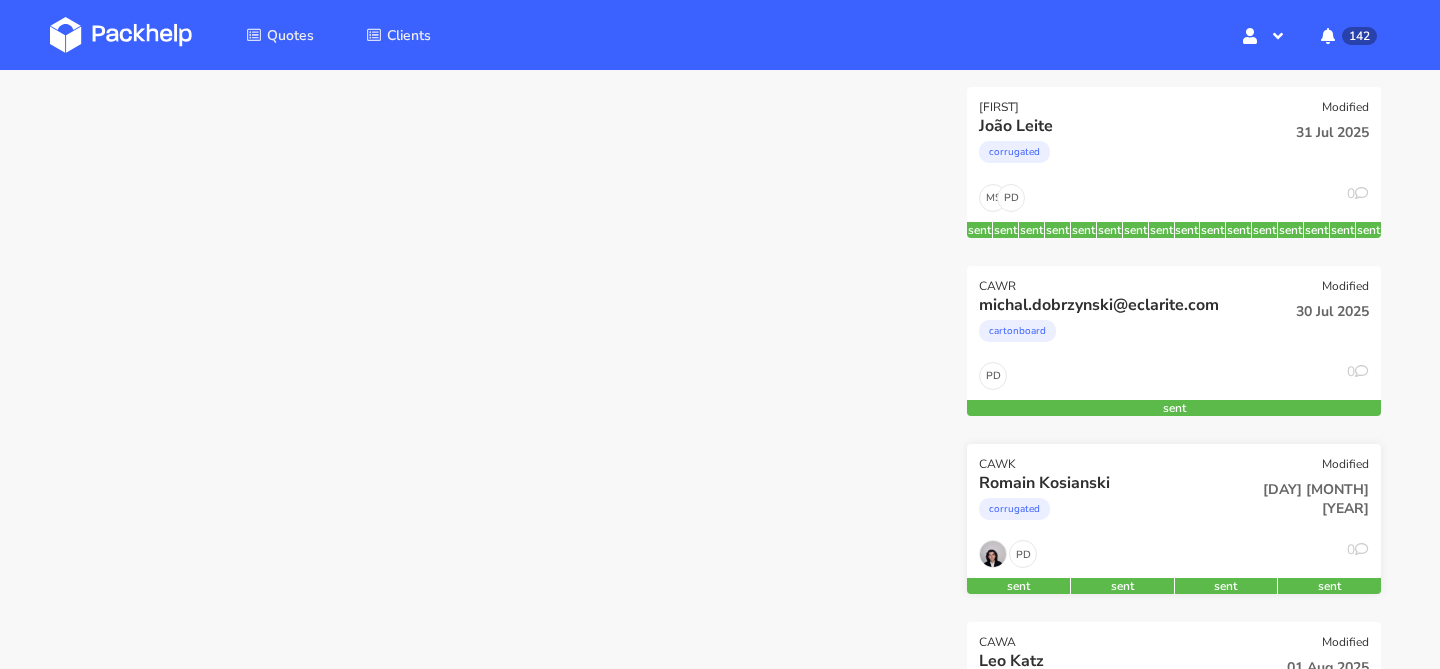 drag, startPoint x: 1203, startPoint y: 510, endPoint x: 1202, endPoint y: 498, distance: 12.0415945 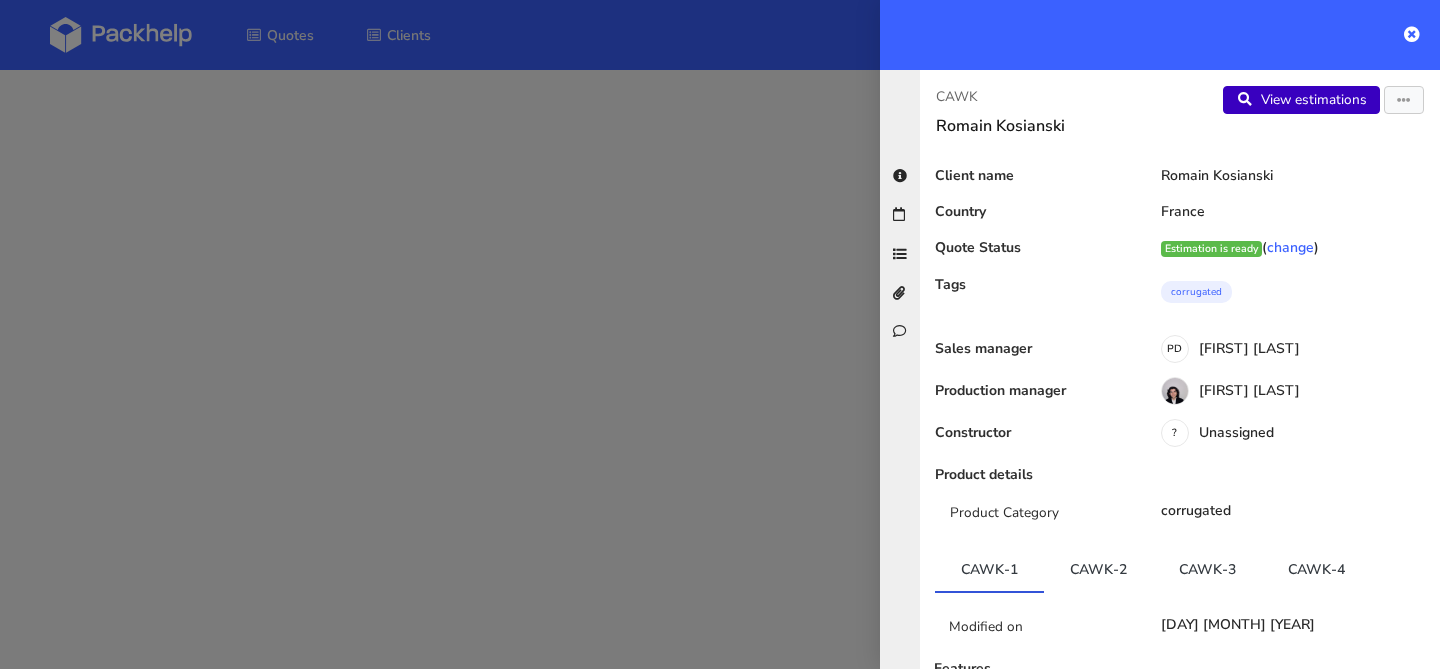 click on "View estimations" at bounding box center (1301, 100) 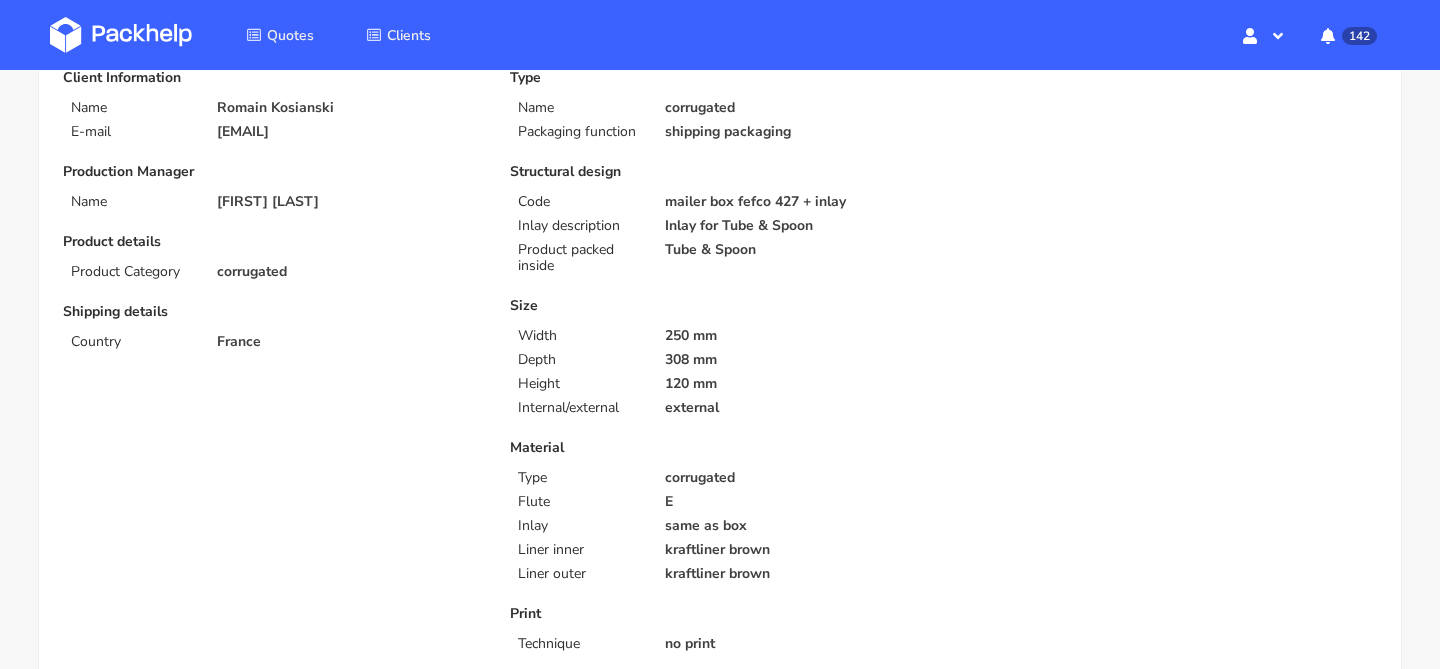 scroll, scrollTop: 0, scrollLeft: 0, axis: both 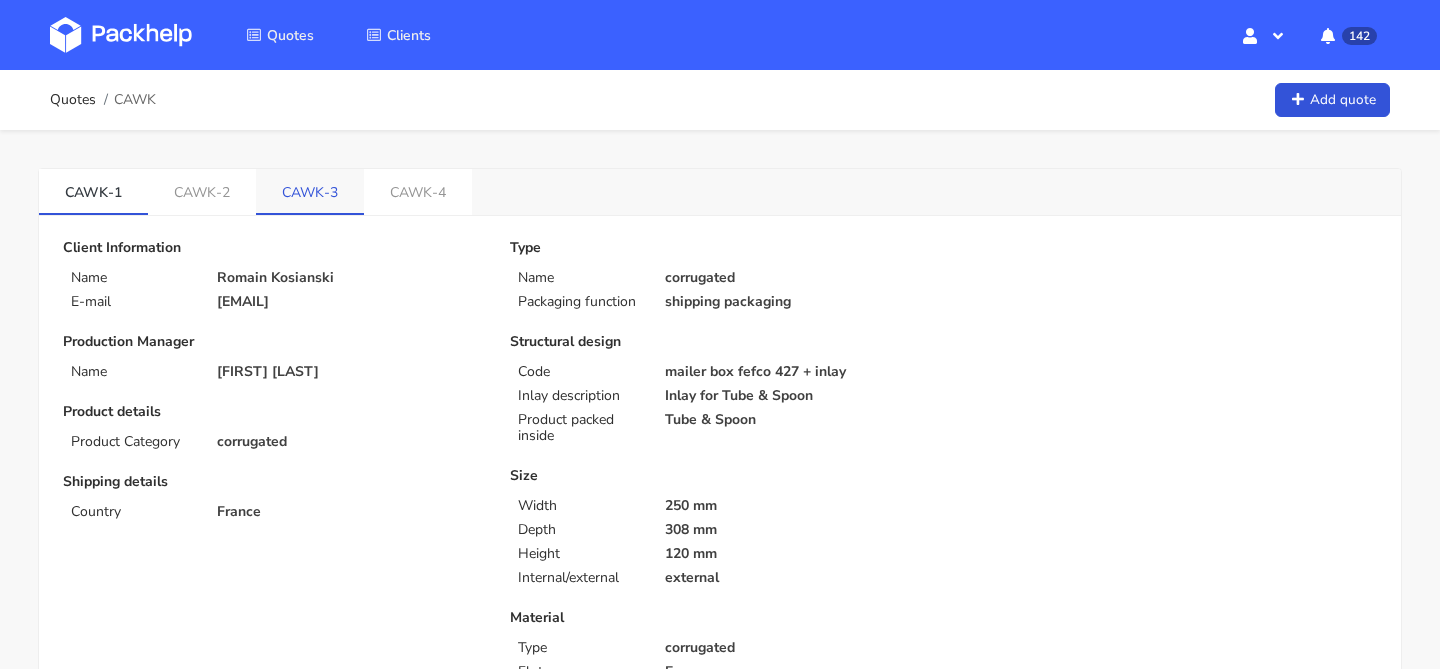 click on "CAWK-3" at bounding box center (310, 191) 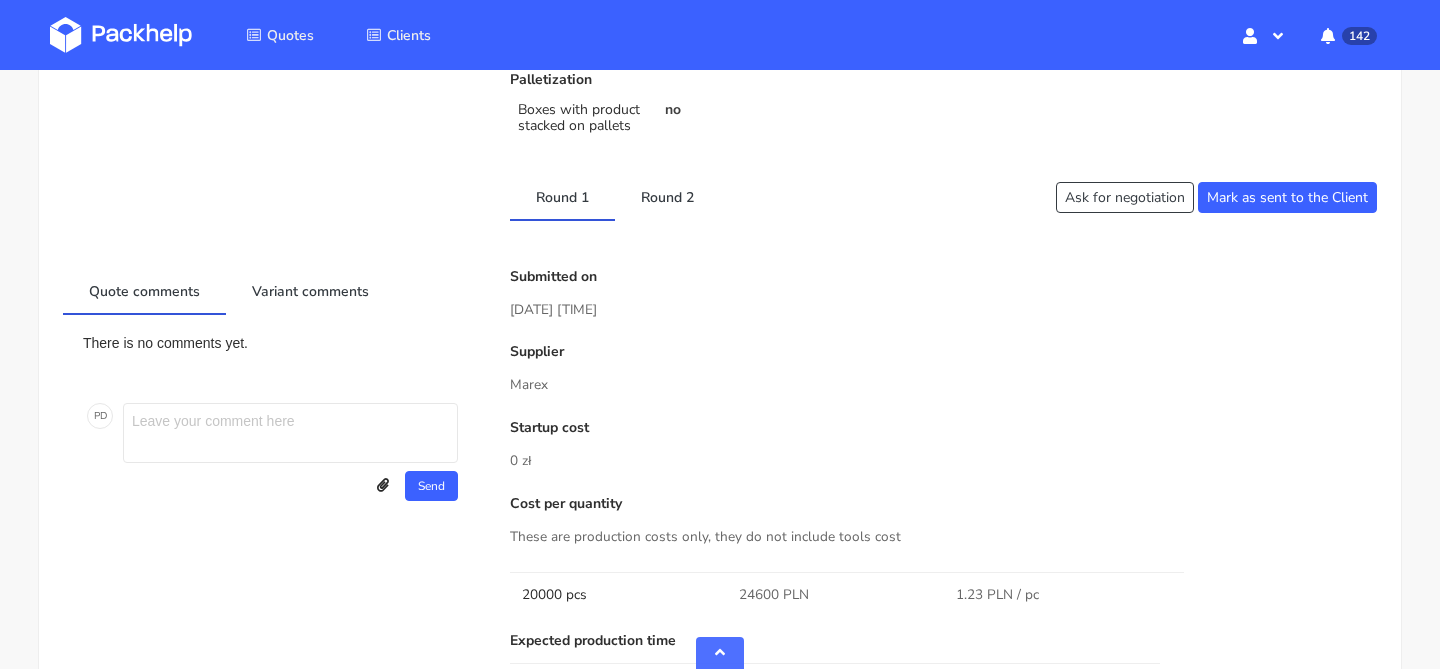 scroll, scrollTop: 858, scrollLeft: 0, axis: vertical 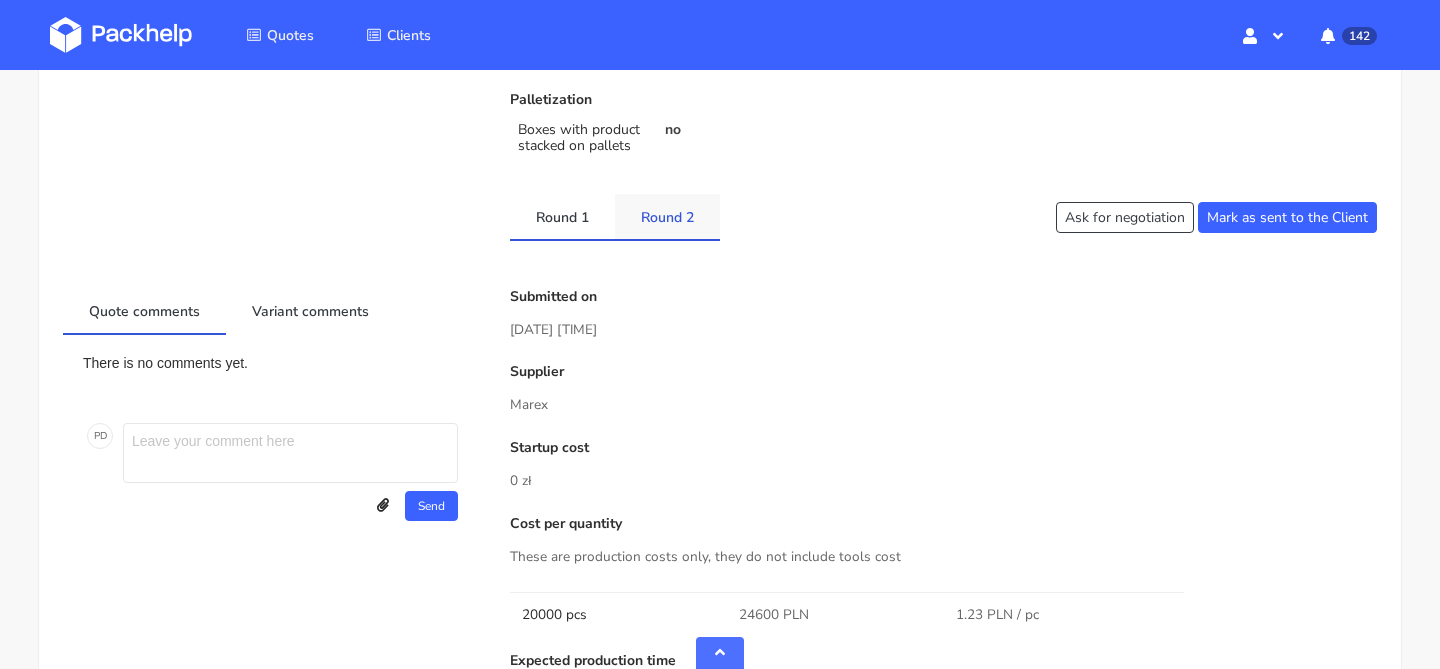 click on "Round 2" at bounding box center (667, 216) 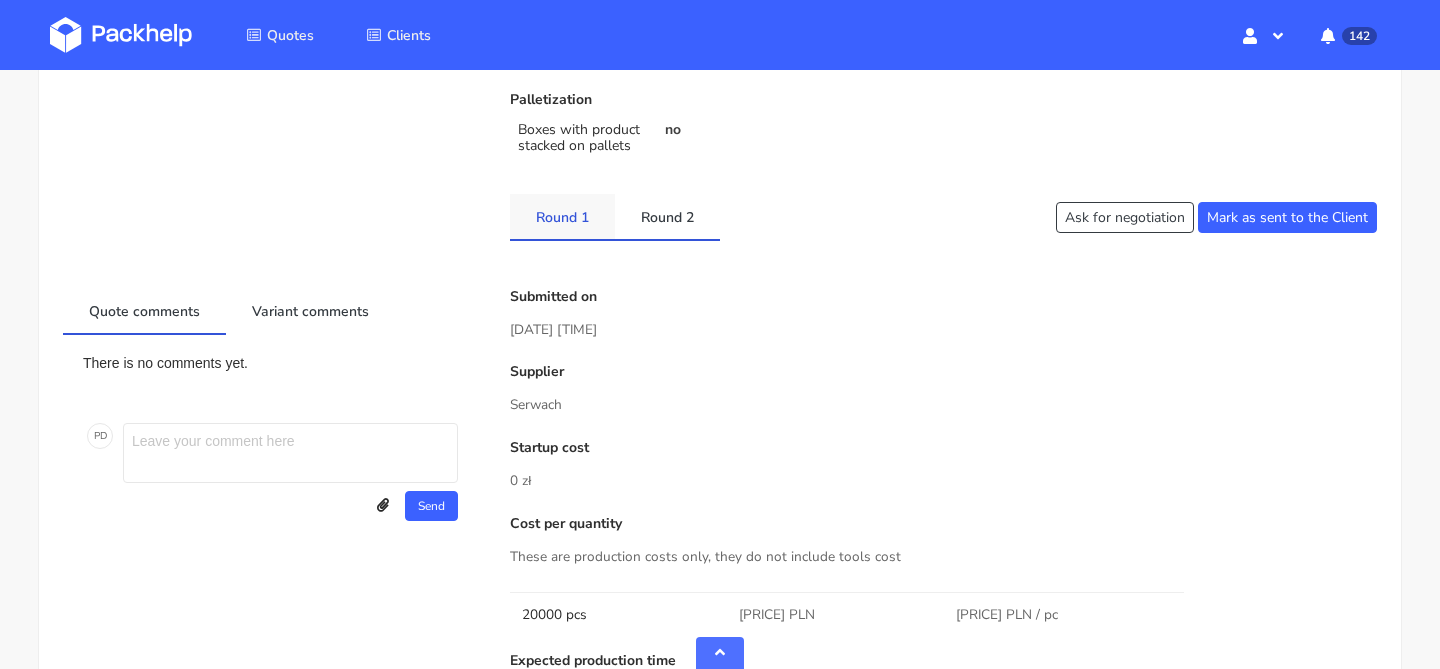 click on "Round 1" at bounding box center [562, 216] 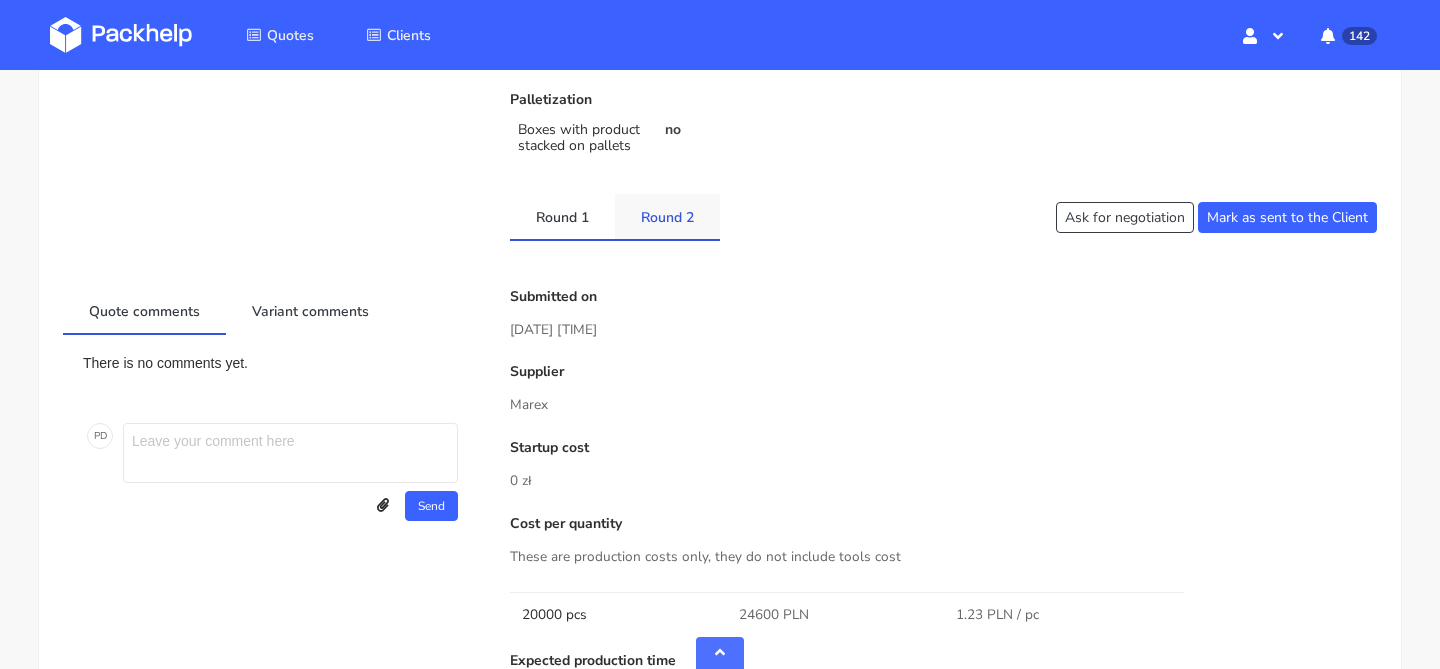 click on "Round 2" at bounding box center (667, 216) 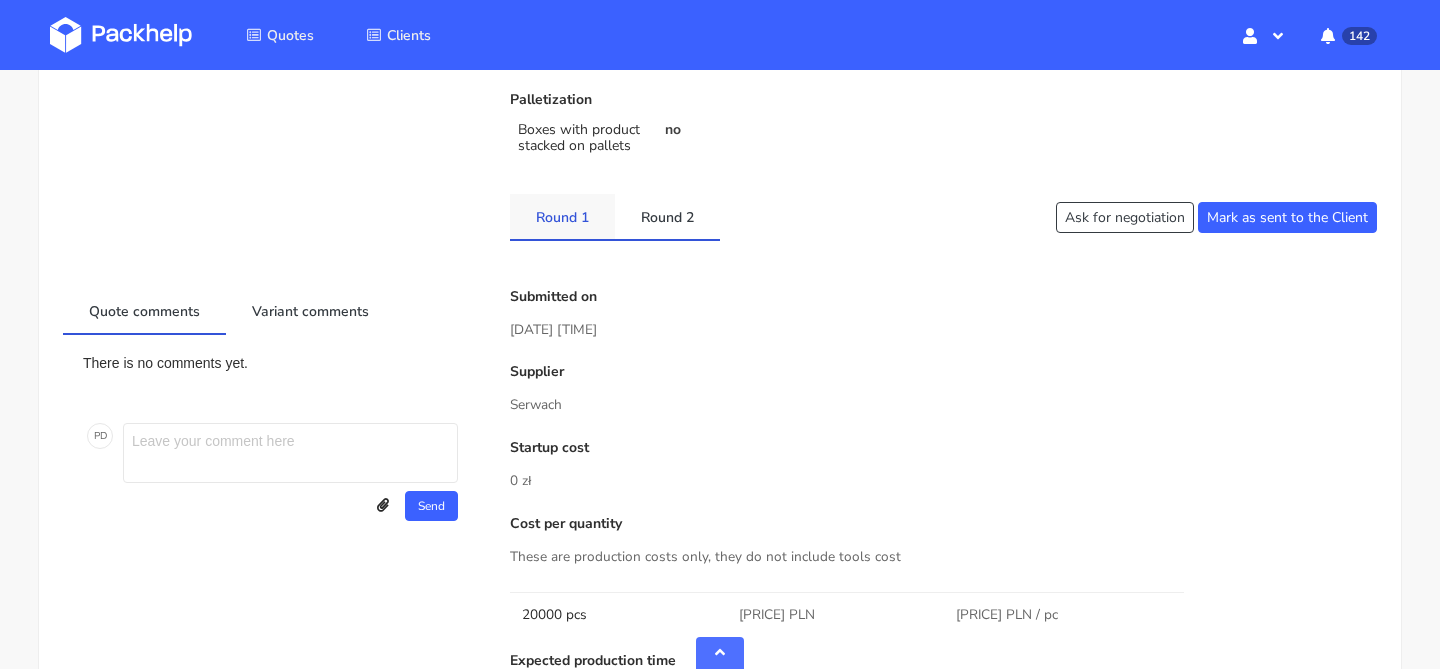 click on "Round 1" at bounding box center (562, 216) 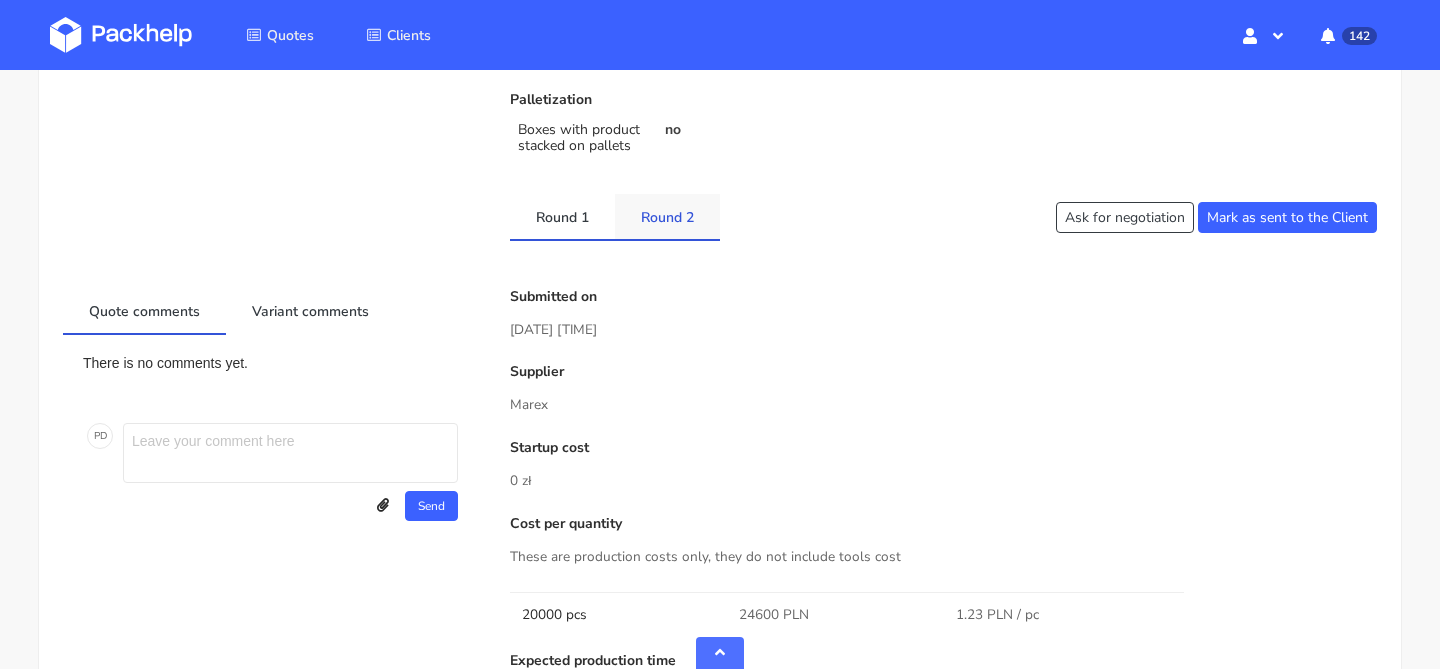 click on "Round 2" at bounding box center [667, 216] 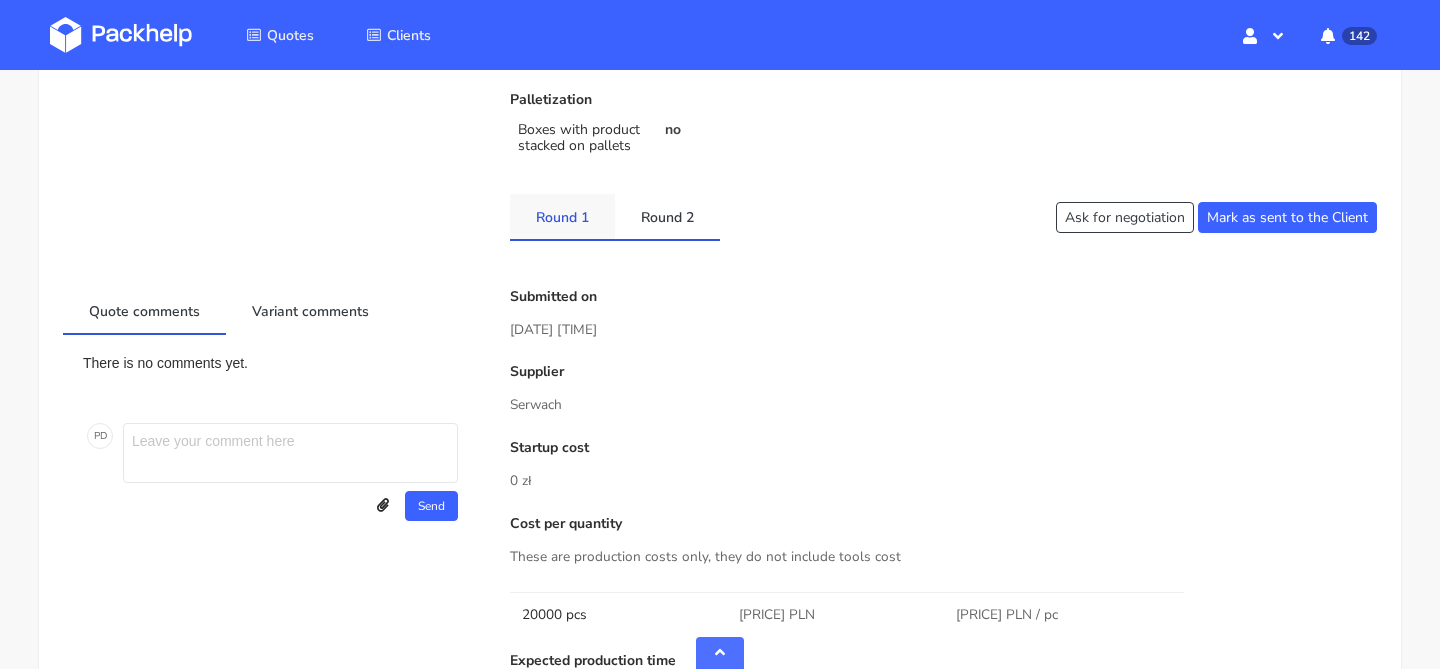 click on "Round 1" at bounding box center (562, 216) 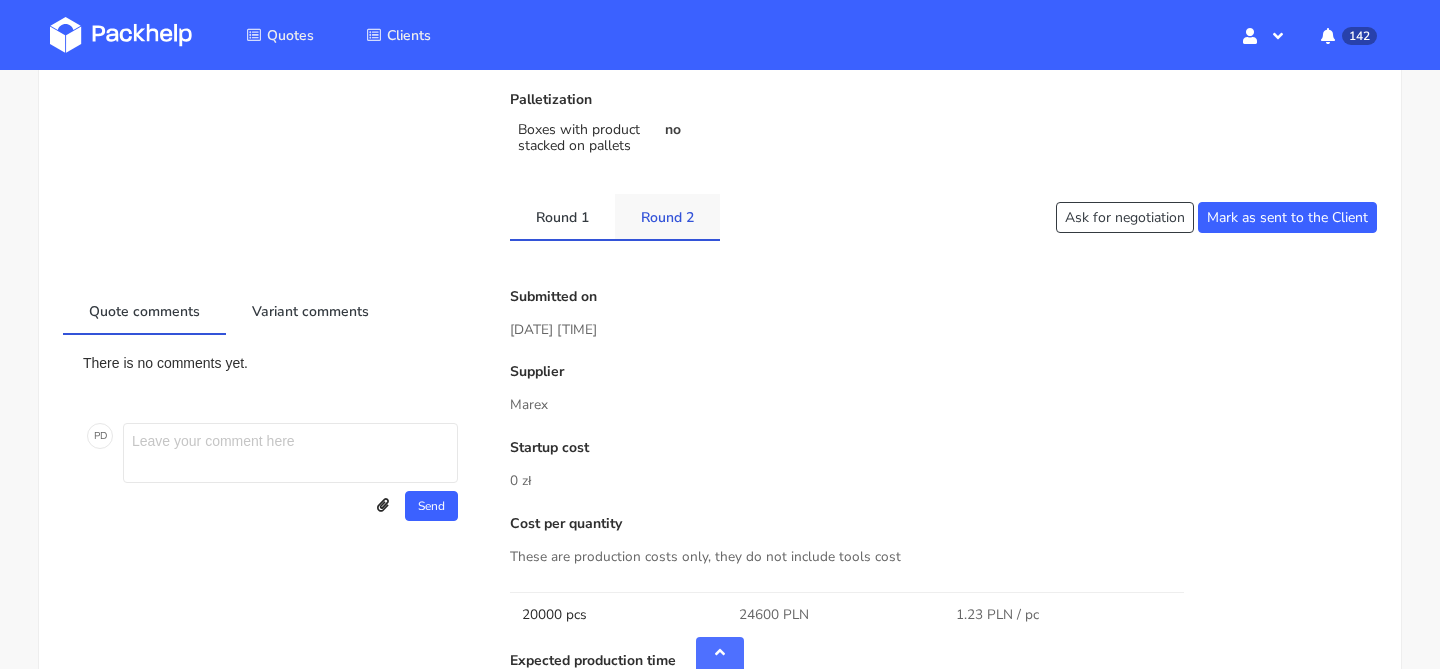 click on "Round 2" at bounding box center [667, 216] 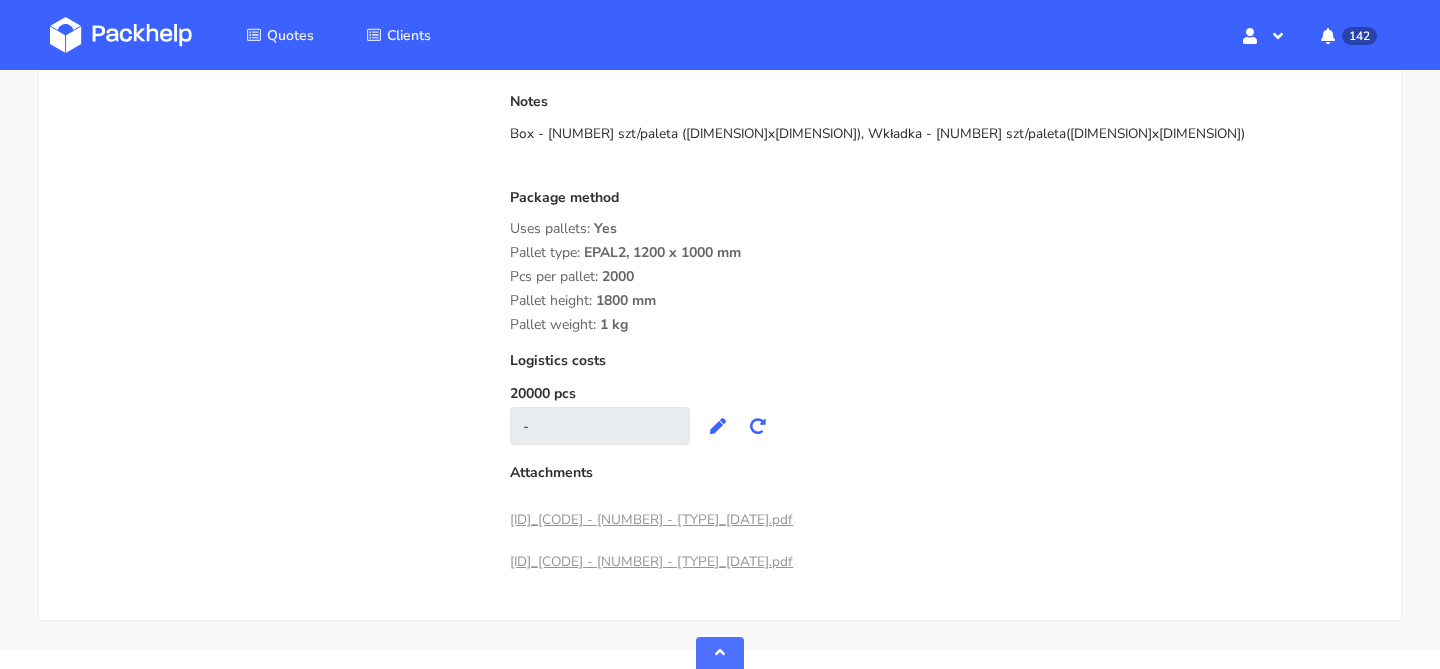 scroll, scrollTop: 1813, scrollLeft: 0, axis: vertical 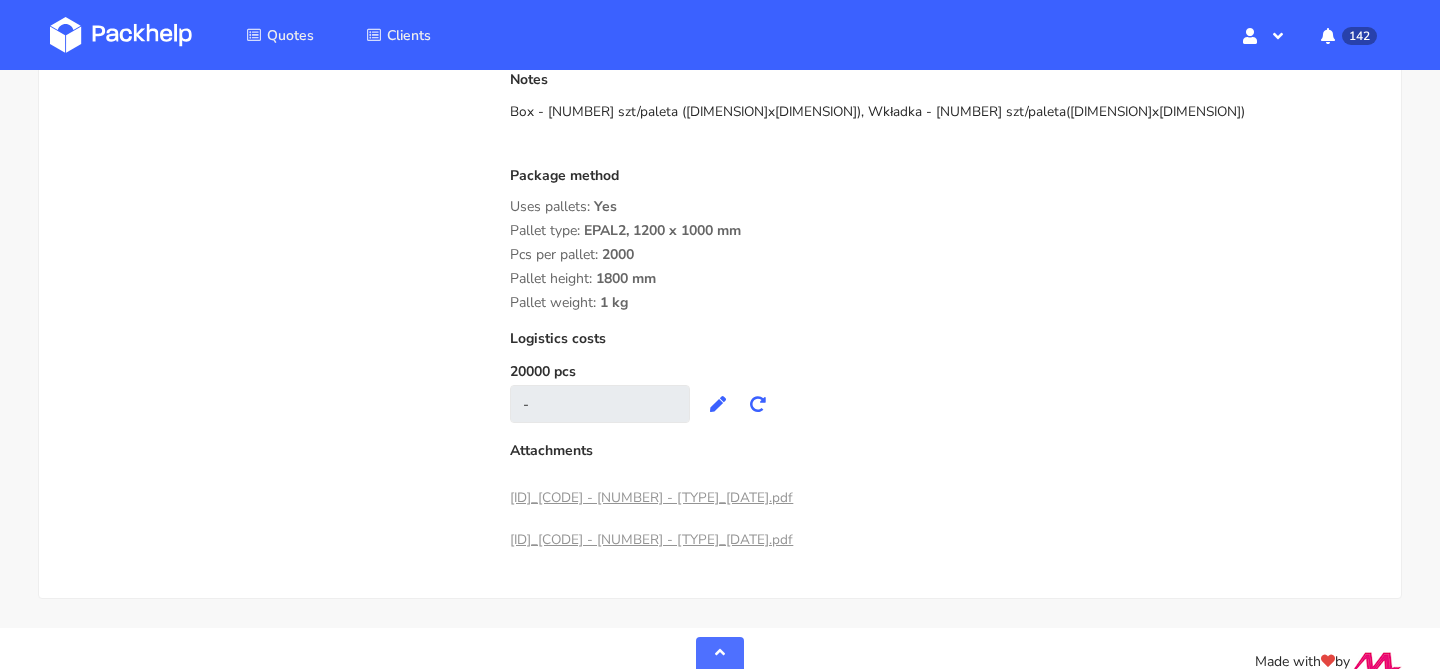 click on "[ID]_[CODE] - [NUMBER] - [TYPE]_[DATE].pdf" at bounding box center (651, 497) 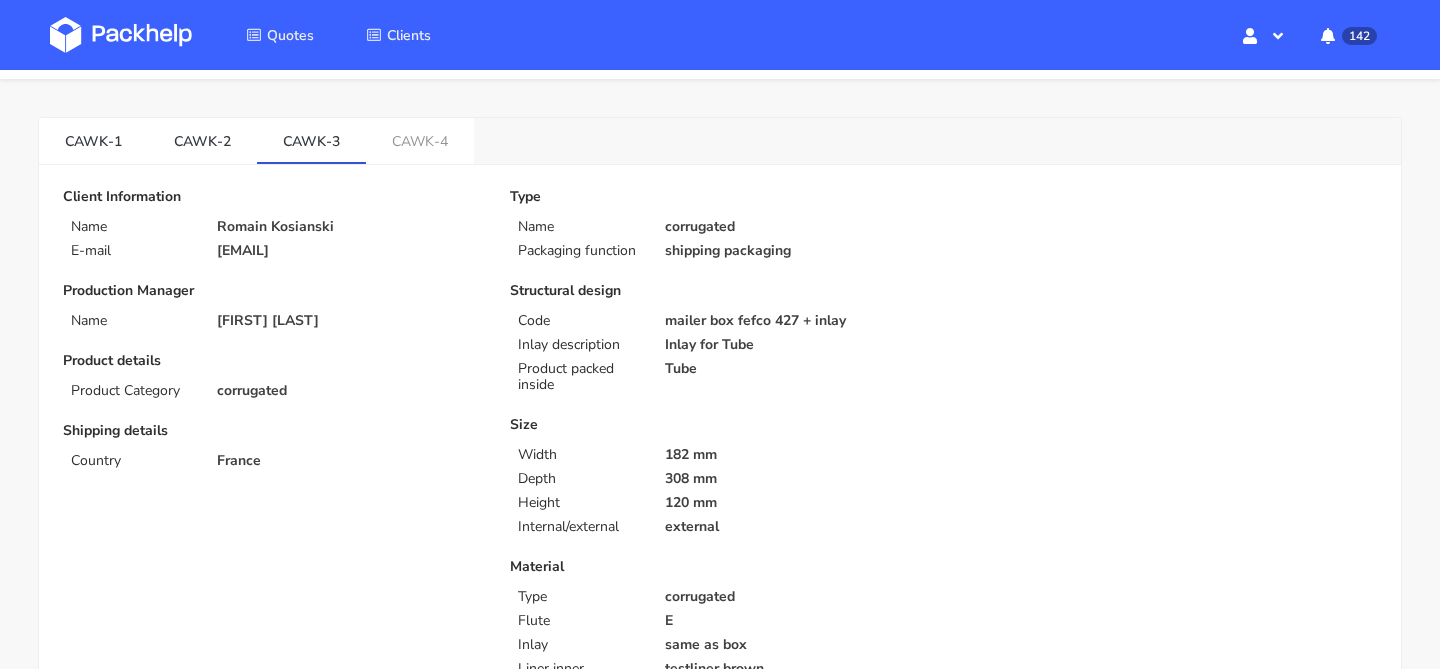 scroll, scrollTop: 0, scrollLeft: 0, axis: both 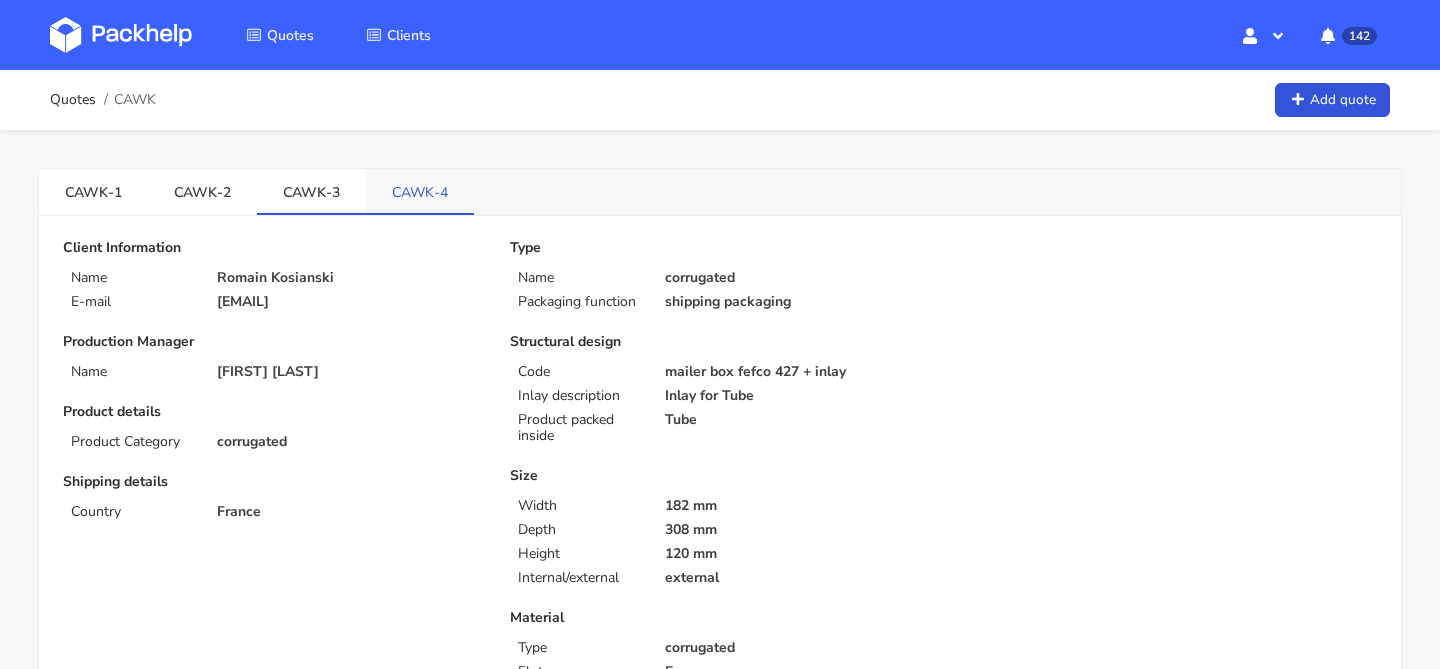 click on "CAWK-4" at bounding box center [420, 191] 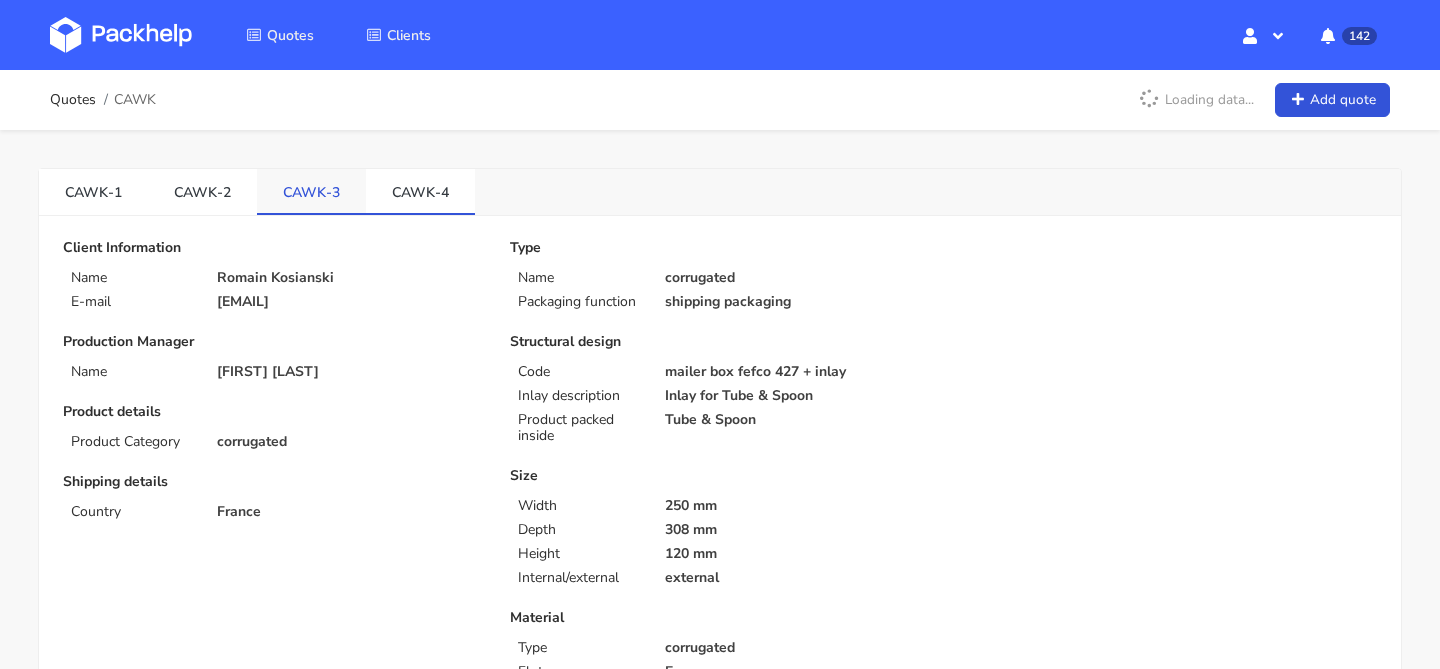 click on "CAWK-3" at bounding box center [311, 191] 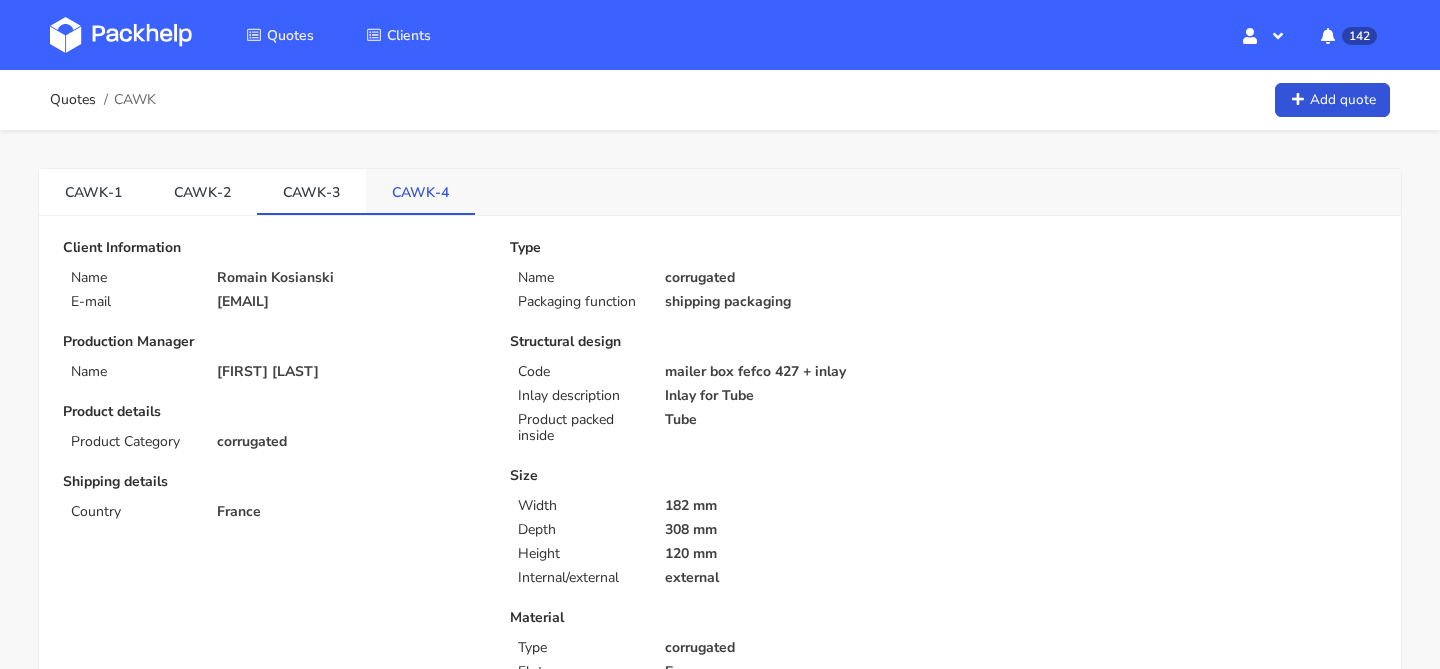 click on "CAWK-4" at bounding box center (420, 191) 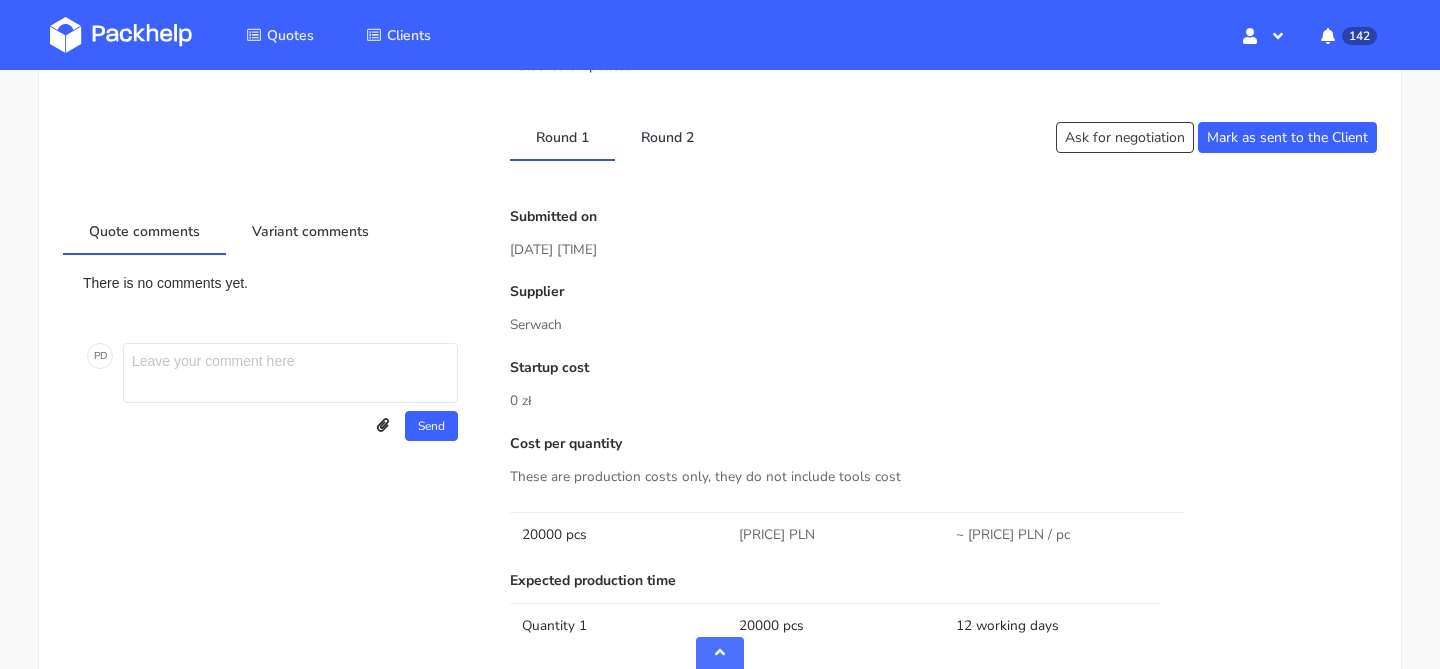 scroll, scrollTop: 931, scrollLeft: 0, axis: vertical 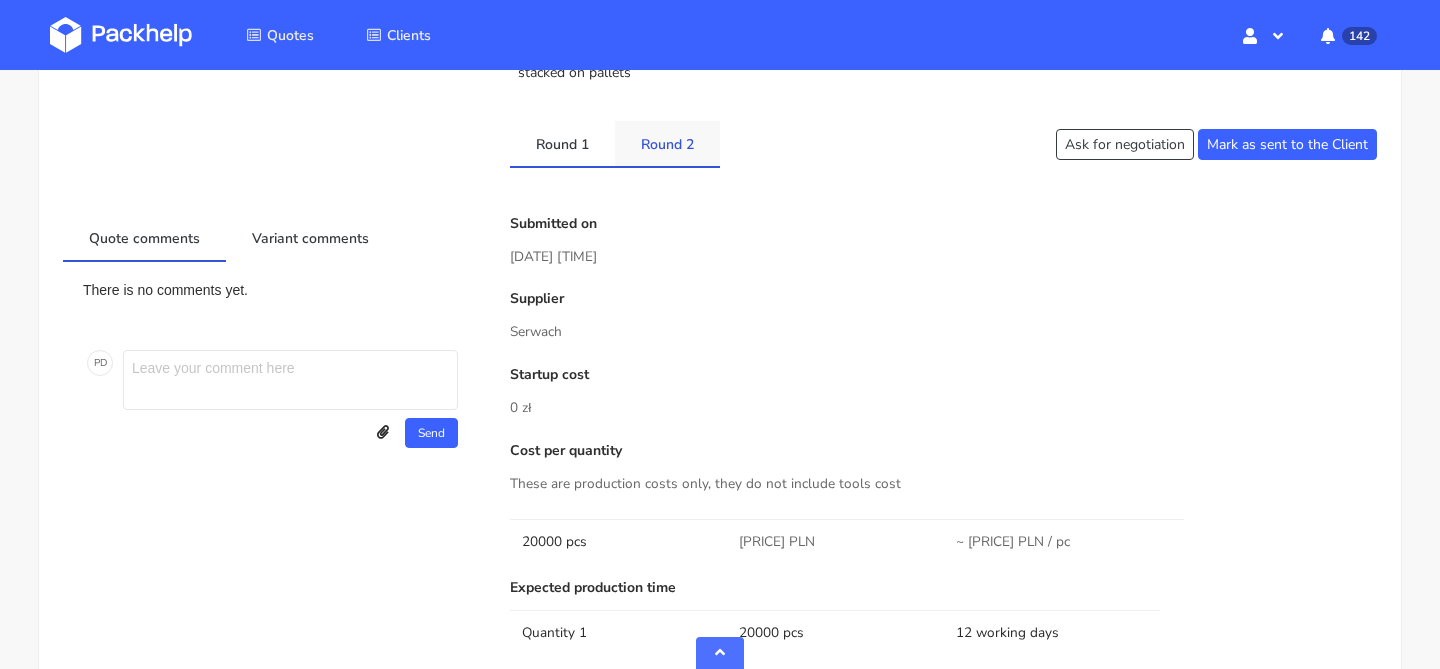 click on "Round 2" at bounding box center [667, 143] 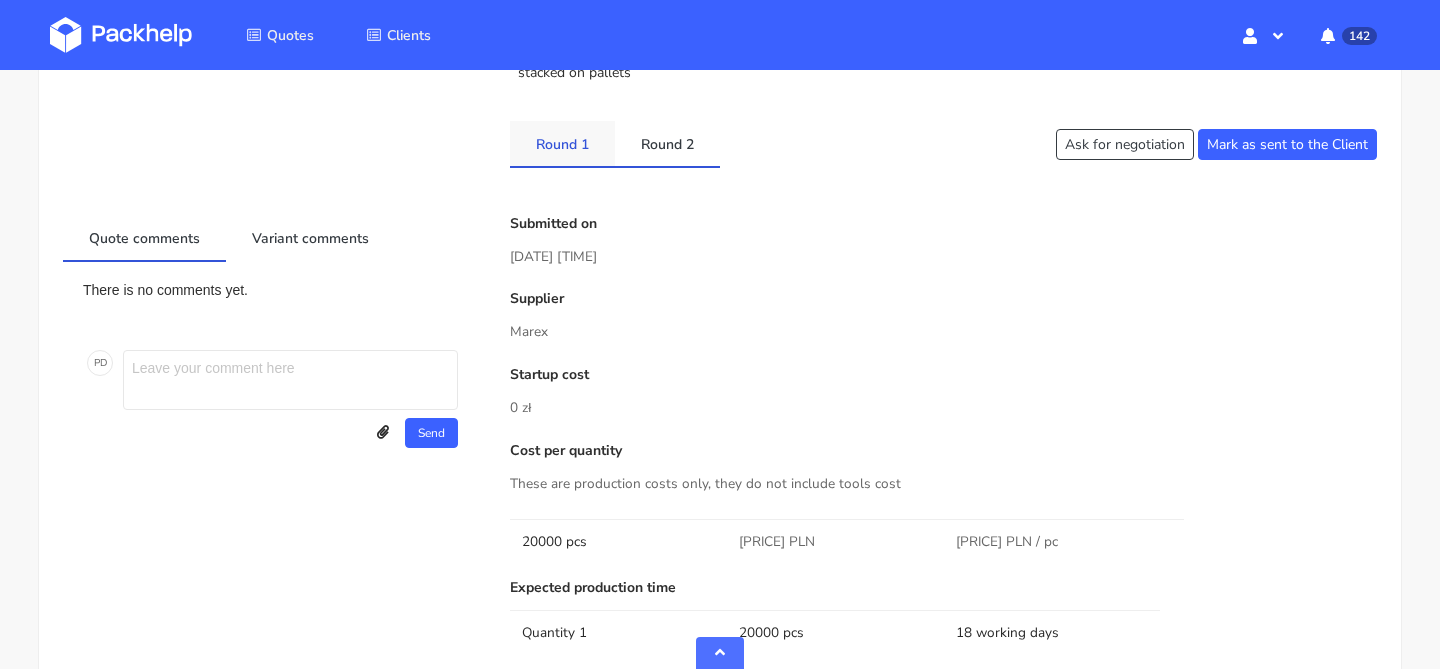 click on "Round 1" at bounding box center (562, 143) 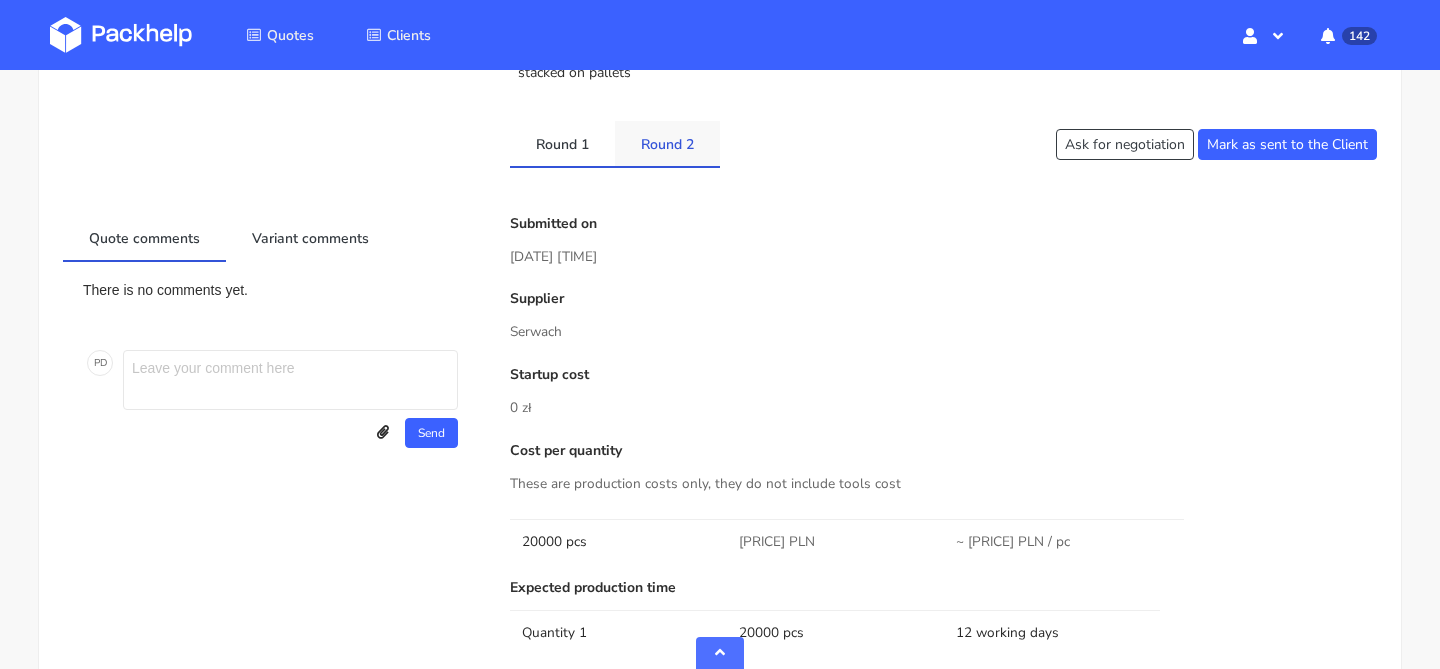 click on "Round 2" at bounding box center (667, 143) 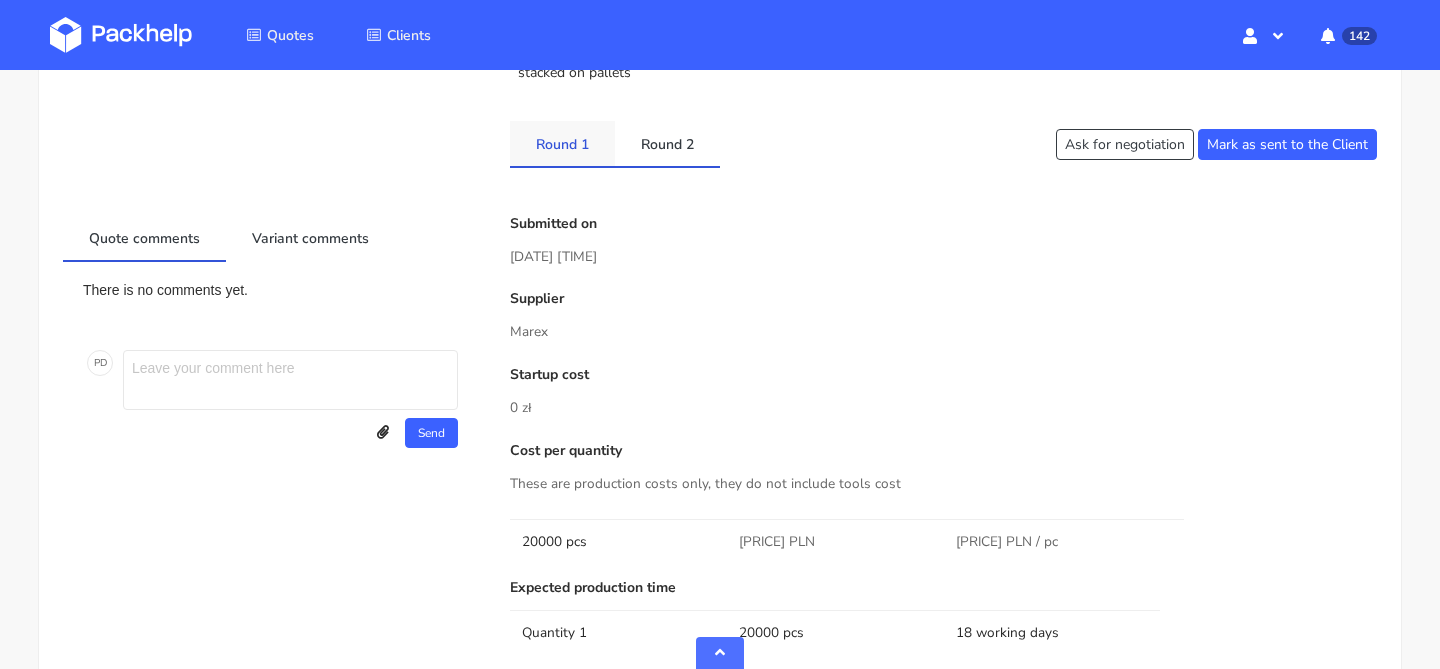 click on "Round 1" at bounding box center (562, 143) 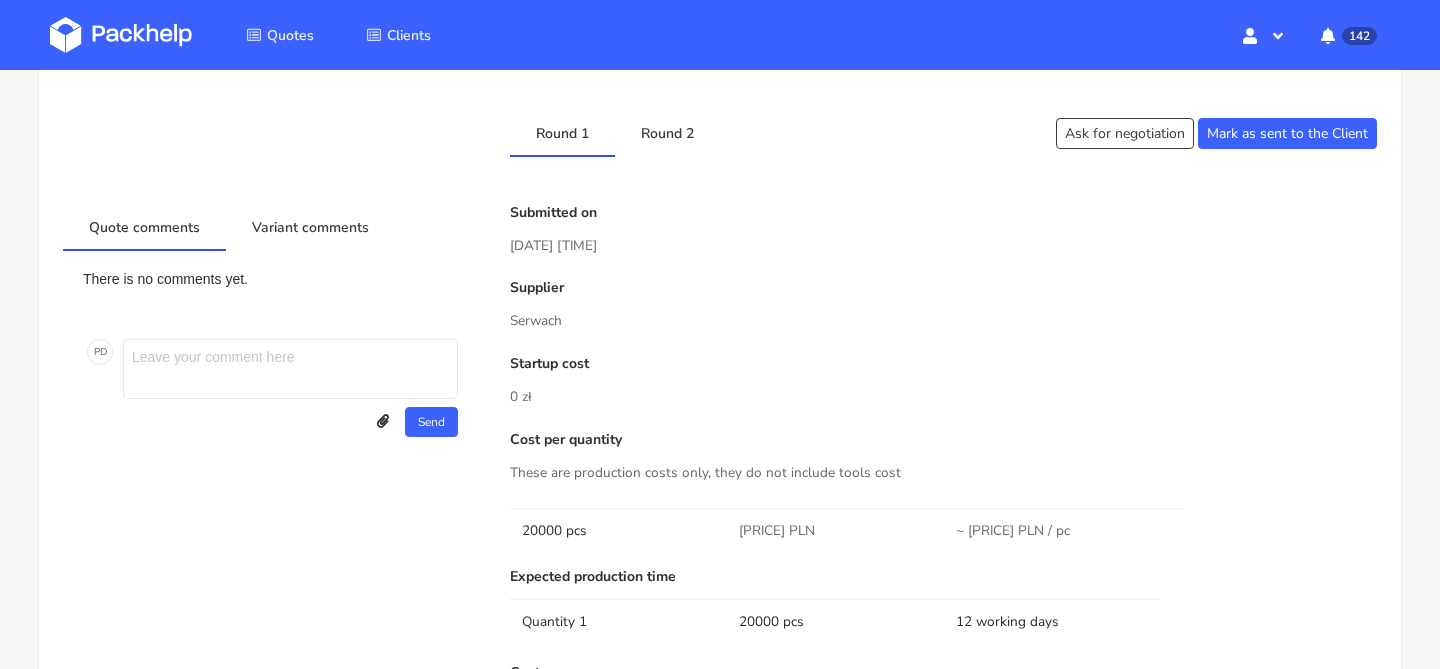 scroll, scrollTop: 0, scrollLeft: 0, axis: both 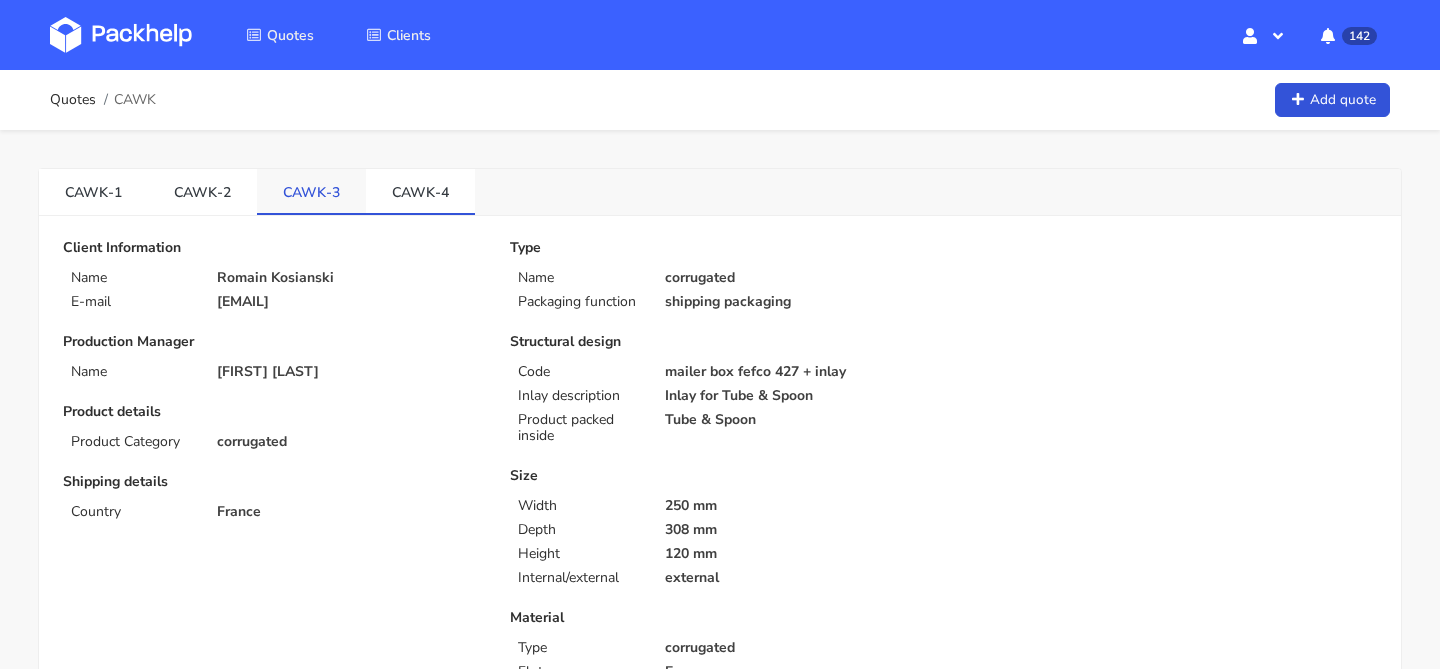 click on "CAWK-3" at bounding box center [311, 191] 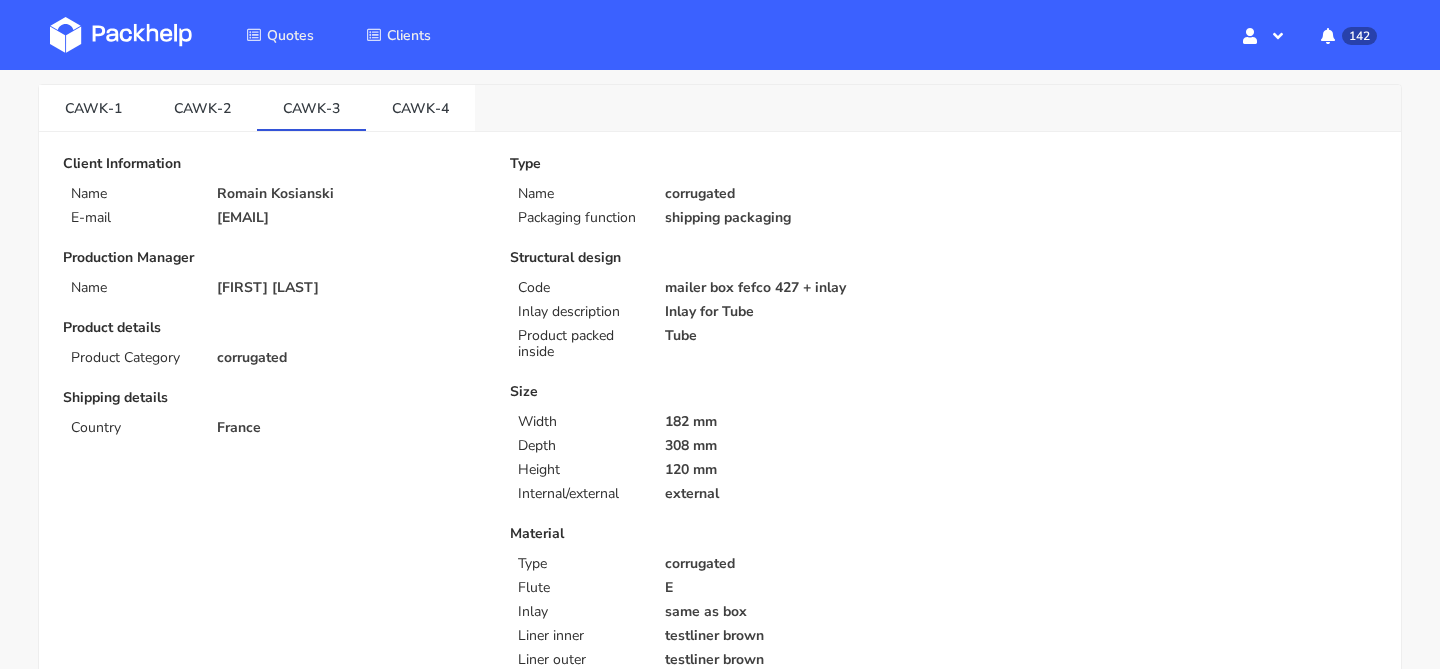 scroll, scrollTop: 53, scrollLeft: 0, axis: vertical 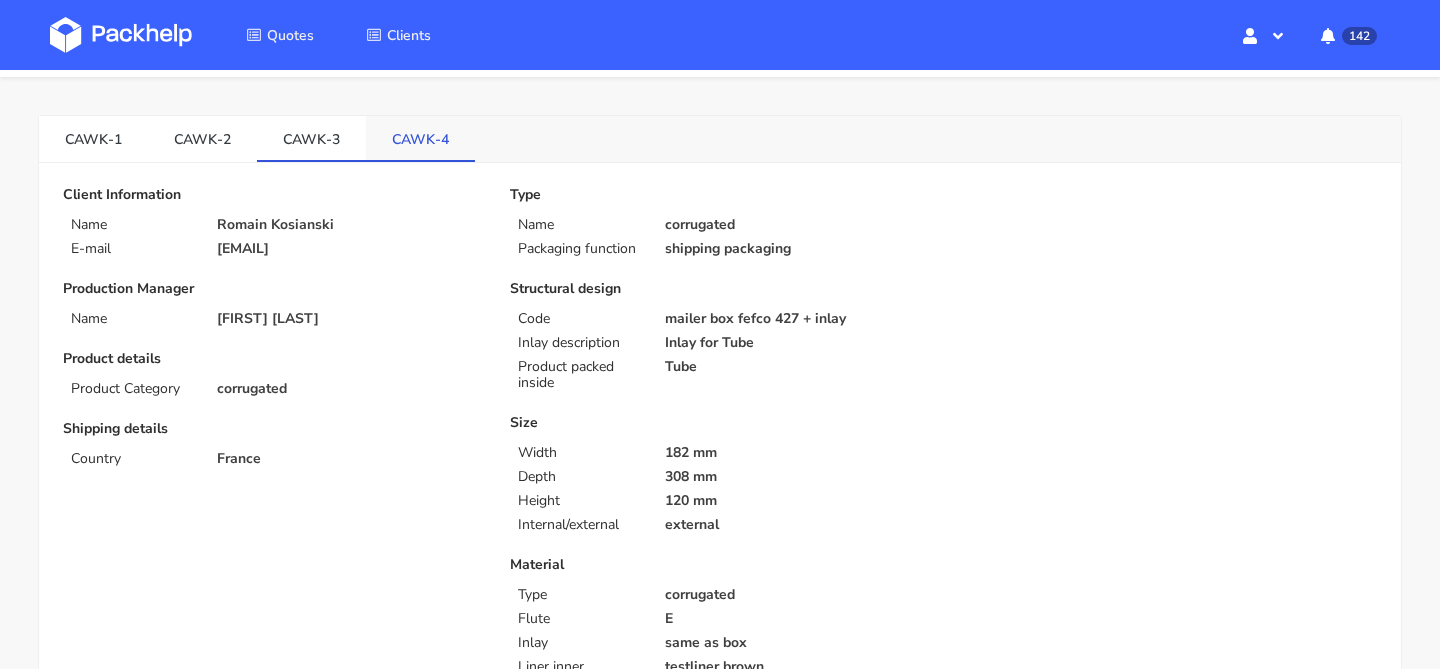 click on "CAWK-4" at bounding box center [420, 138] 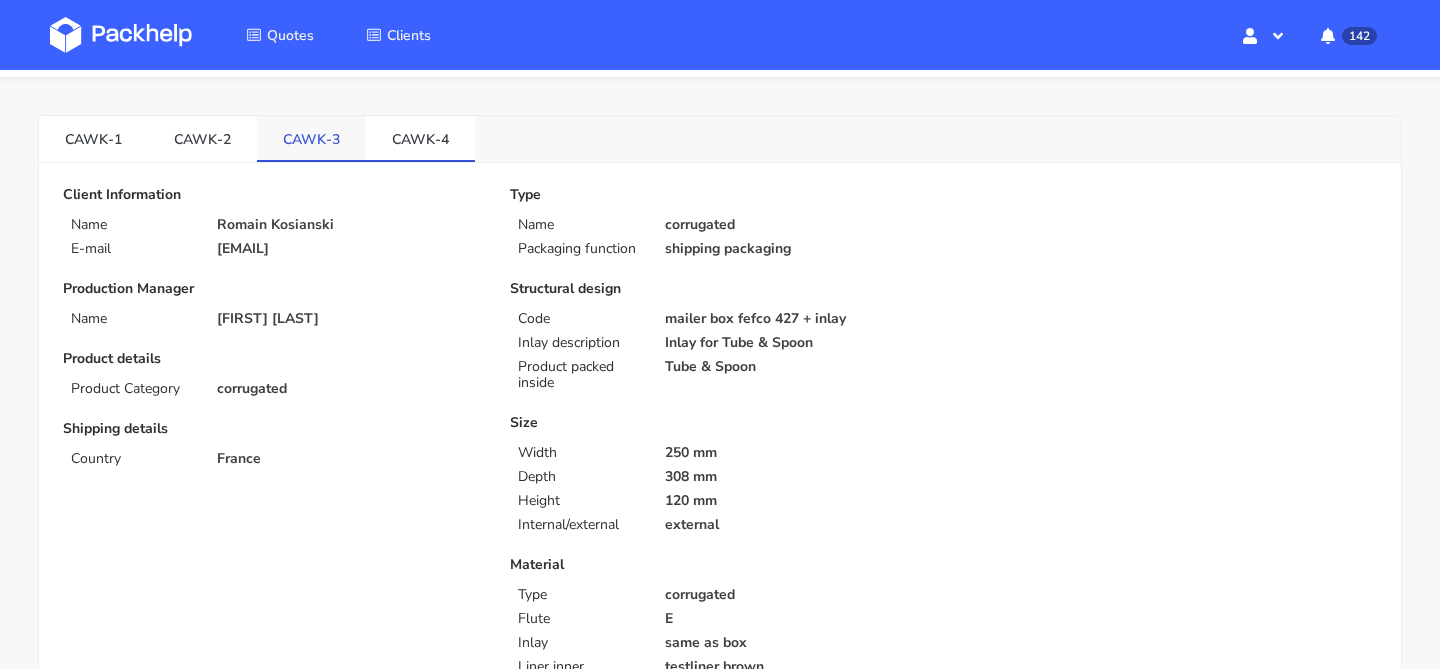 click on "CAWK-3" at bounding box center (311, 138) 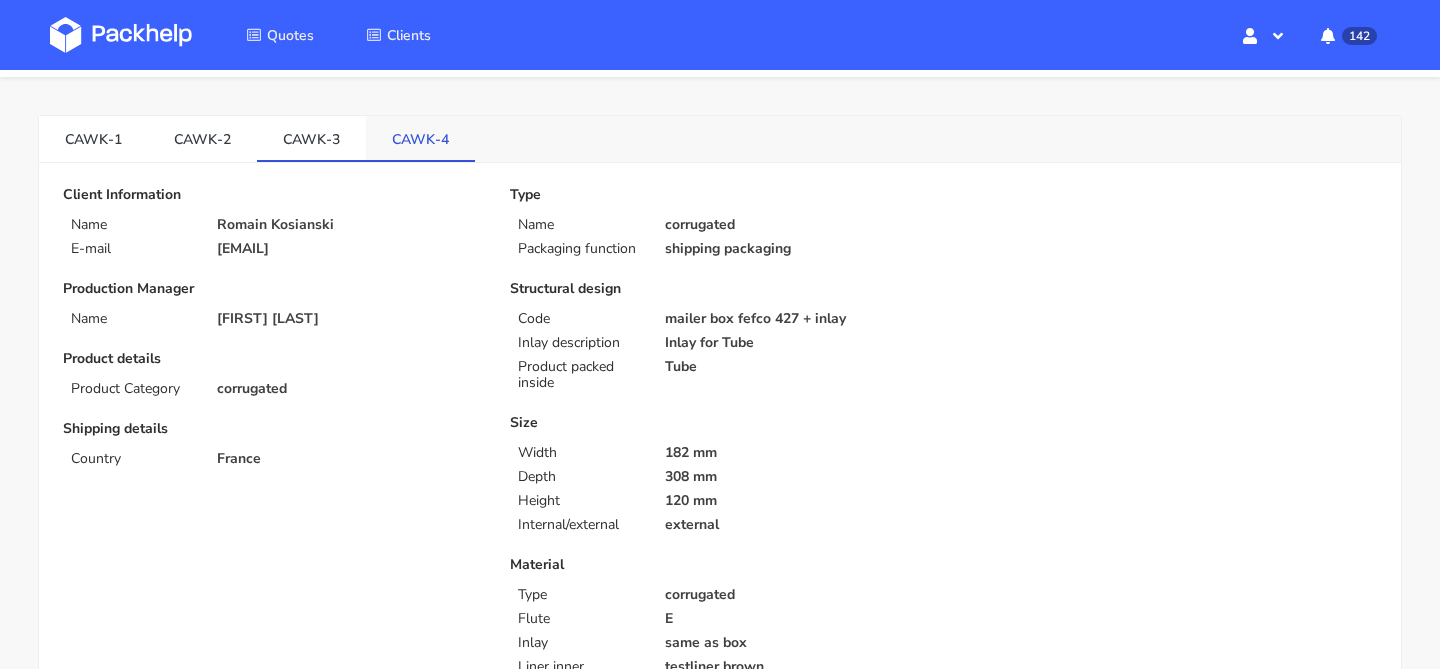 click on "CAWK-4" at bounding box center [420, 138] 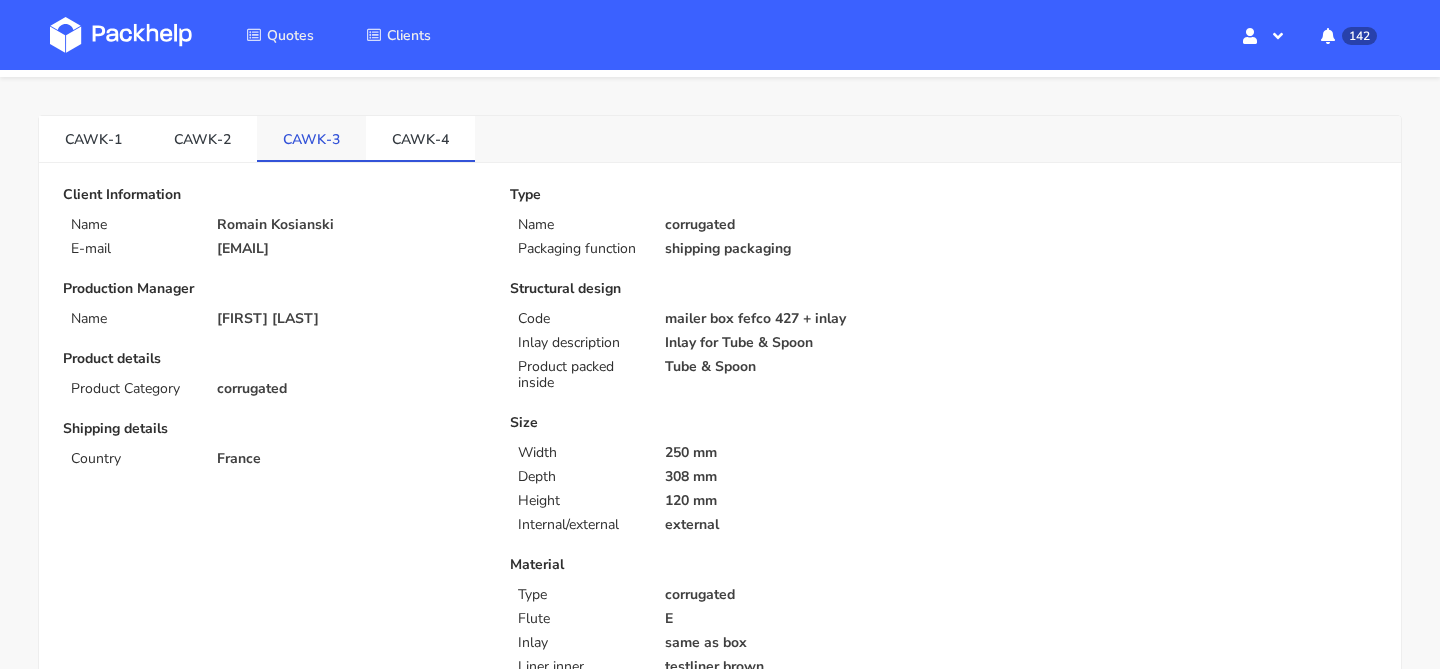click on "CAWK-3" at bounding box center [311, 138] 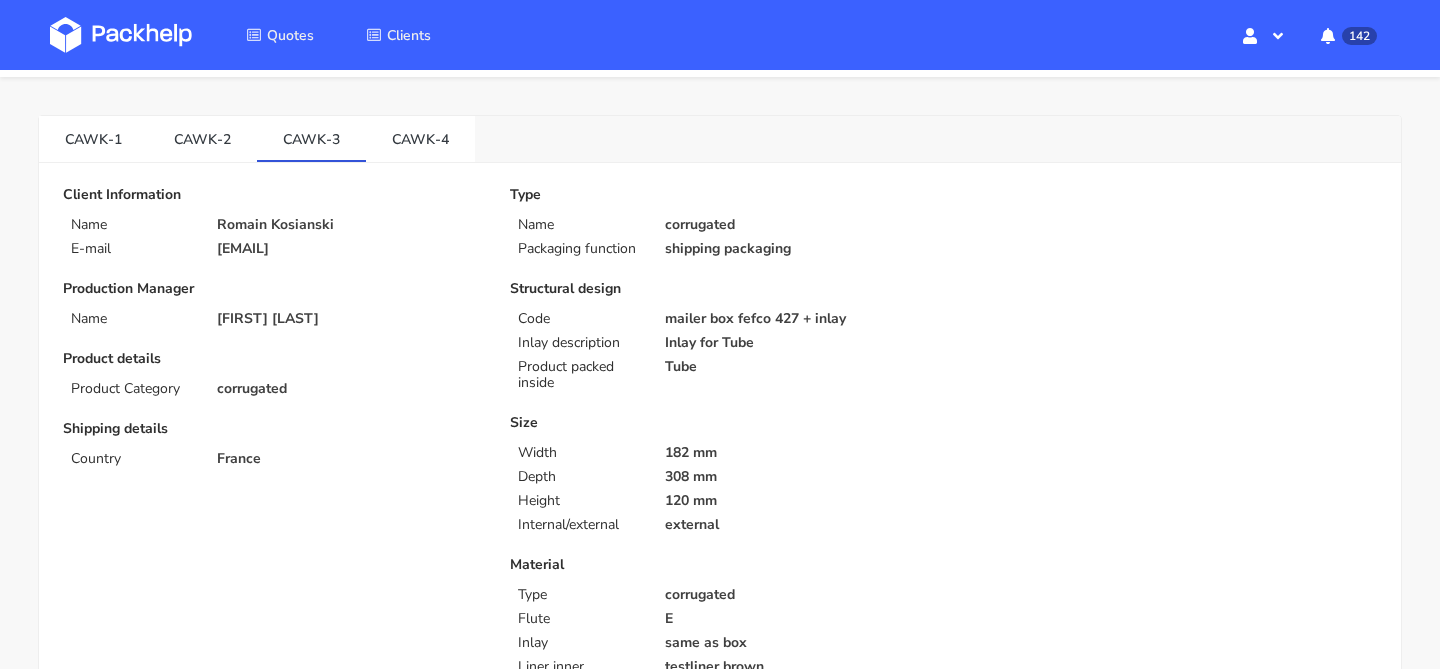 click on "CAWK-1
CAWK-2
CAWK-3
CAWK-4" at bounding box center [720, 139] 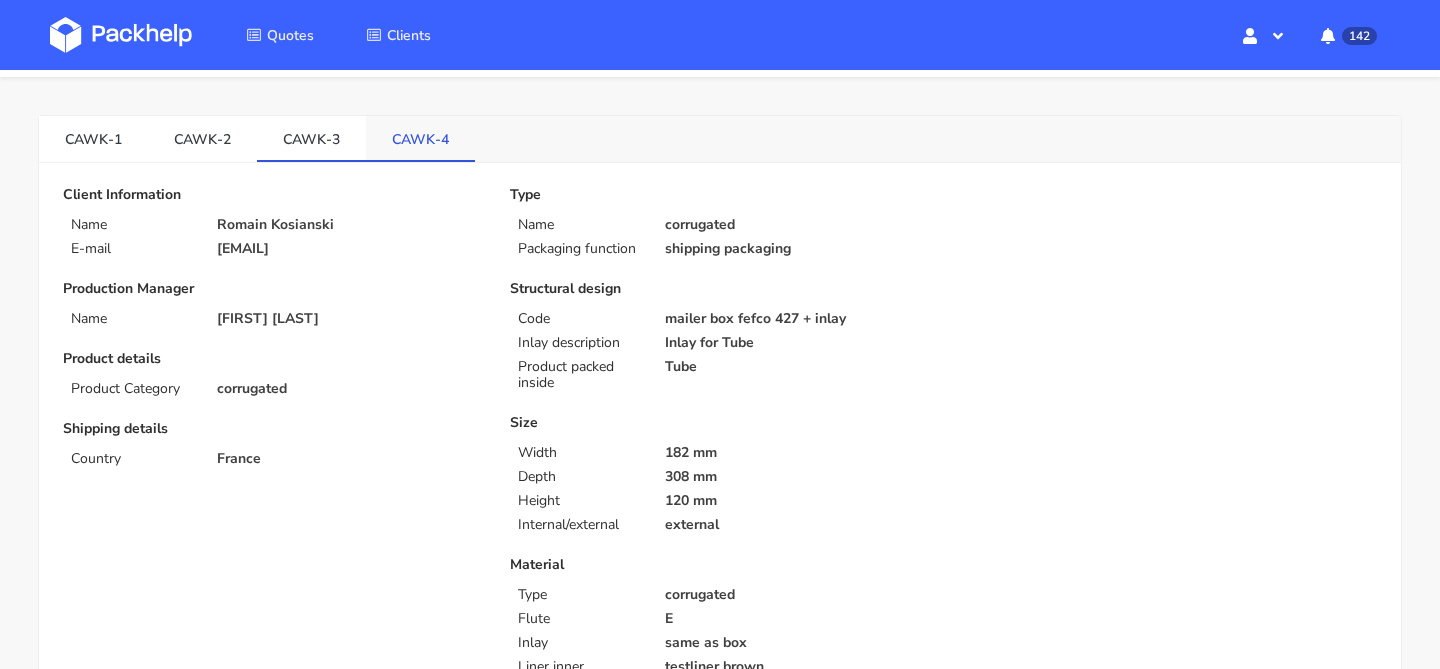 click on "CAWK-4" at bounding box center [420, 138] 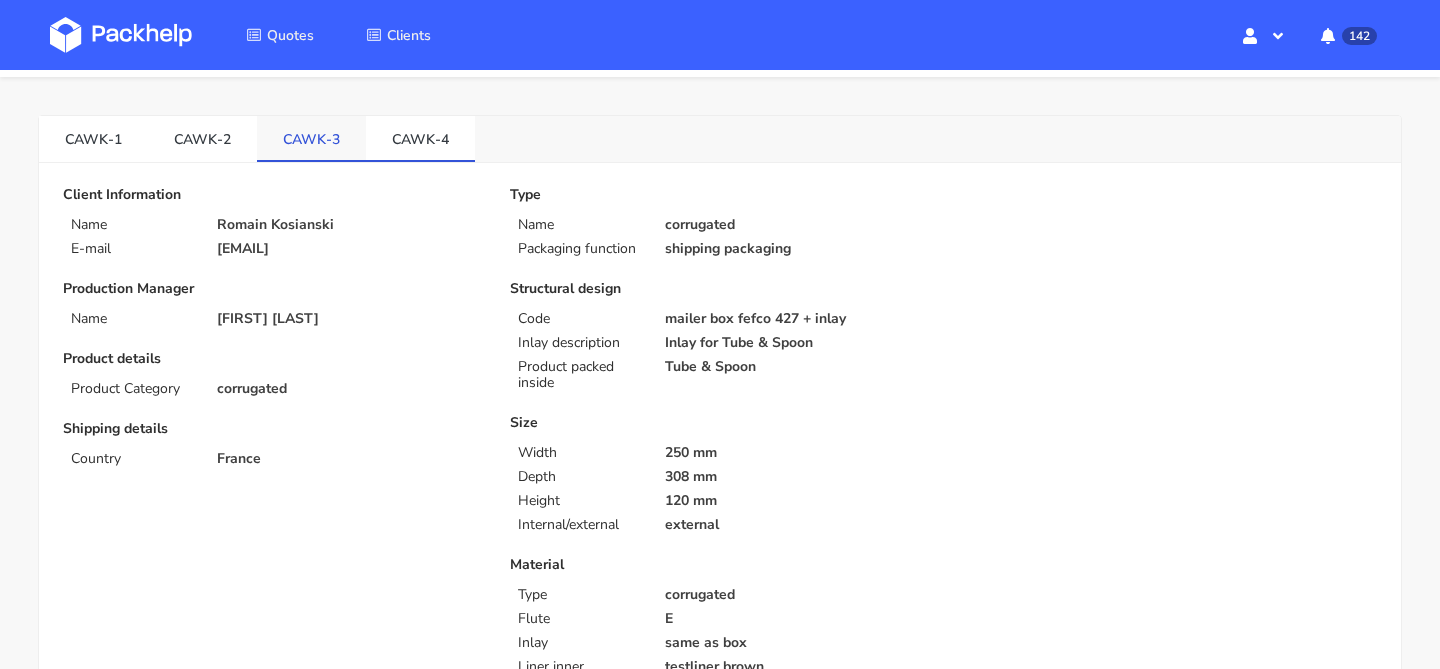 click on "CAWK-3" at bounding box center [311, 138] 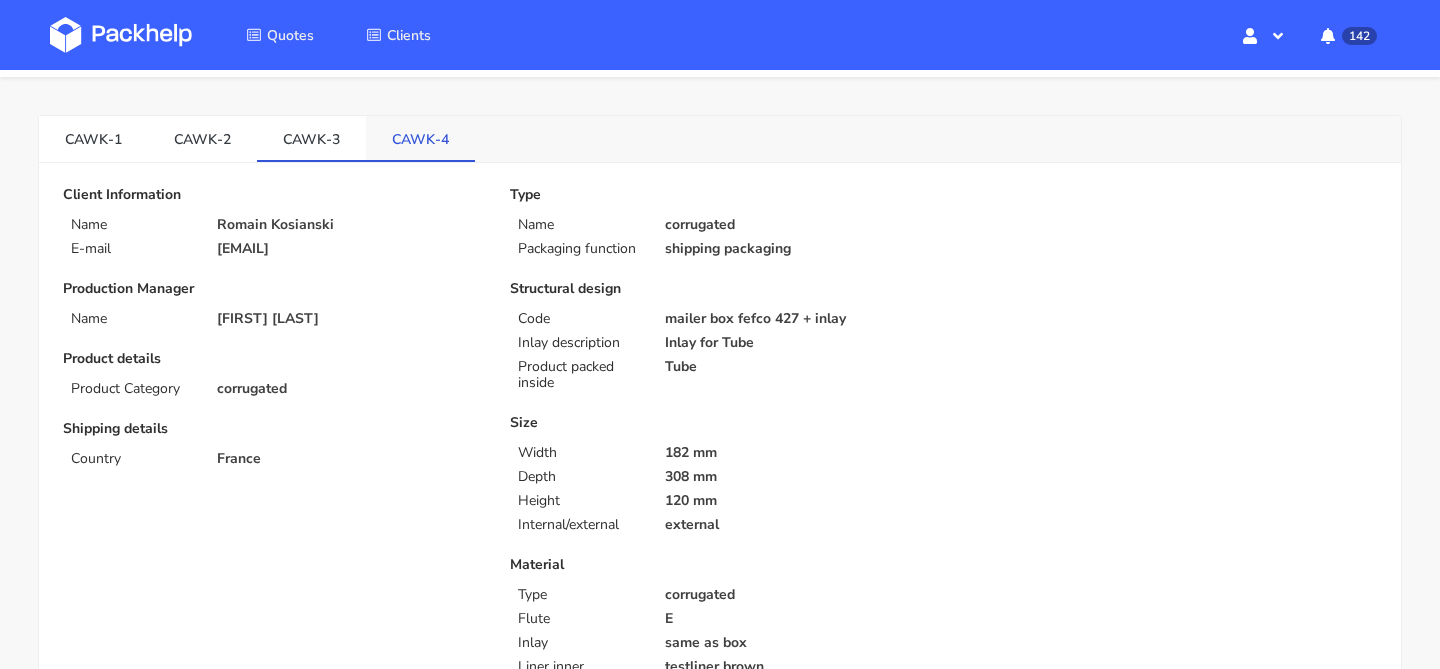 click on "CAWK-4" at bounding box center [420, 138] 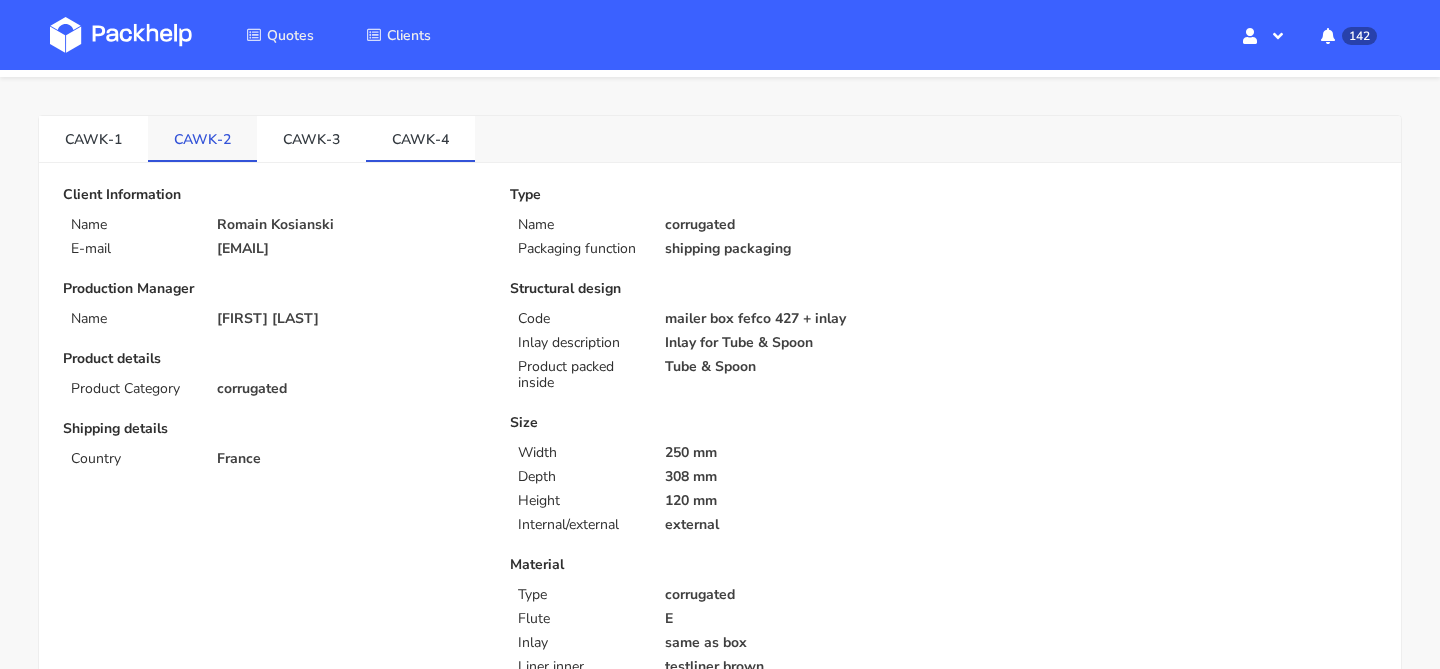 click on "CAWK-2" at bounding box center (202, 138) 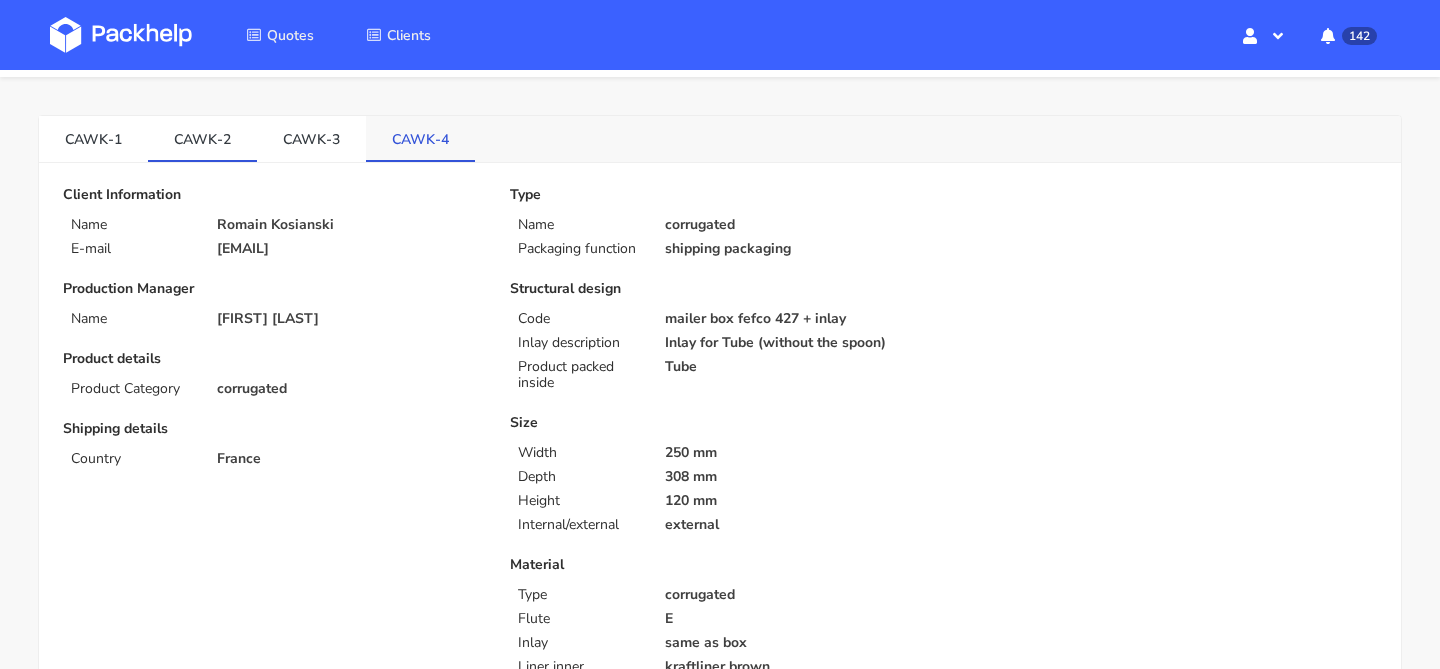 click on "CAWK-4" at bounding box center (420, 138) 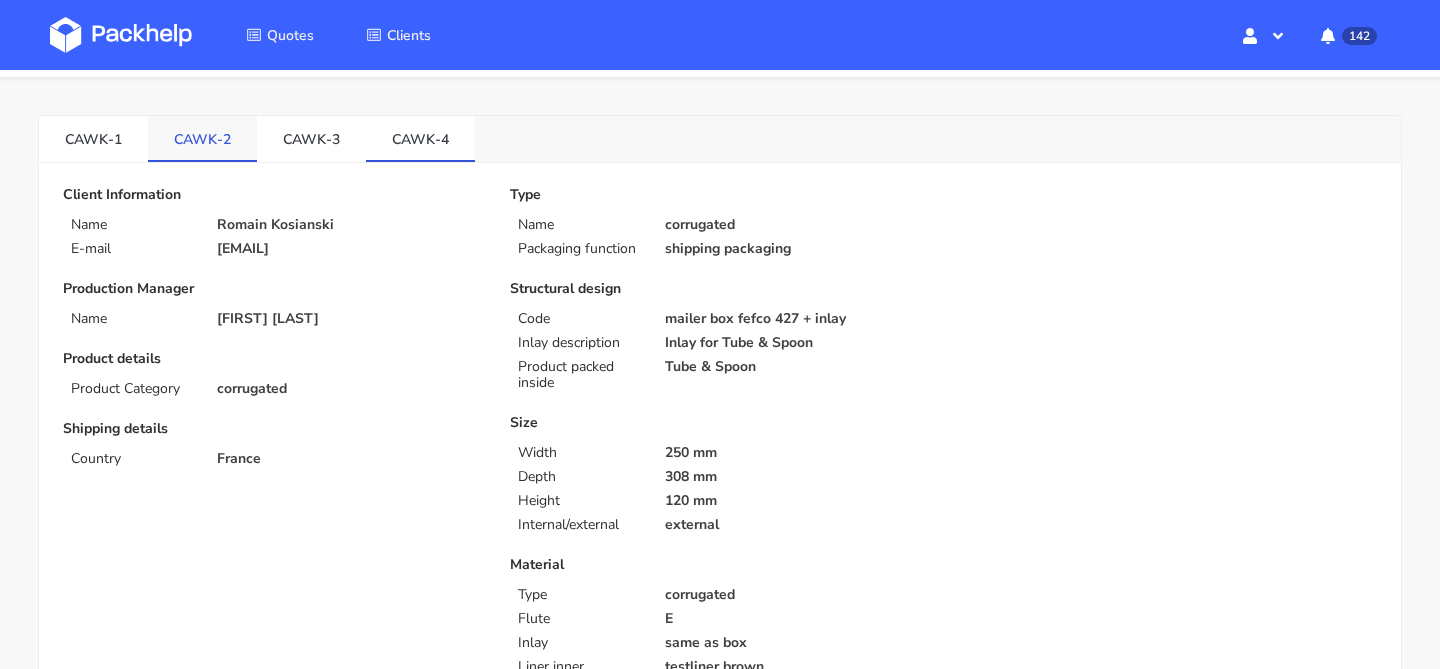 click on "CAWK-2" at bounding box center [202, 138] 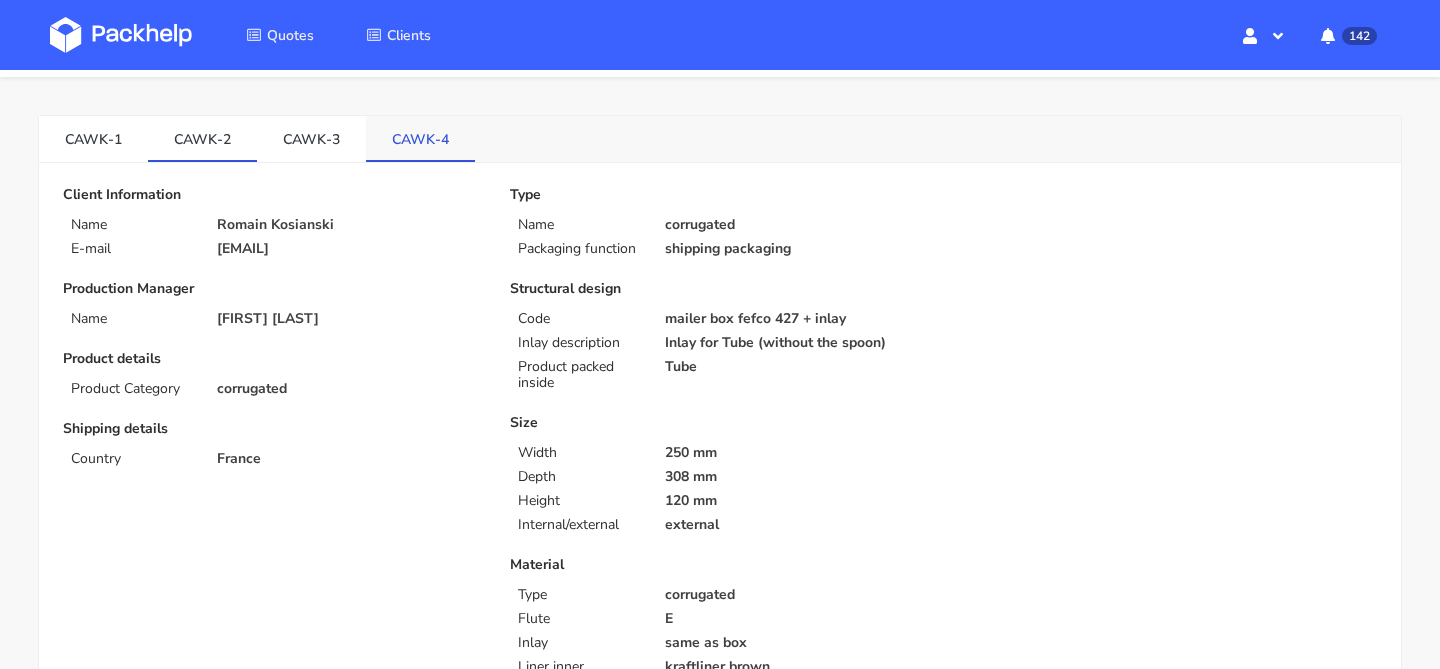 click on "CAWK-4" at bounding box center (420, 138) 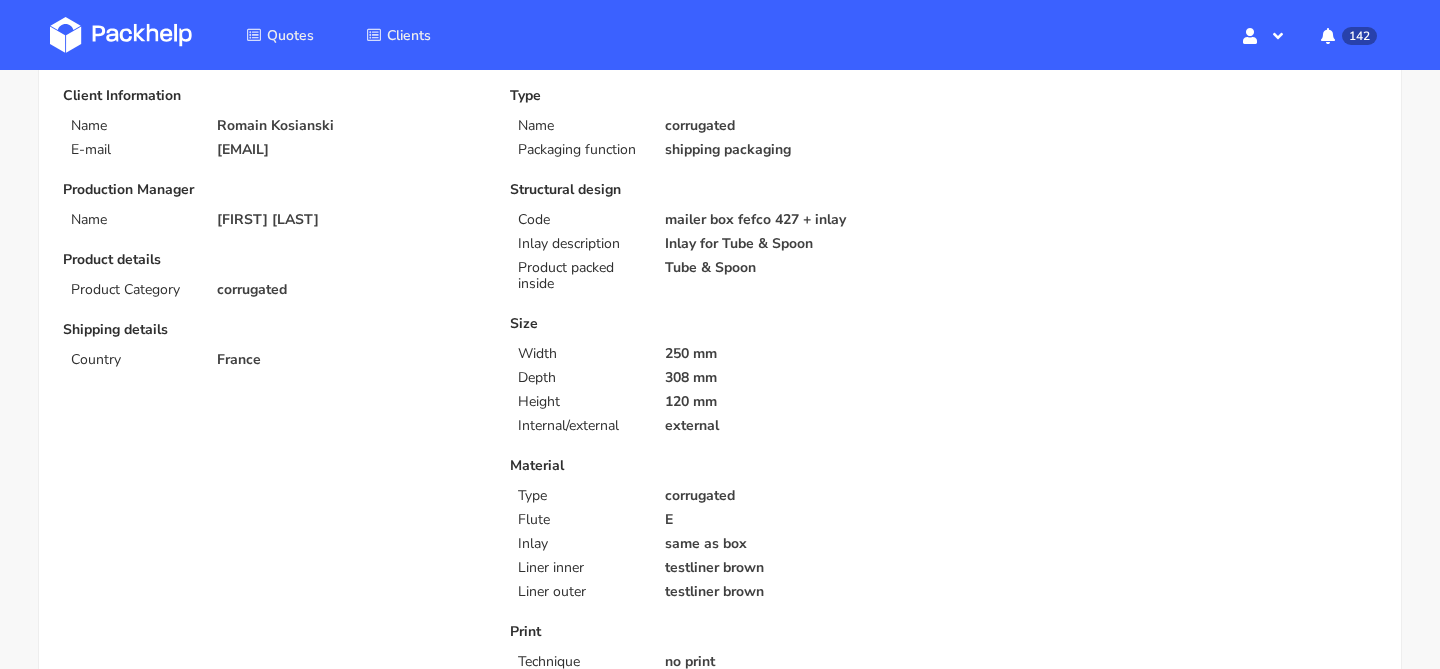 scroll, scrollTop: 102, scrollLeft: 0, axis: vertical 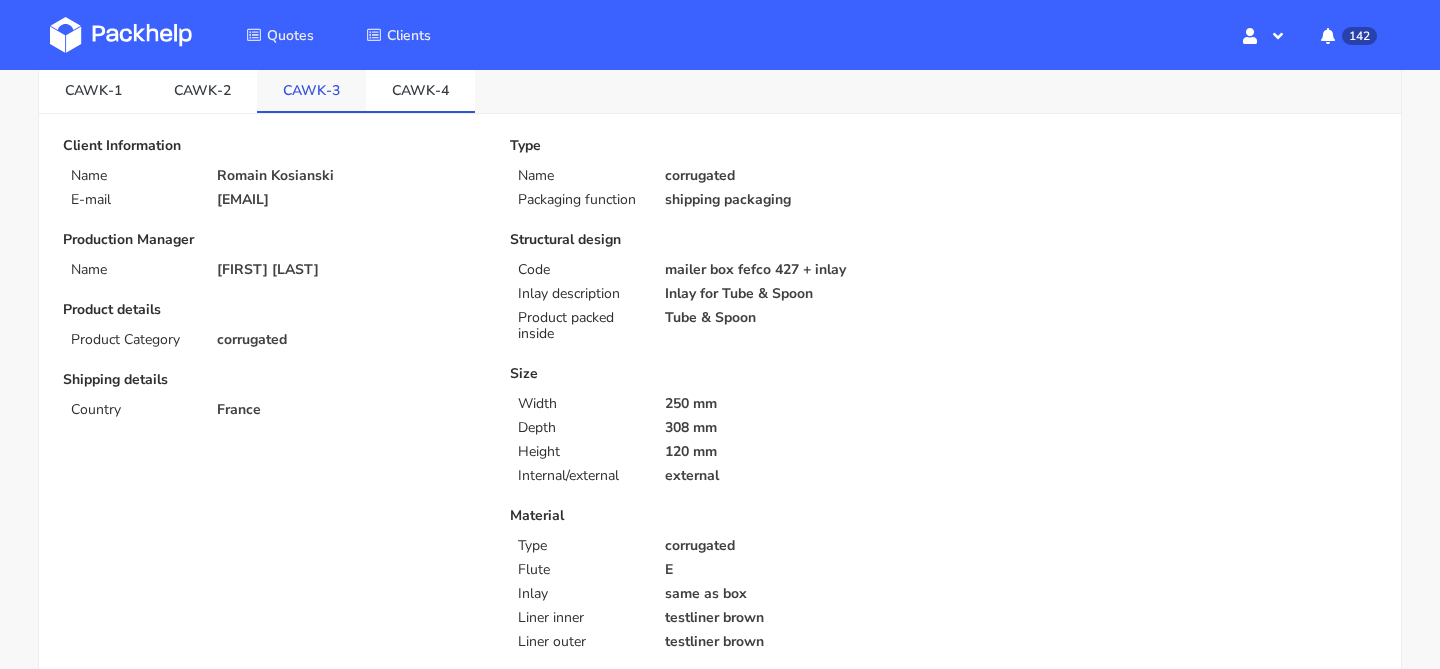 click on "CAWK-3" at bounding box center [311, 89] 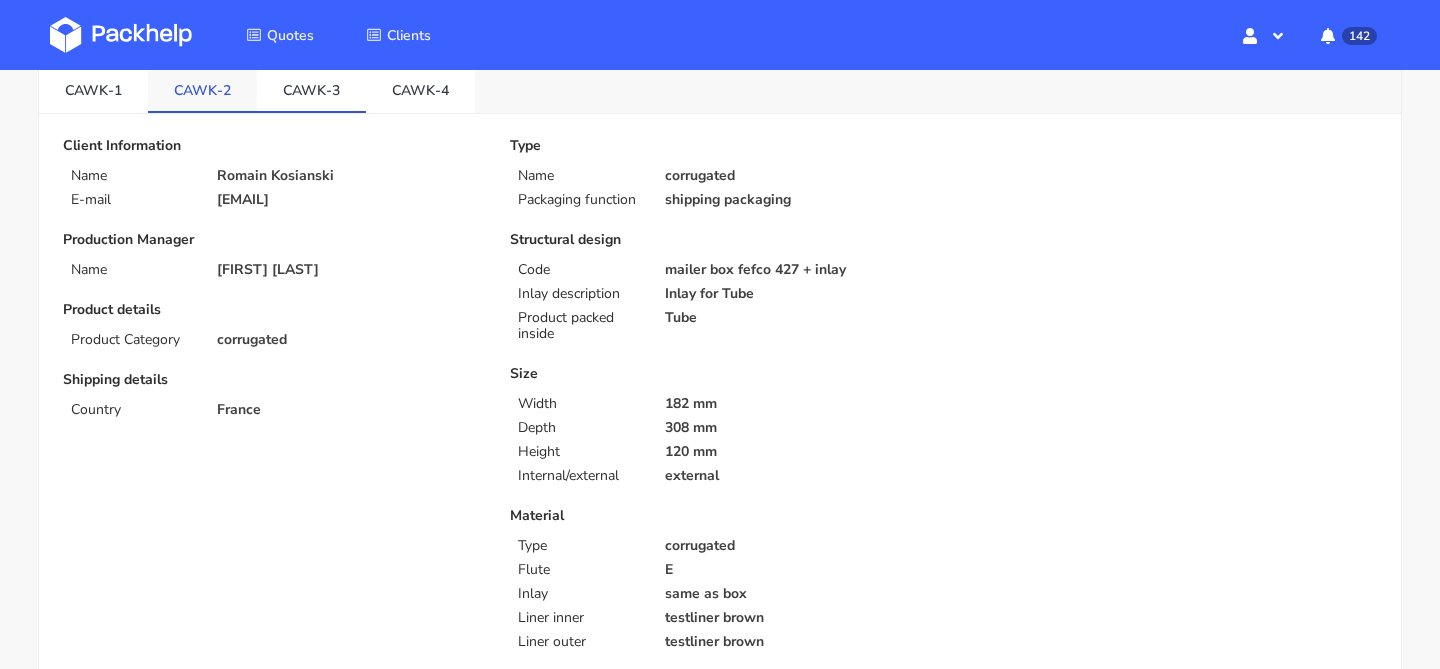click on "CAWK-2" at bounding box center (202, 89) 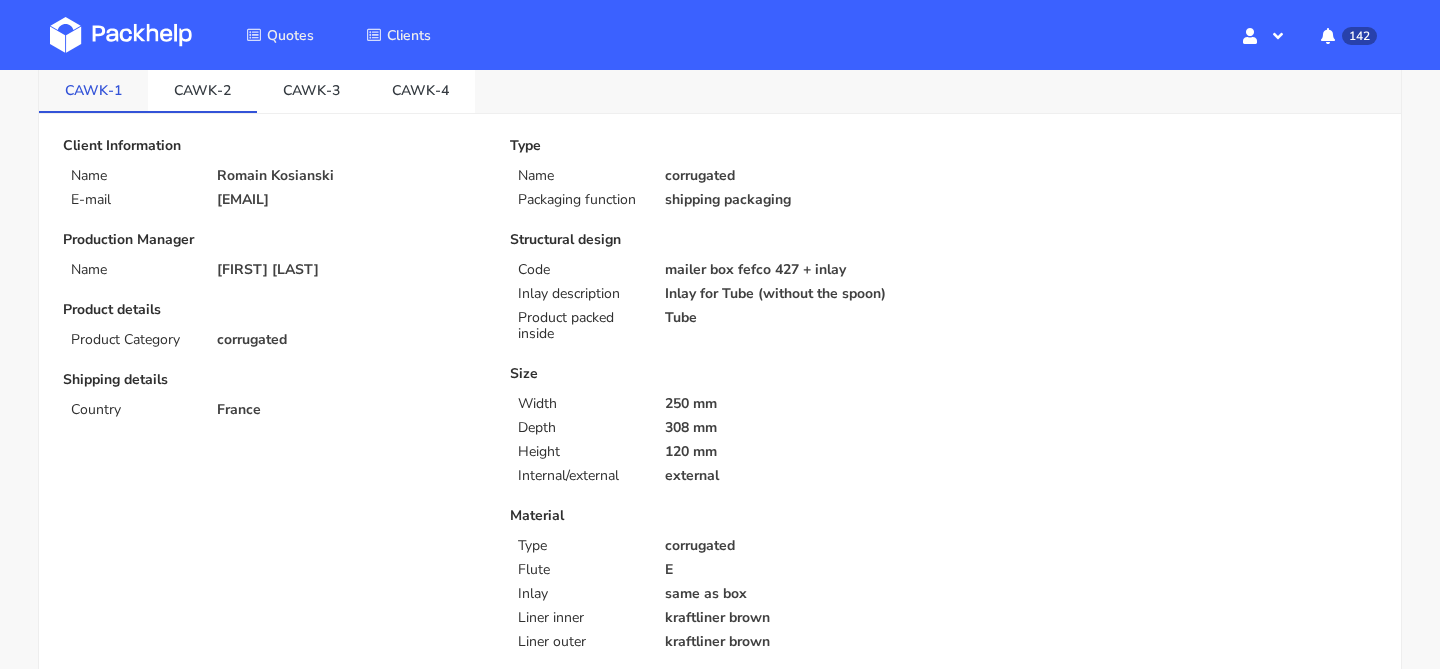 click on "CAWK-1" at bounding box center [93, 89] 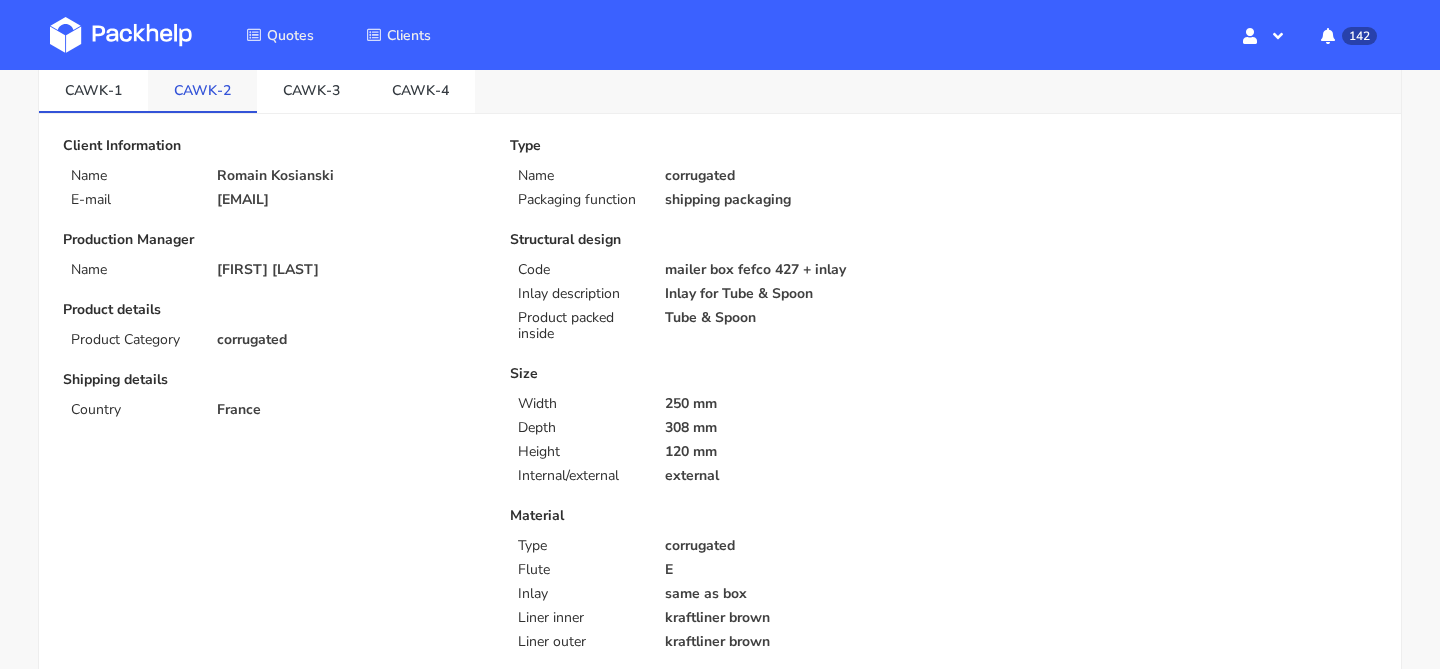 click on "CAWK-2" at bounding box center [202, 89] 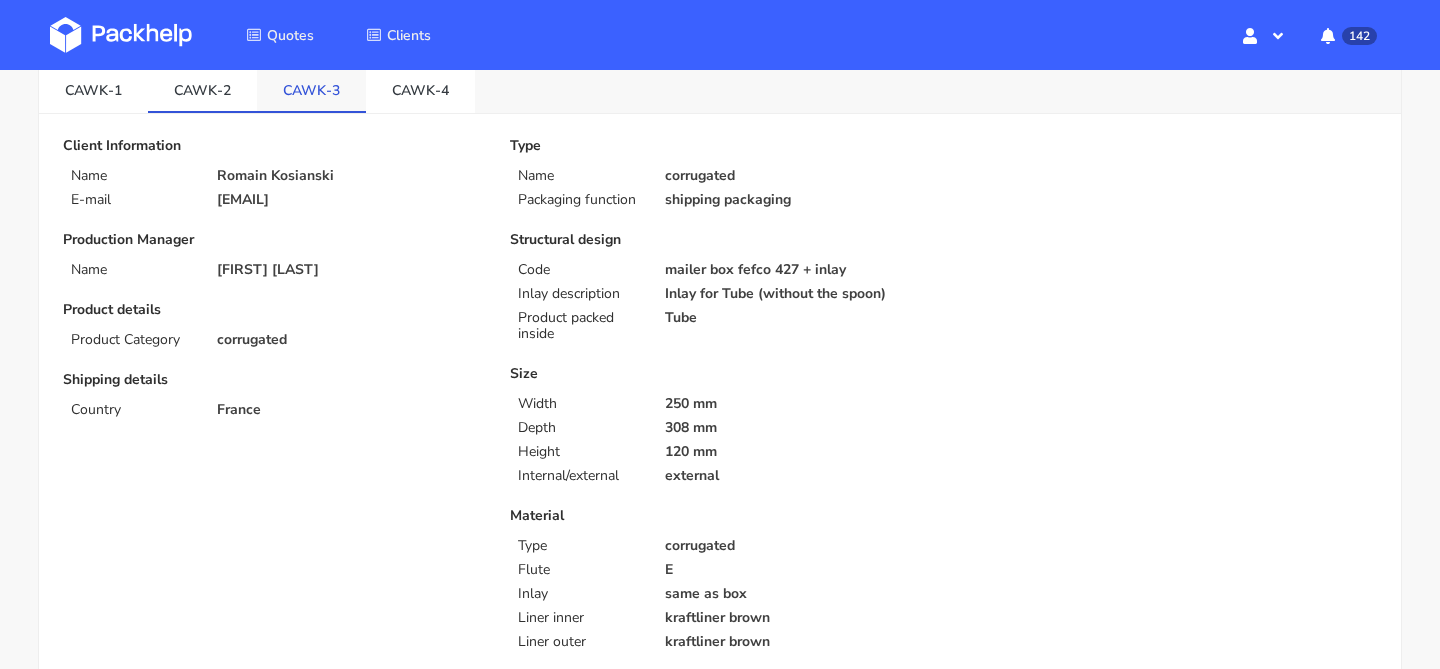 click on "CAWK-3" at bounding box center [311, 89] 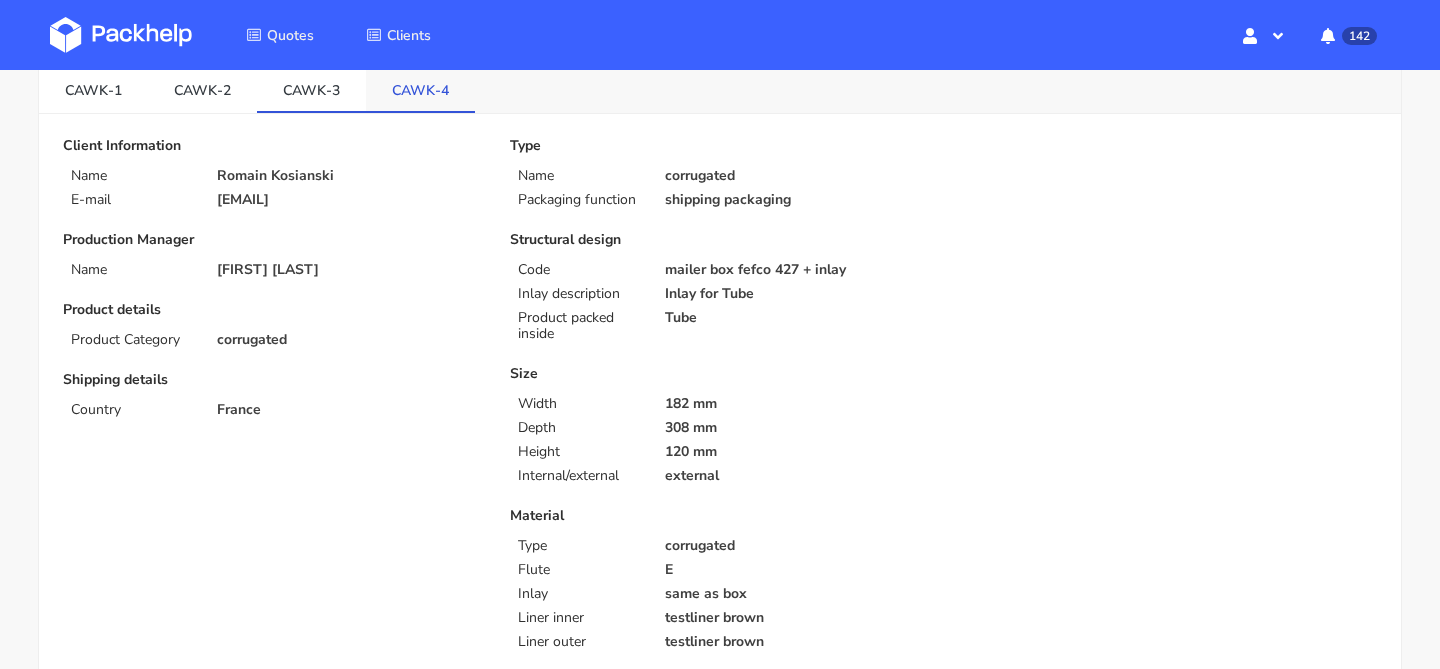 click on "CAWK-4" at bounding box center (420, 89) 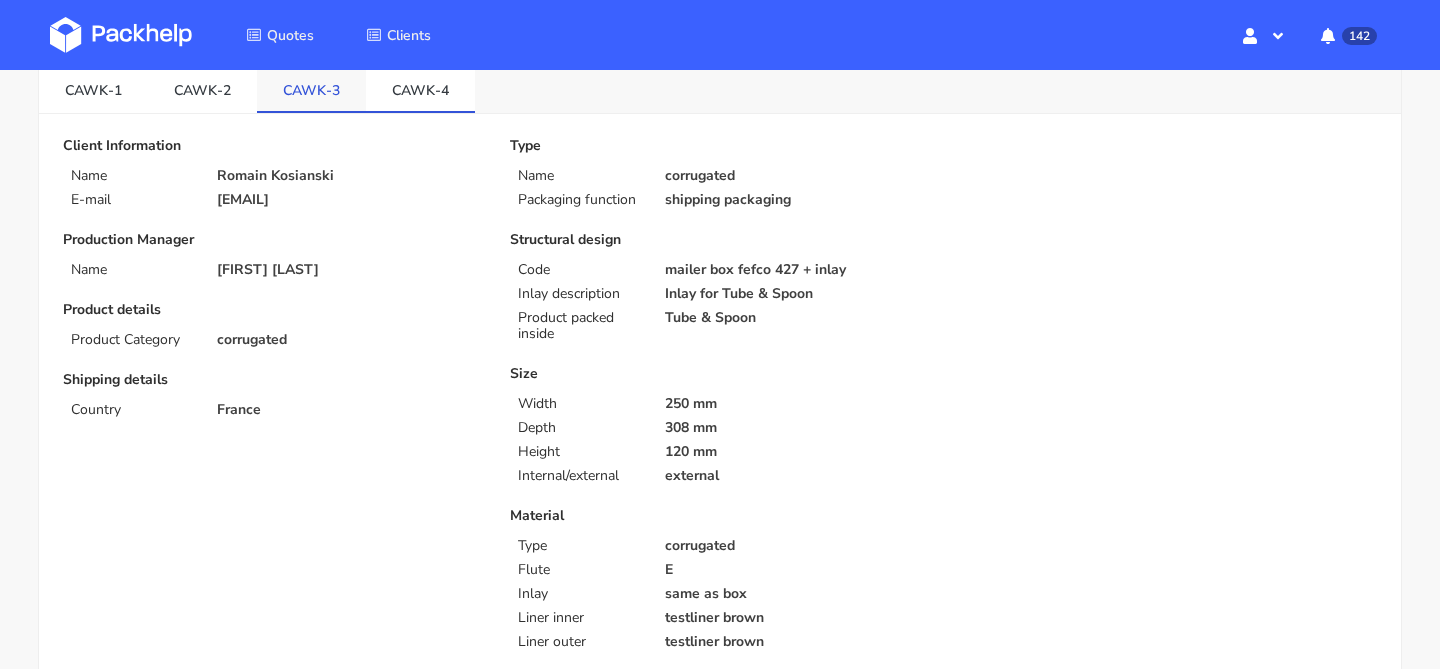 click on "CAWK-3" at bounding box center [311, 89] 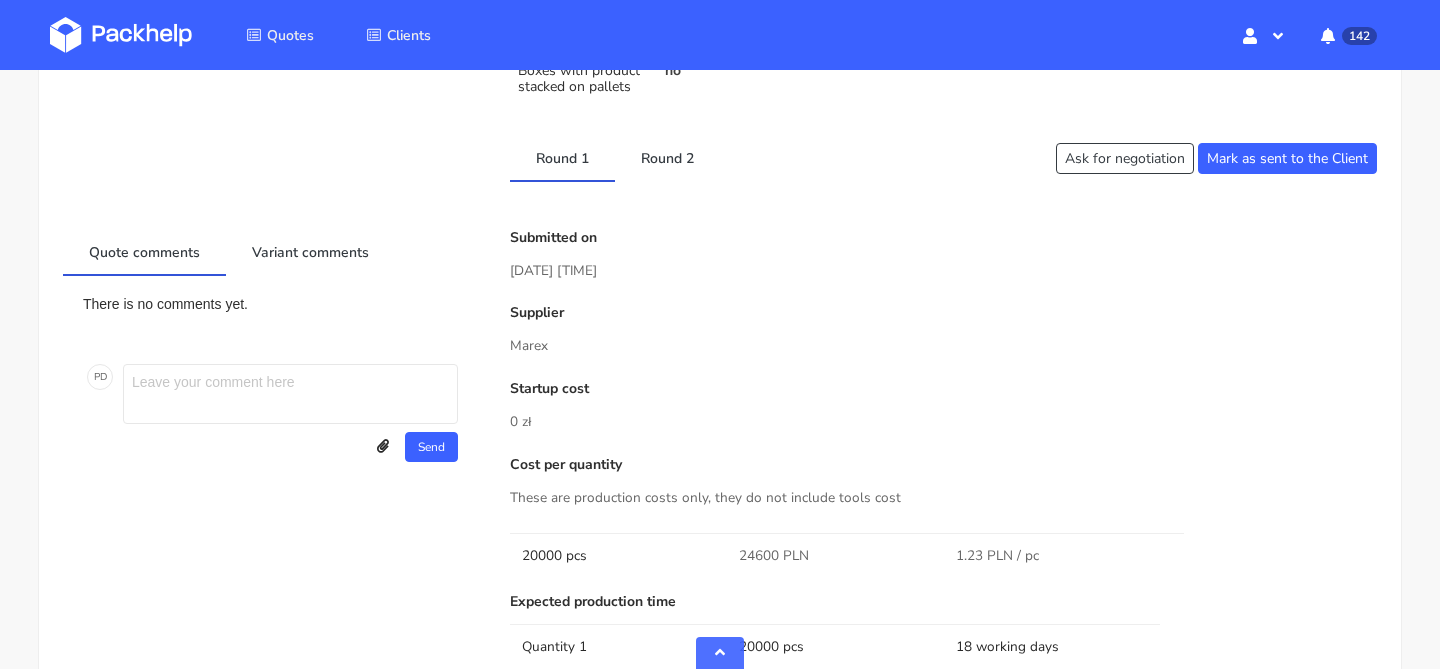 scroll, scrollTop: 919, scrollLeft: 0, axis: vertical 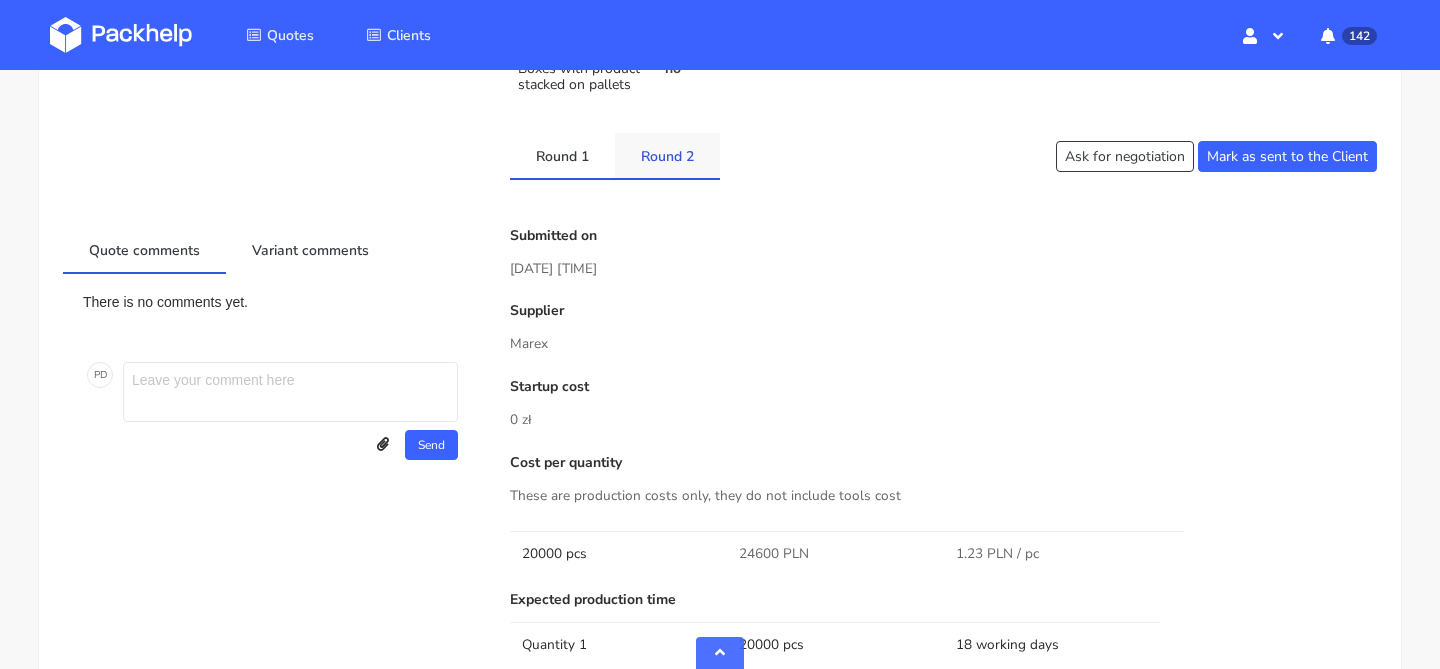 click on "Round 2" at bounding box center [667, 155] 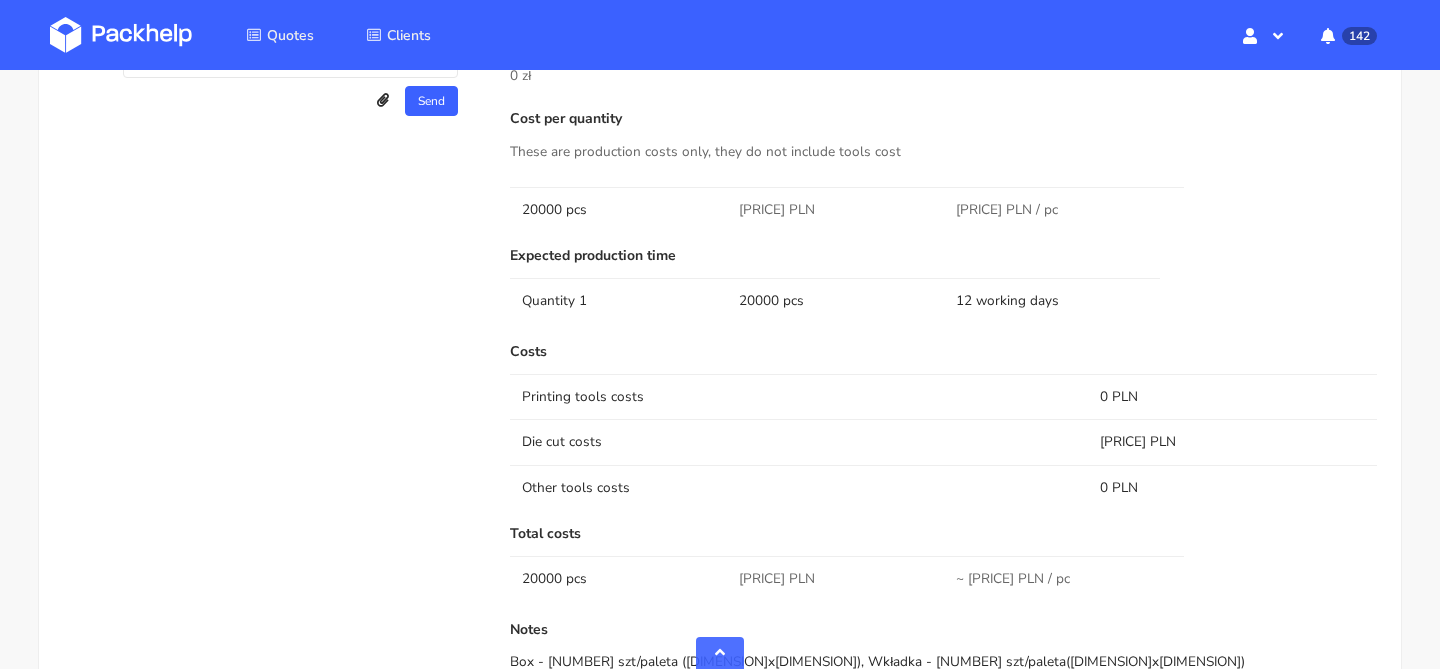 scroll, scrollTop: 1280, scrollLeft: 0, axis: vertical 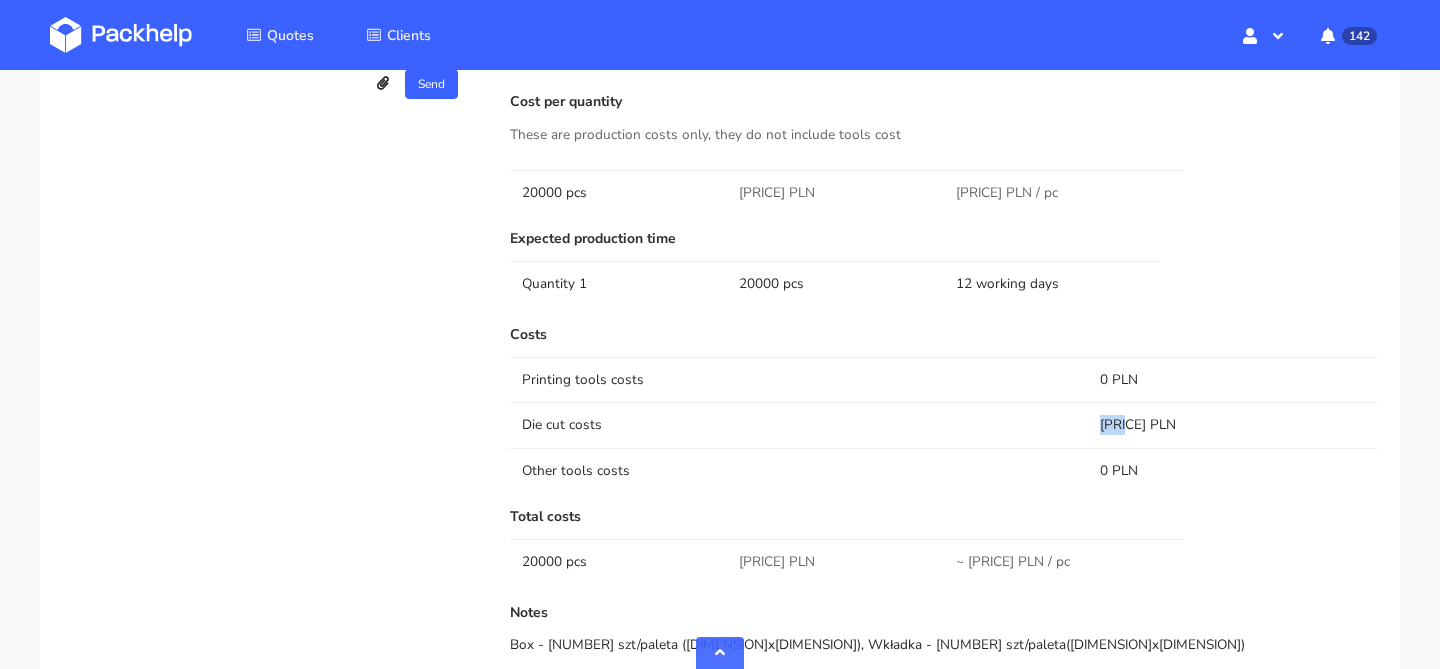 drag, startPoint x: 1131, startPoint y: 427, endPoint x: 1085, endPoint y: 425, distance: 46.043457 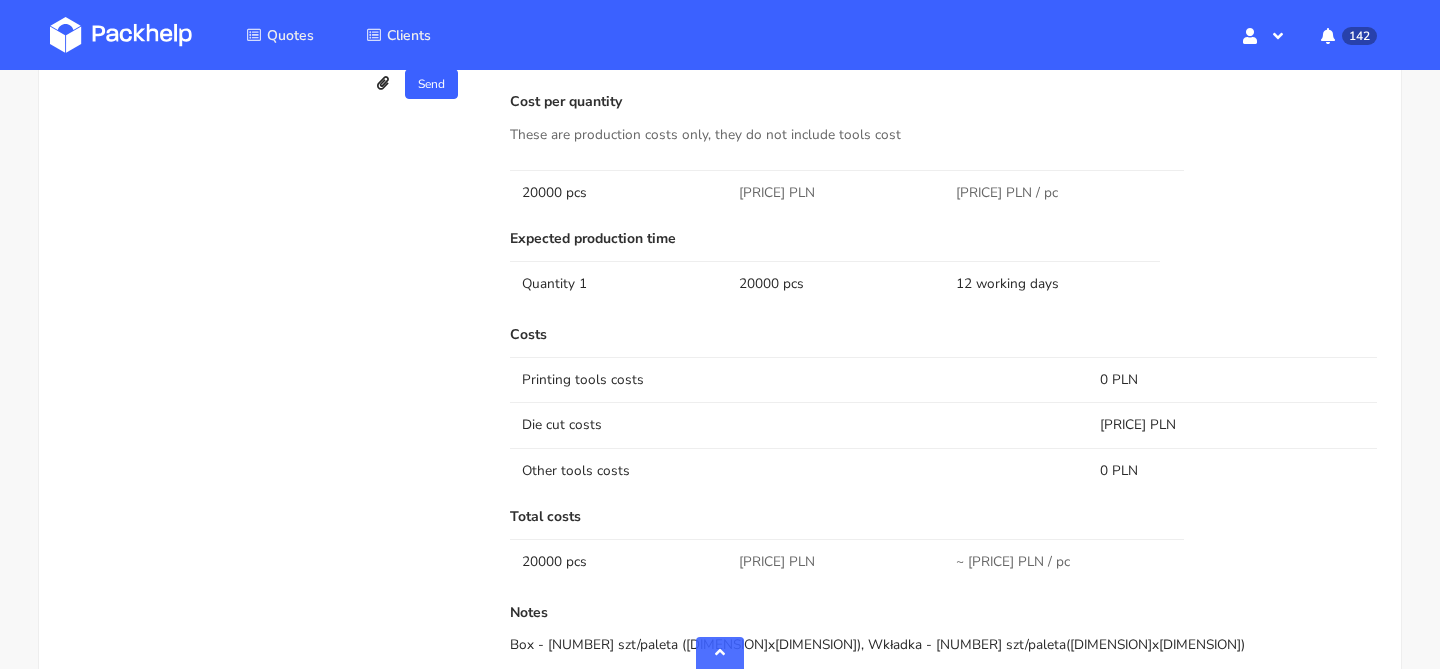 click on "Expected production time" at bounding box center (943, 239) 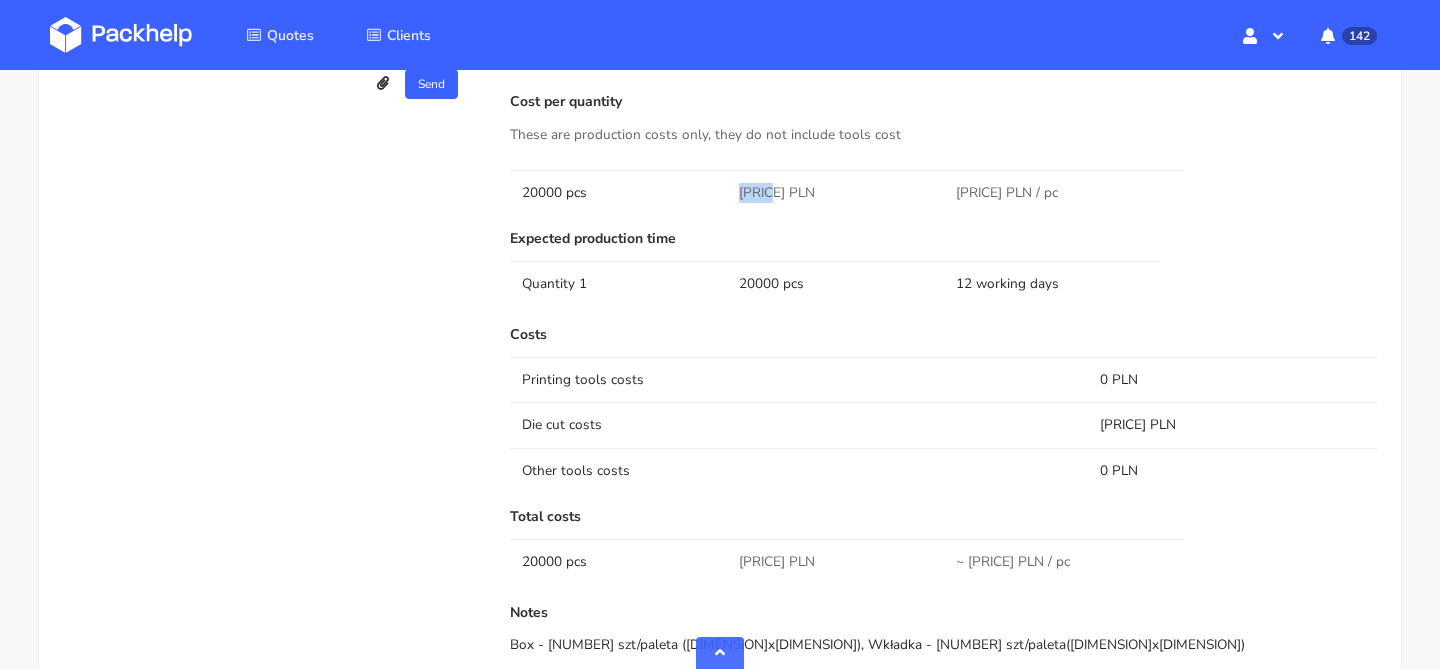 drag, startPoint x: 740, startPoint y: 190, endPoint x: 778, endPoint y: 190, distance: 38 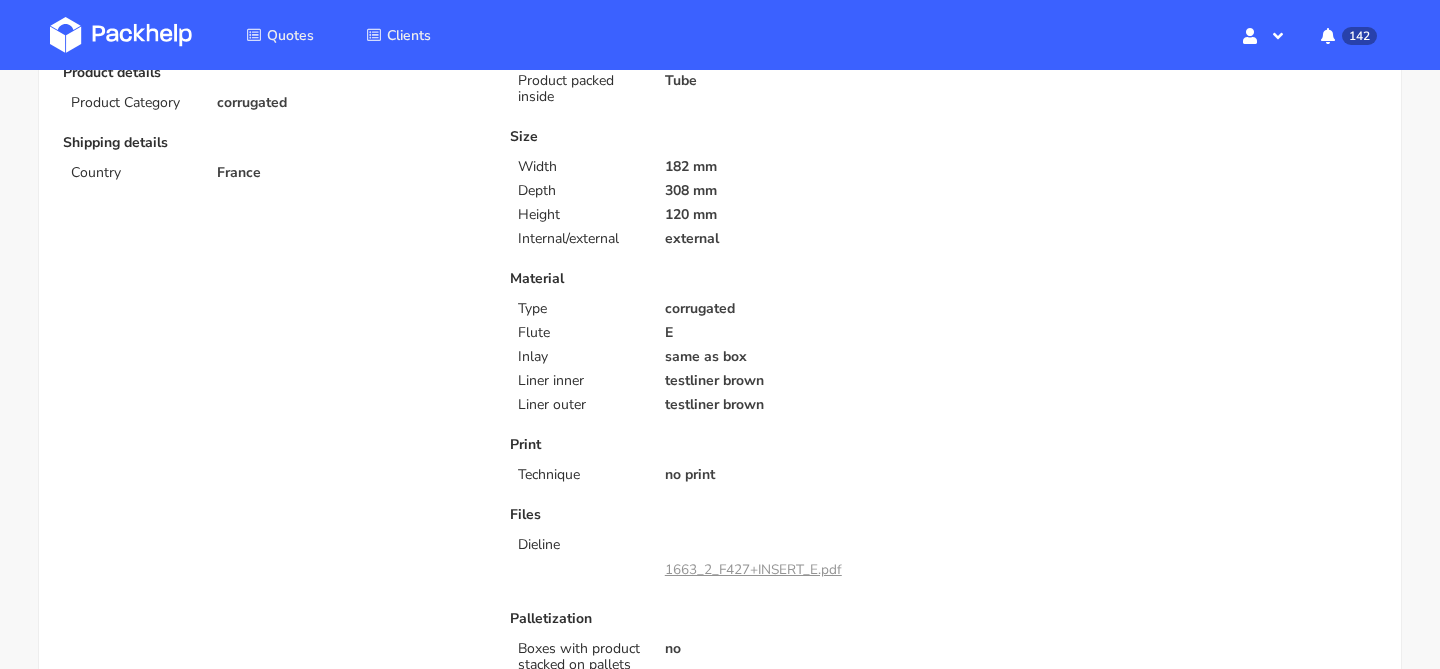 scroll, scrollTop: 0, scrollLeft: 0, axis: both 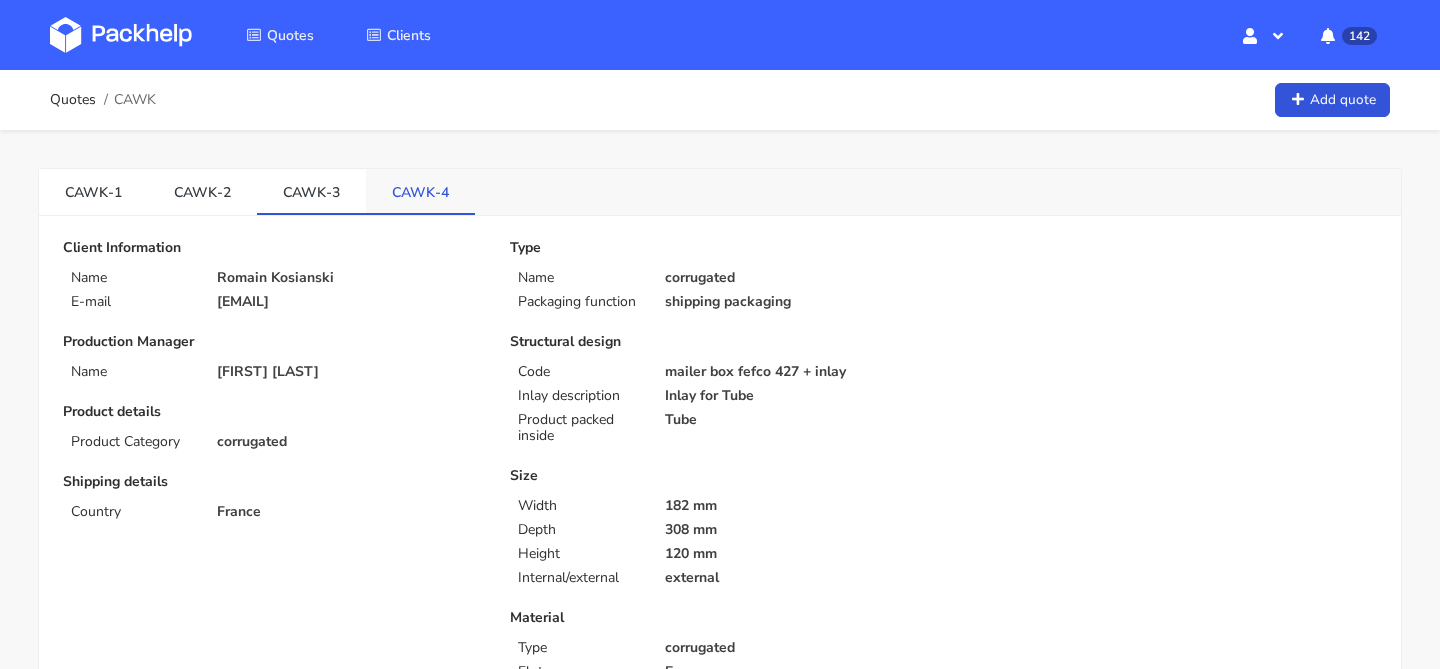 click on "CAWK-4" at bounding box center (420, 191) 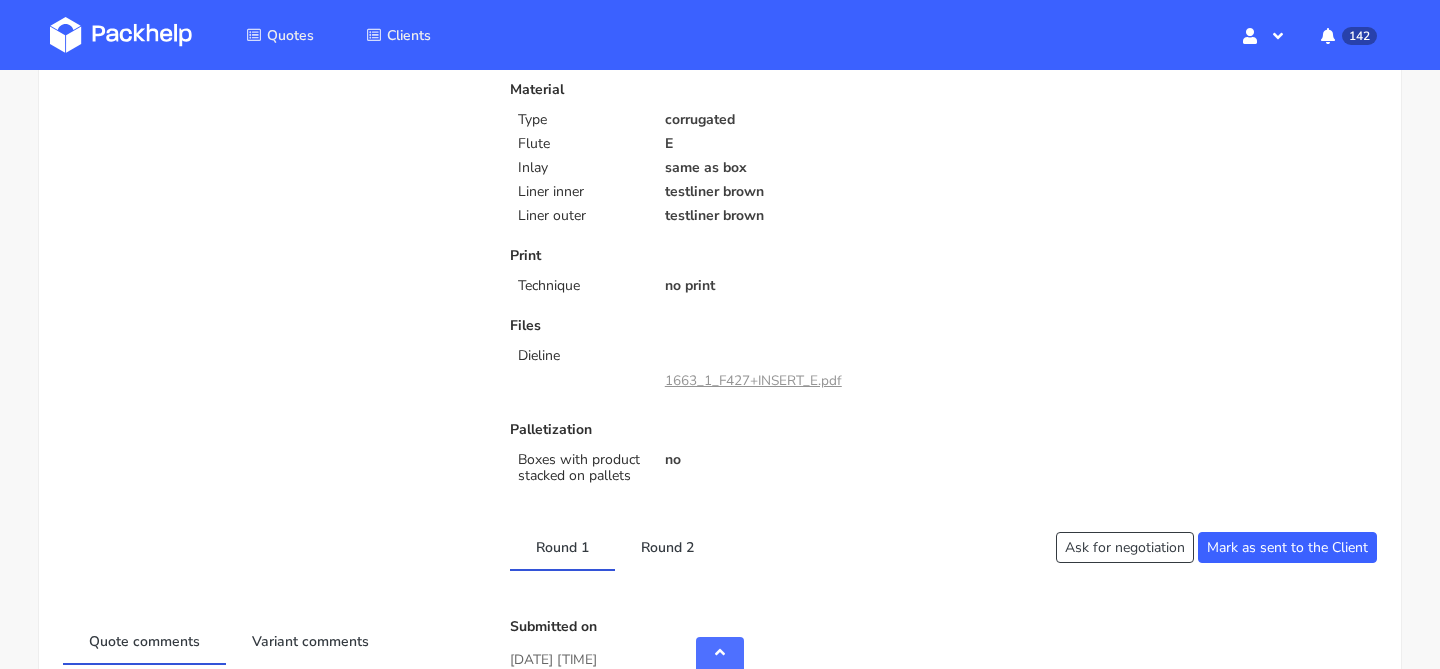 scroll, scrollTop: 529, scrollLeft: 0, axis: vertical 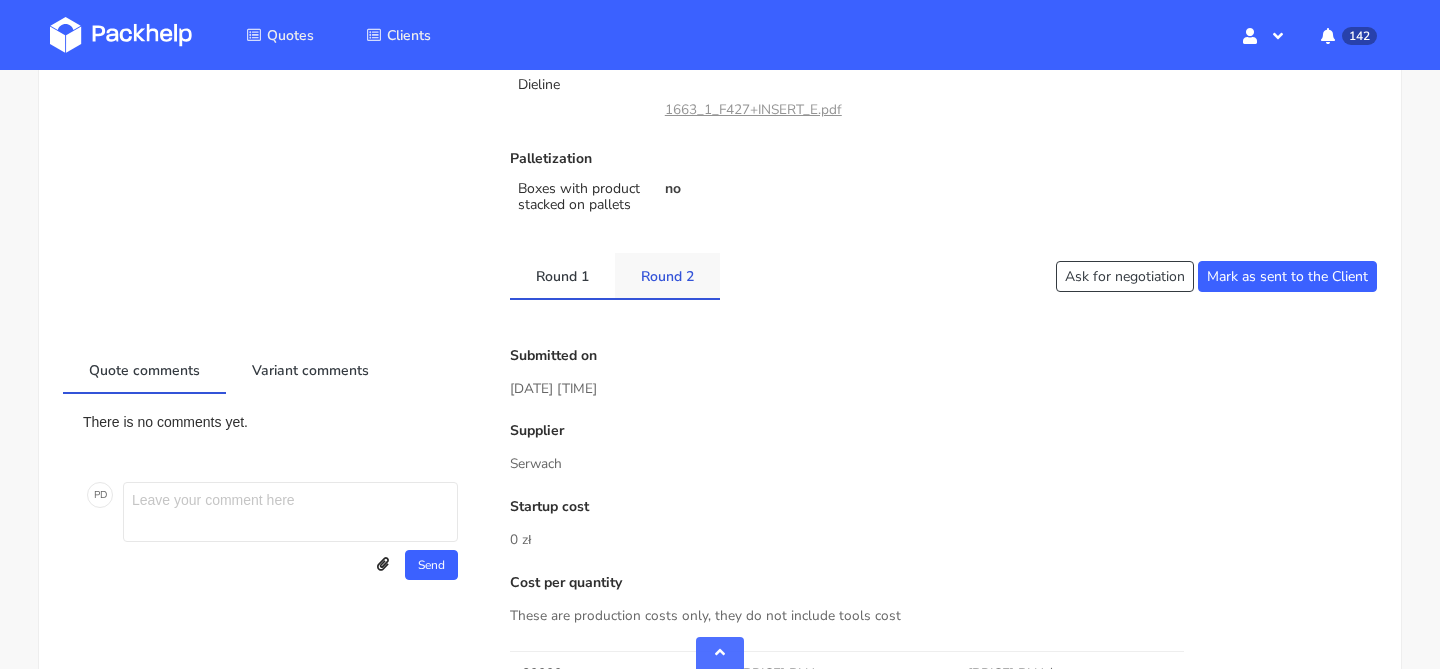 click on "Round 2" at bounding box center [667, 275] 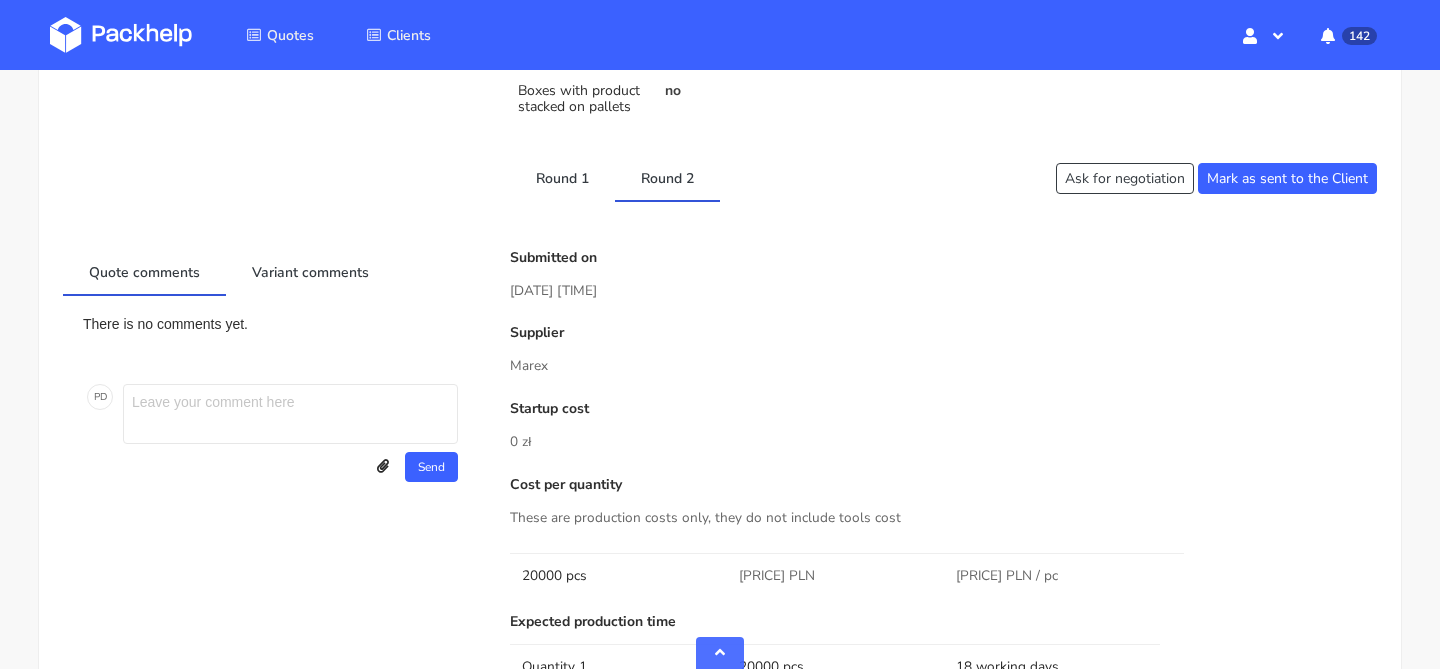 scroll, scrollTop: 873, scrollLeft: 0, axis: vertical 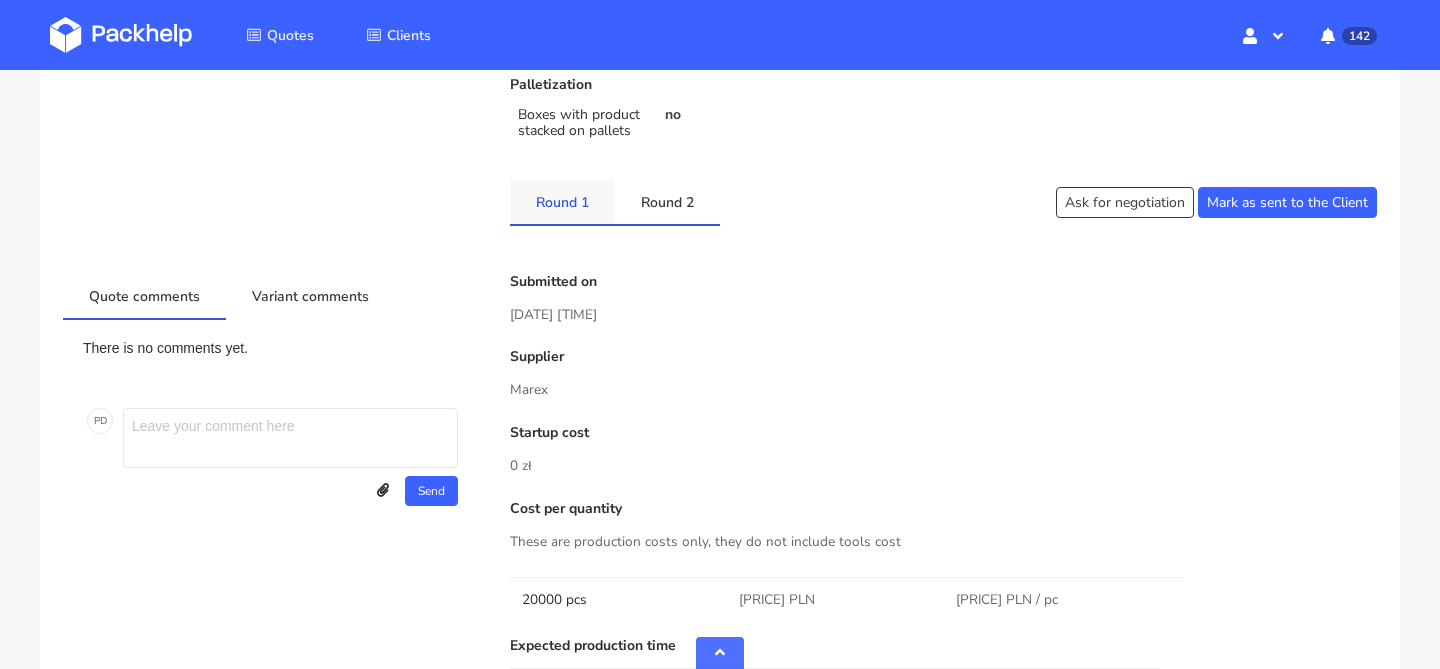 click on "Round 1" at bounding box center [562, 201] 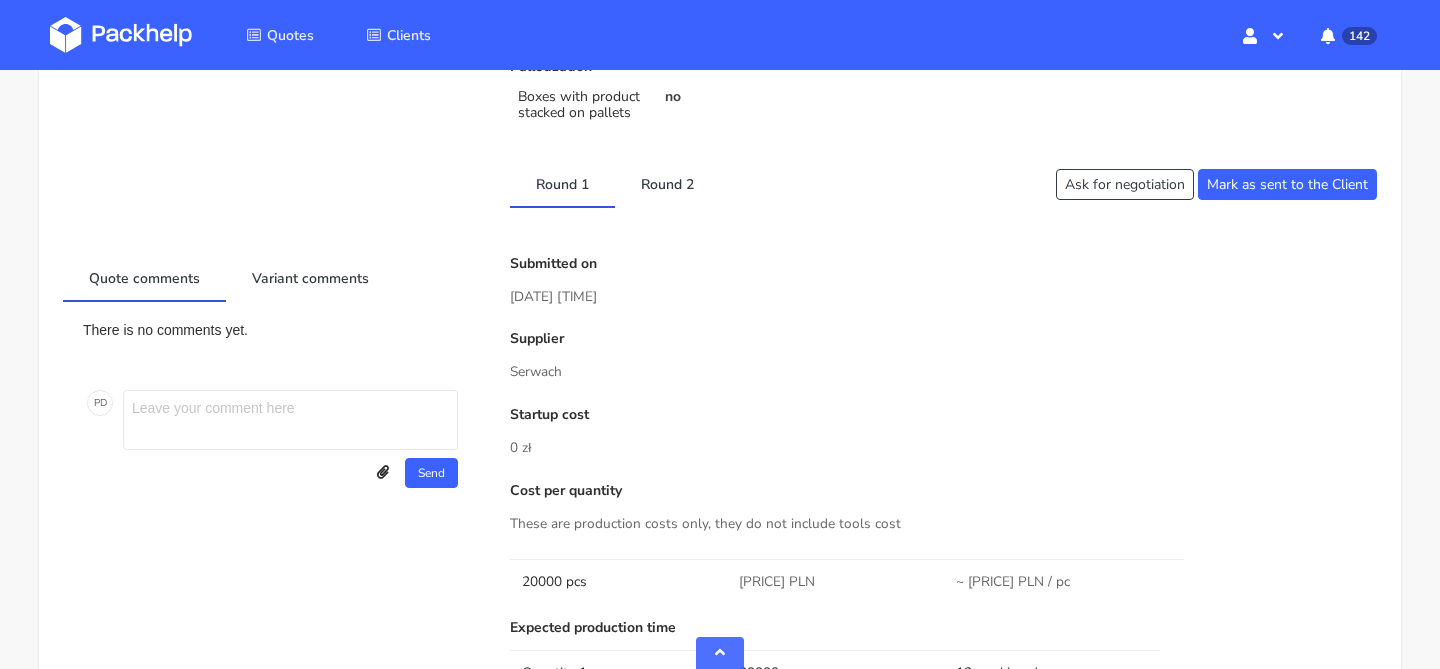scroll, scrollTop: 862, scrollLeft: 0, axis: vertical 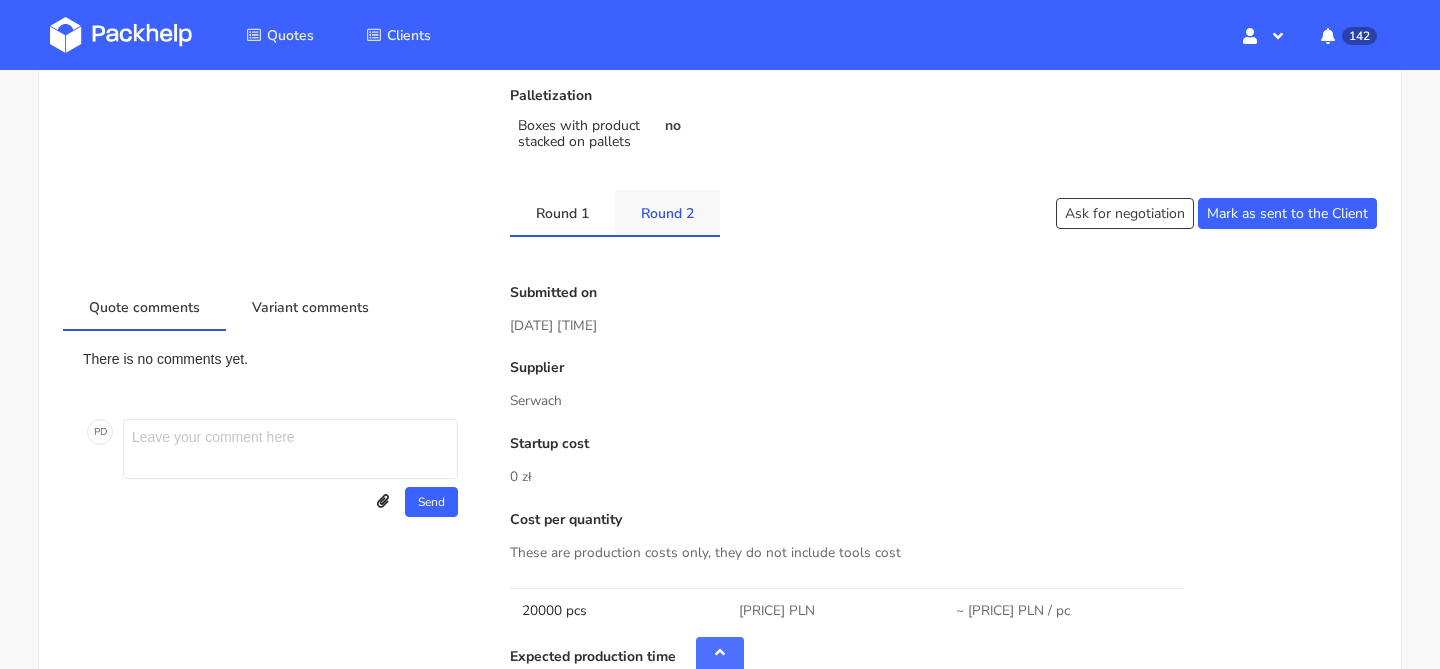 click on "Round 2" at bounding box center (667, 212) 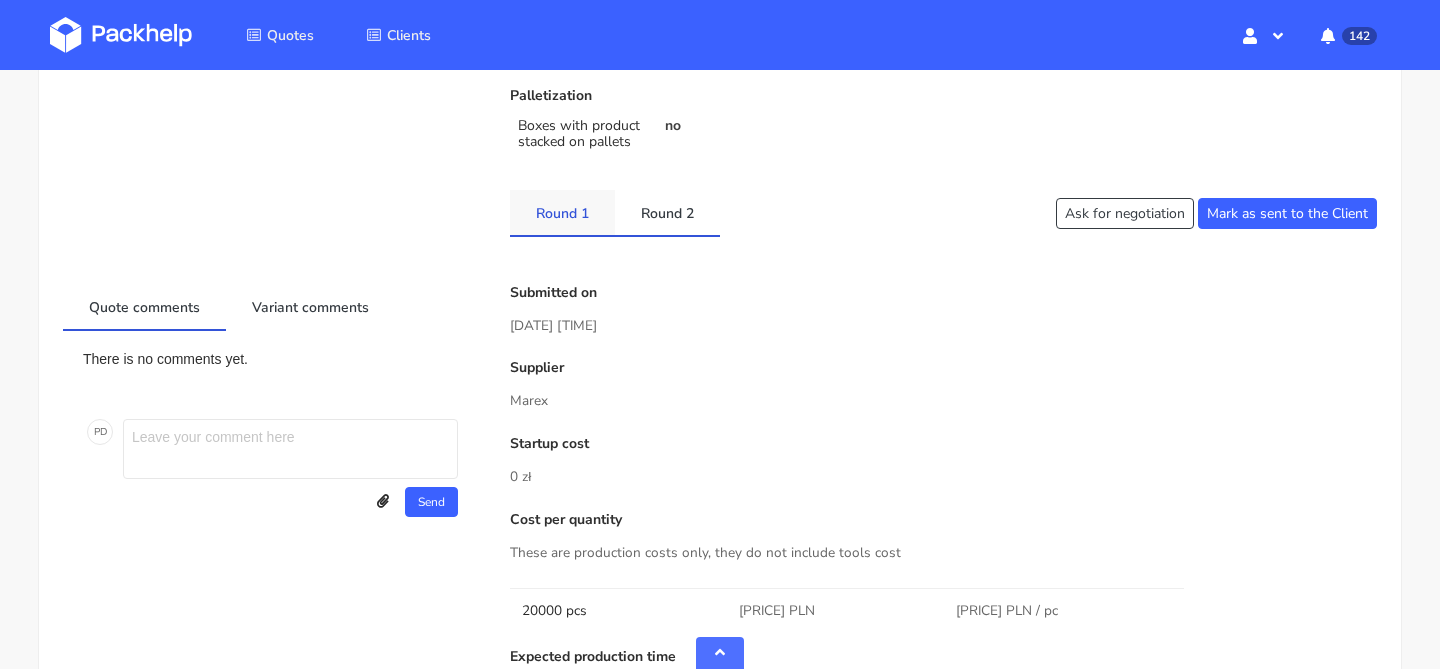 click on "Round 1" at bounding box center (562, 212) 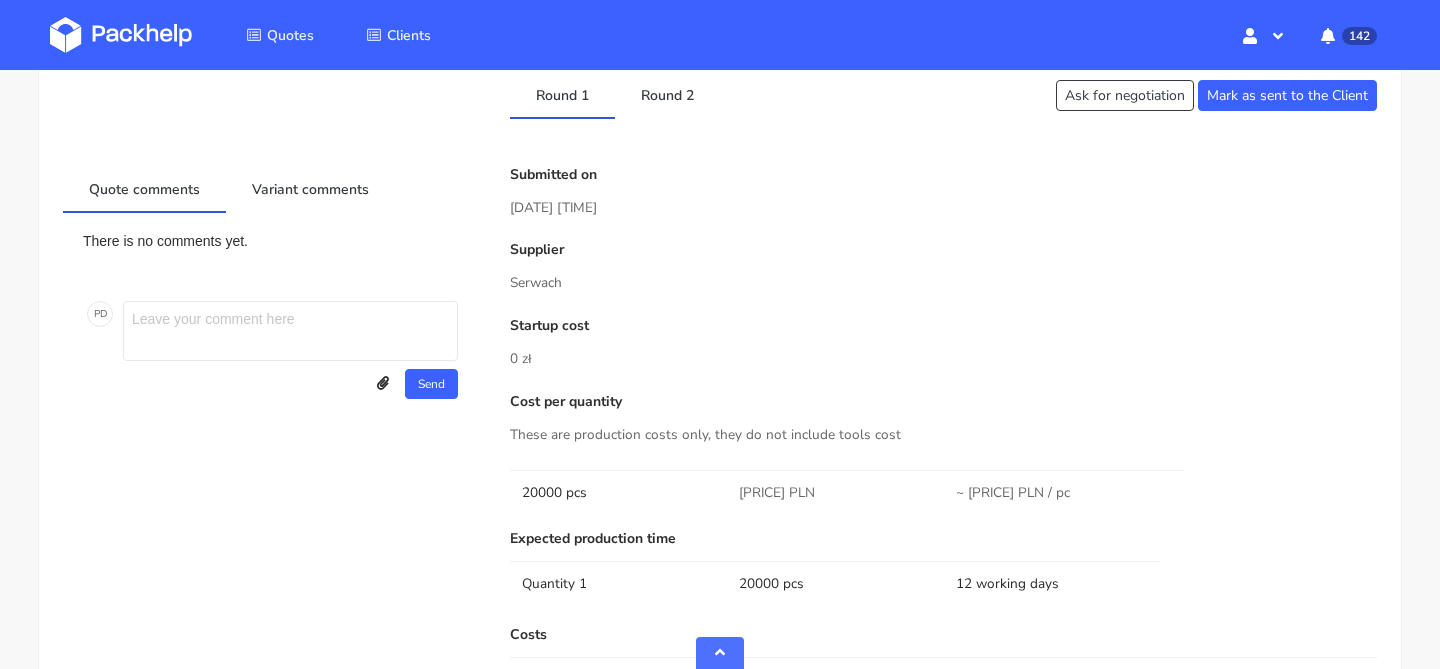 scroll, scrollTop: 993, scrollLeft: 0, axis: vertical 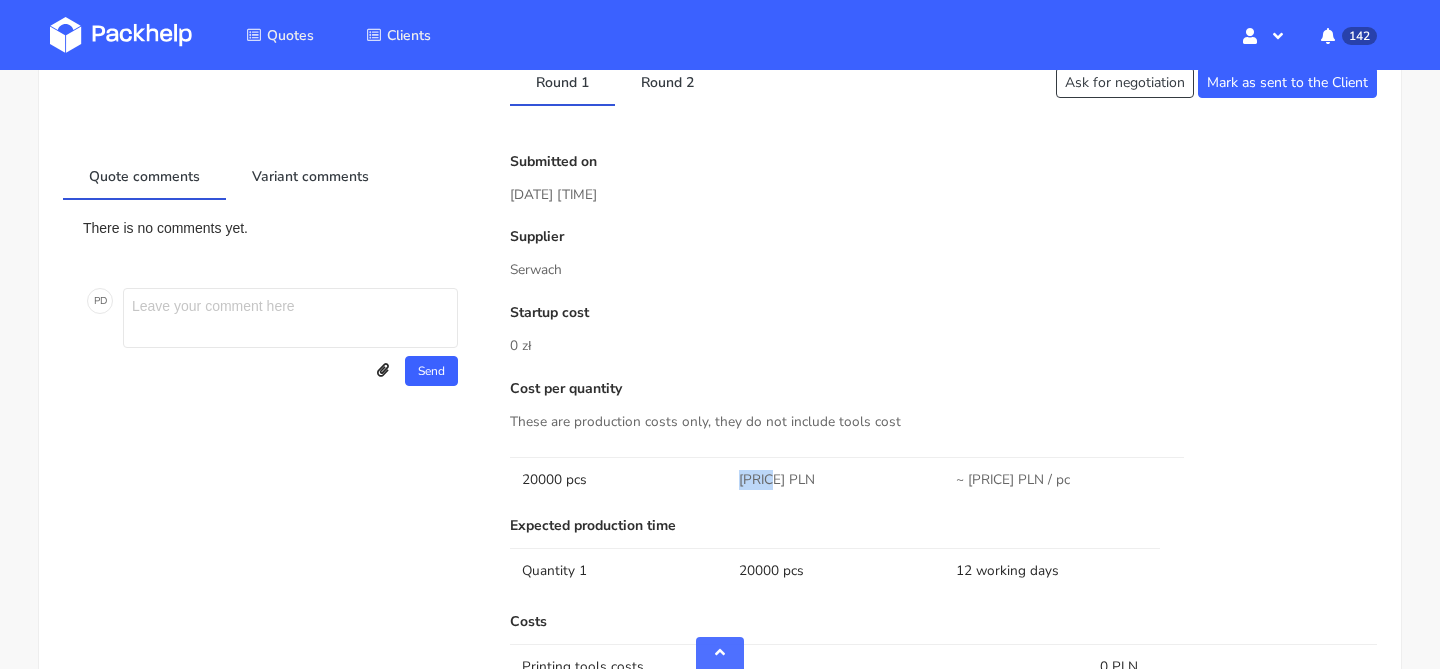 drag, startPoint x: 741, startPoint y: 476, endPoint x: 776, endPoint y: 474, distance: 35.057095 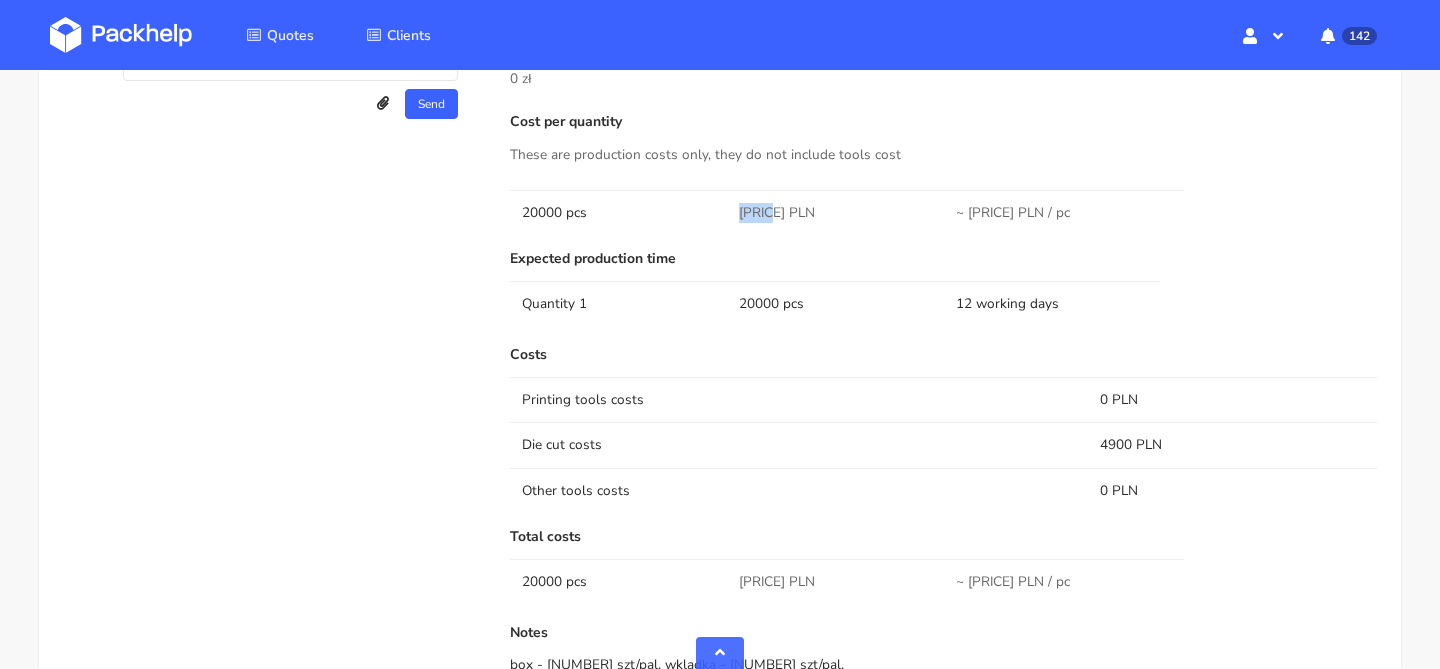 scroll, scrollTop: 1326, scrollLeft: 0, axis: vertical 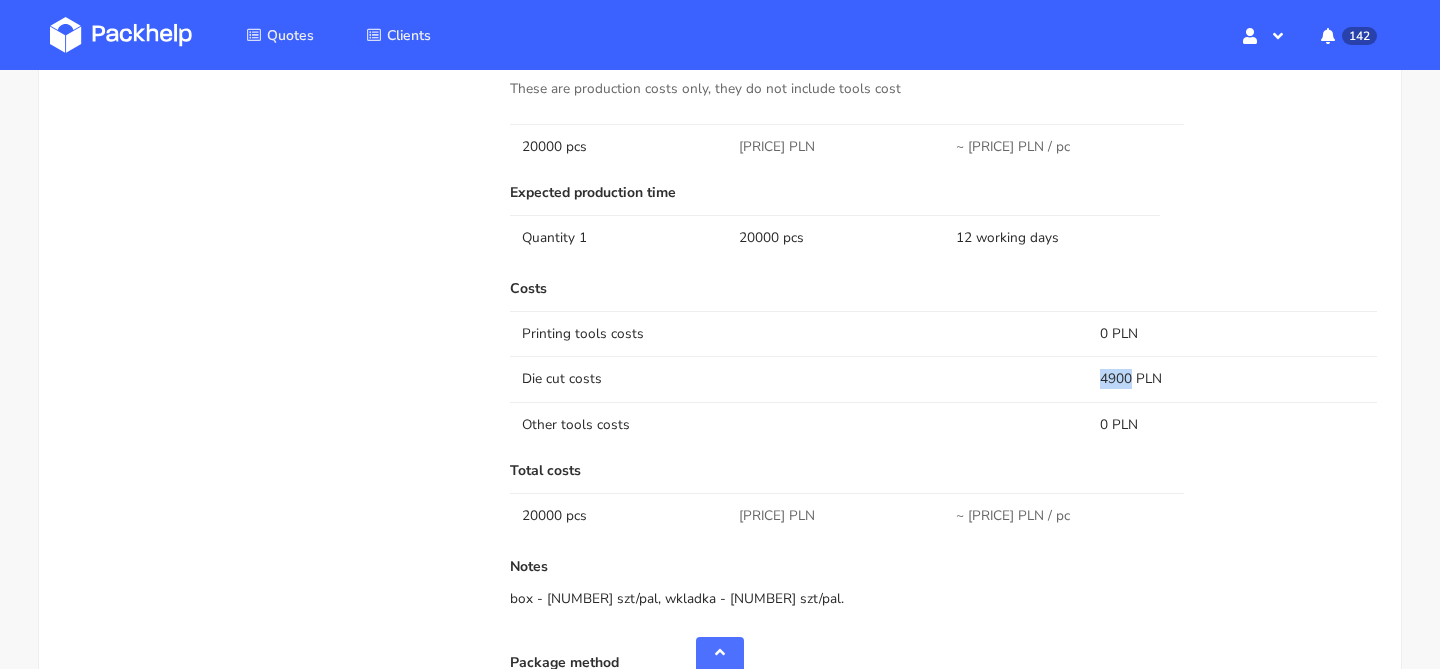 drag, startPoint x: 1131, startPoint y: 380, endPoint x: 1091, endPoint y: 380, distance: 40 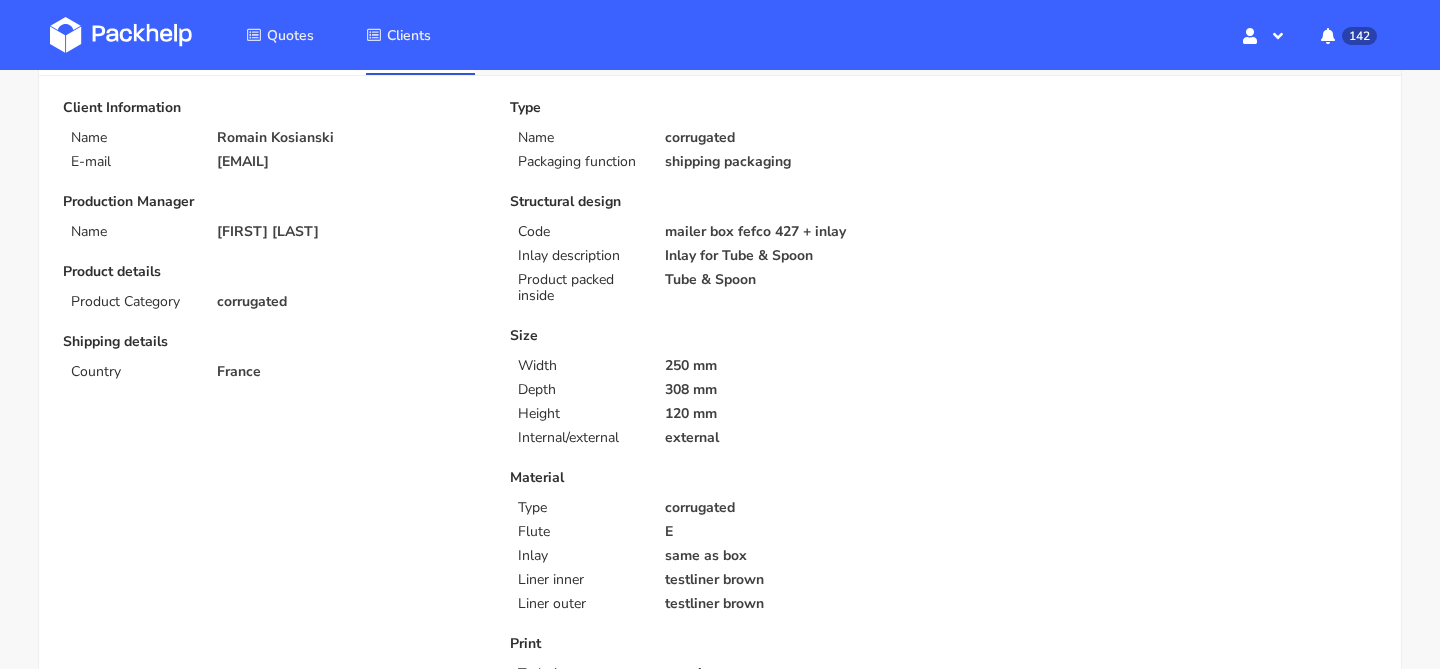 scroll, scrollTop: 0, scrollLeft: 0, axis: both 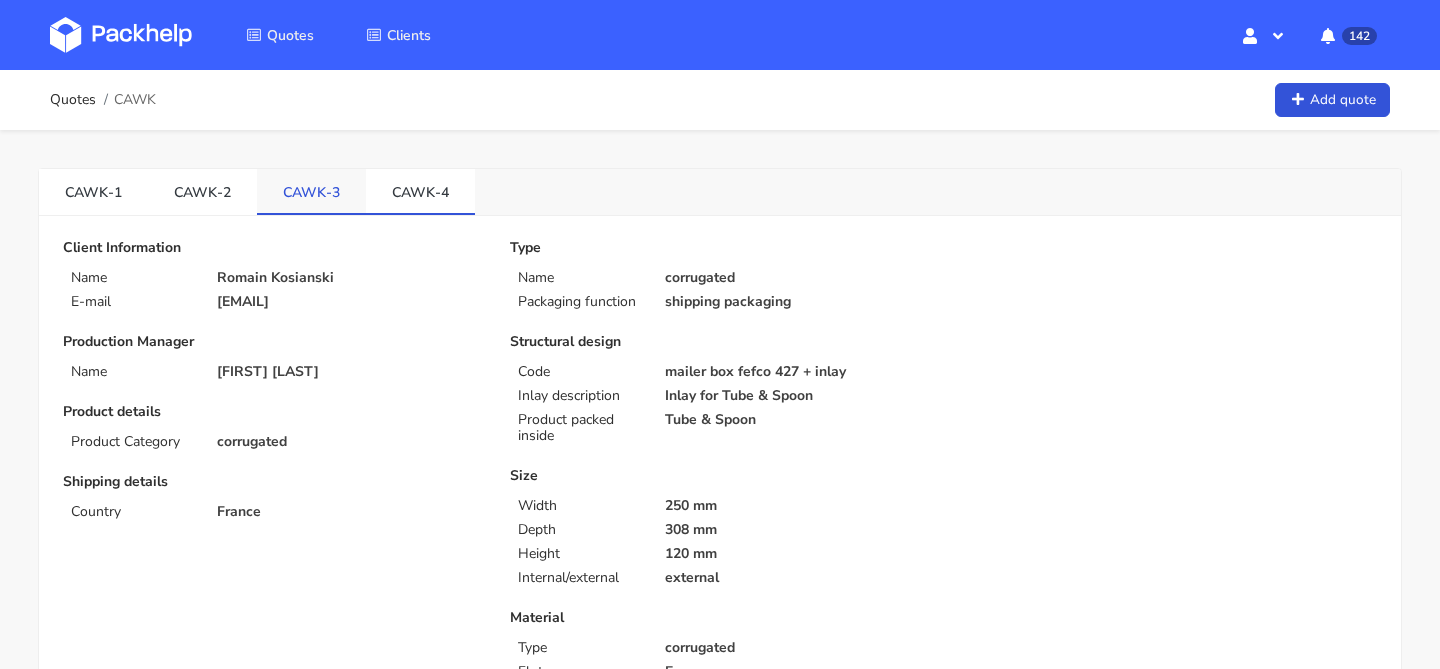 click on "CAWK-3" at bounding box center (311, 191) 